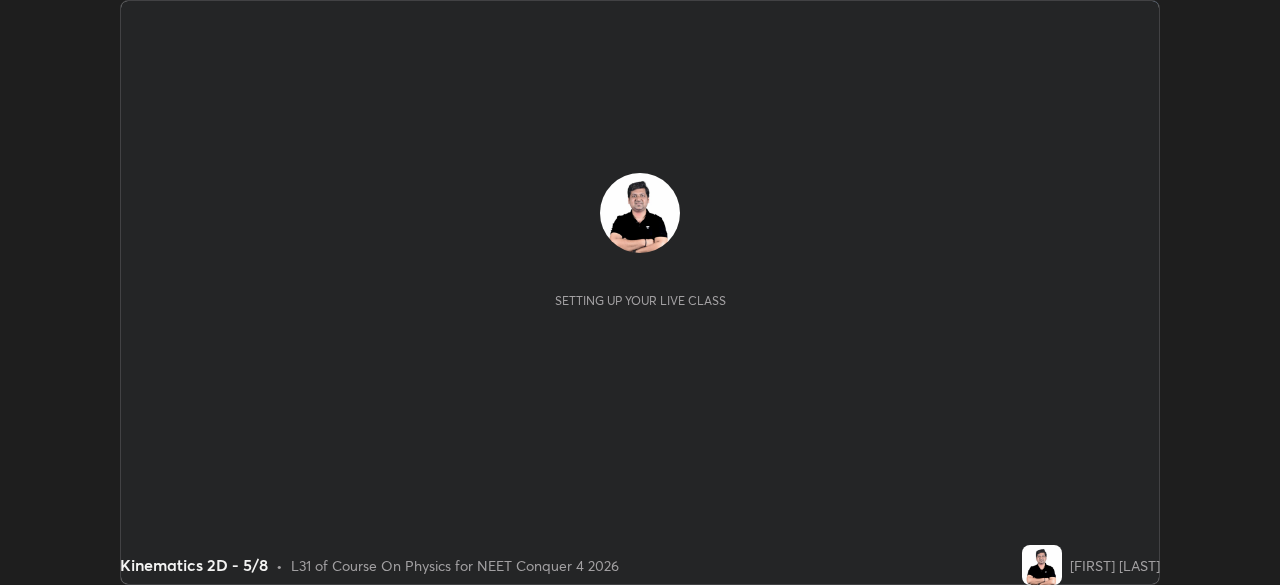 scroll, scrollTop: 0, scrollLeft: 0, axis: both 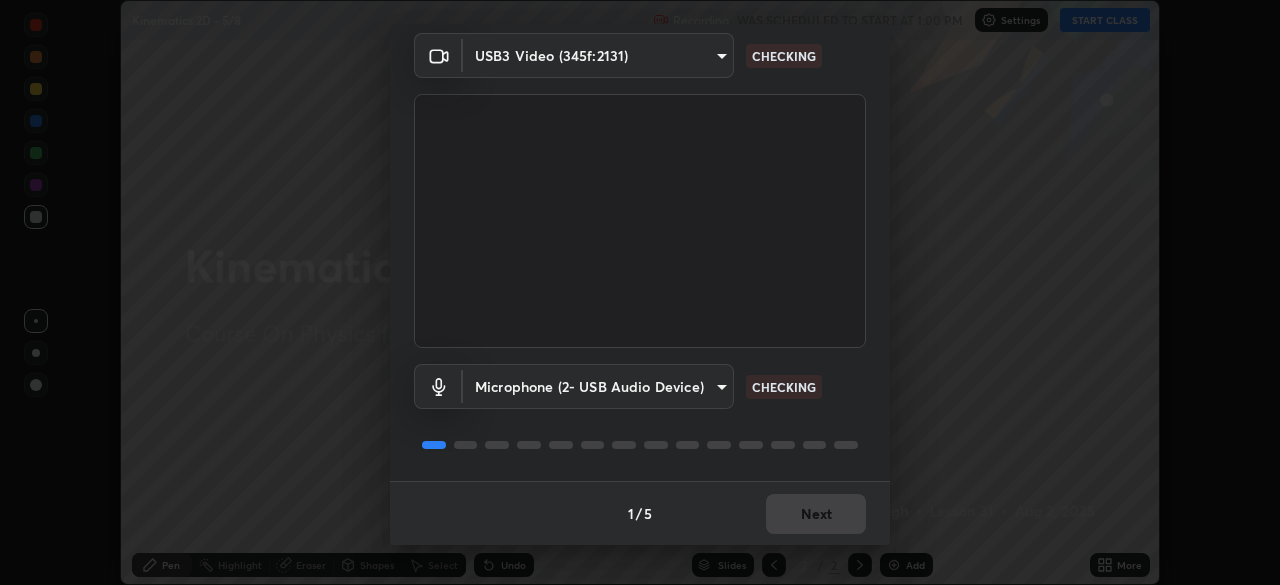 click on "1 / 5 Next" at bounding box center (640, 513) 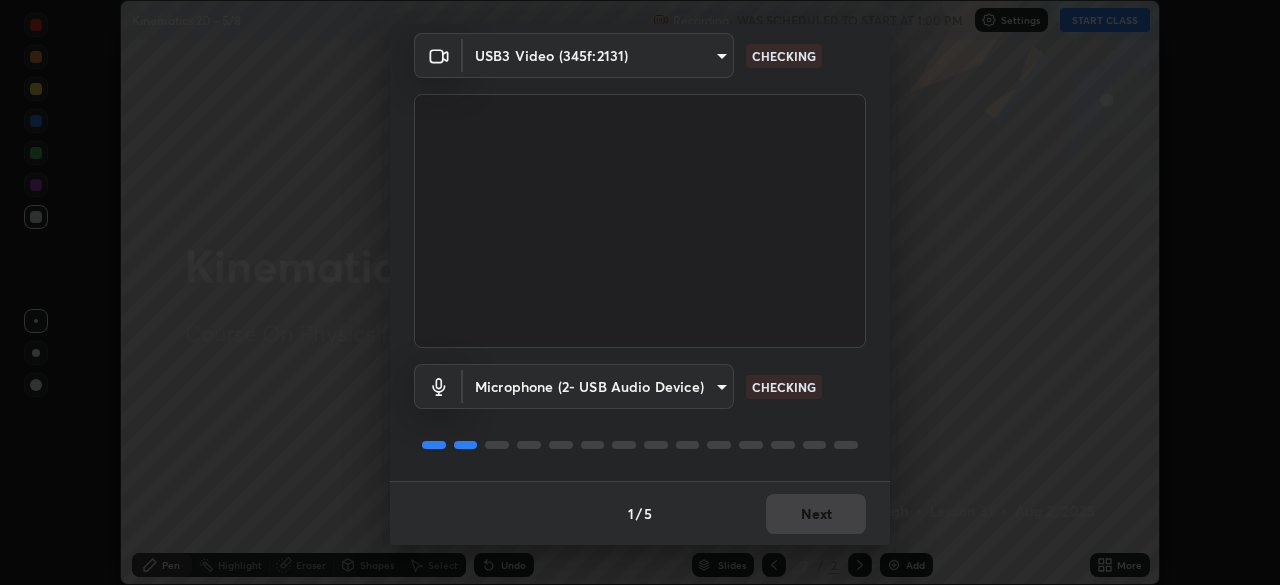 click on "1 / 5 Next" at bounding box center (640, 513) 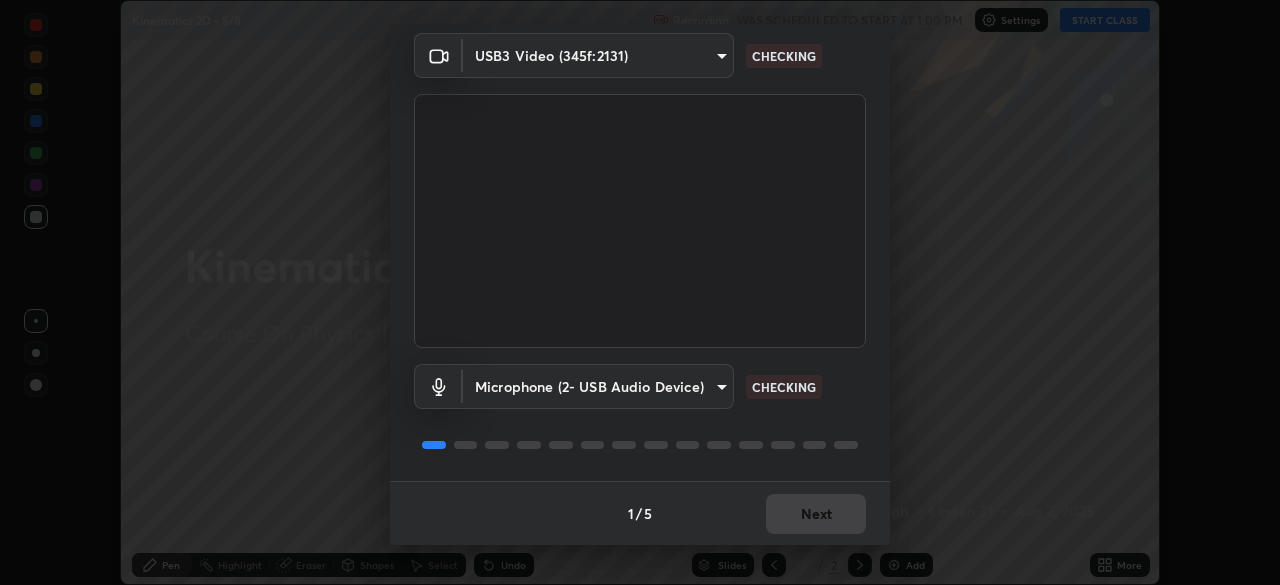 click on "1 / 5 Next" at bounding box center [640, 513] 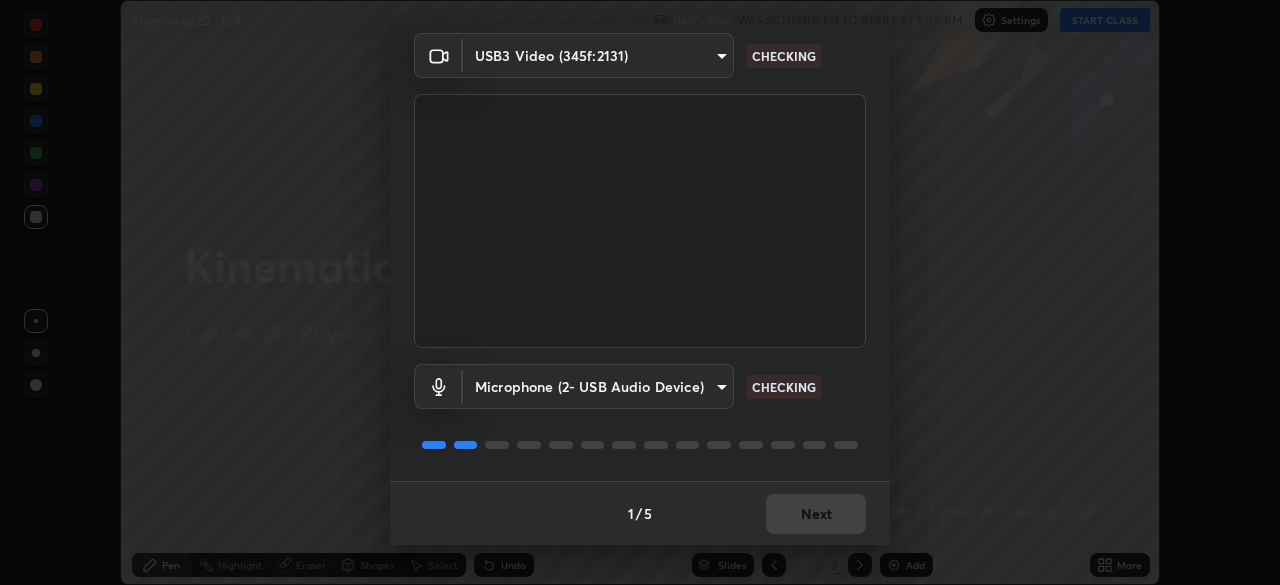 click on "1 / 5 Next" at bounding box center (640, 513) 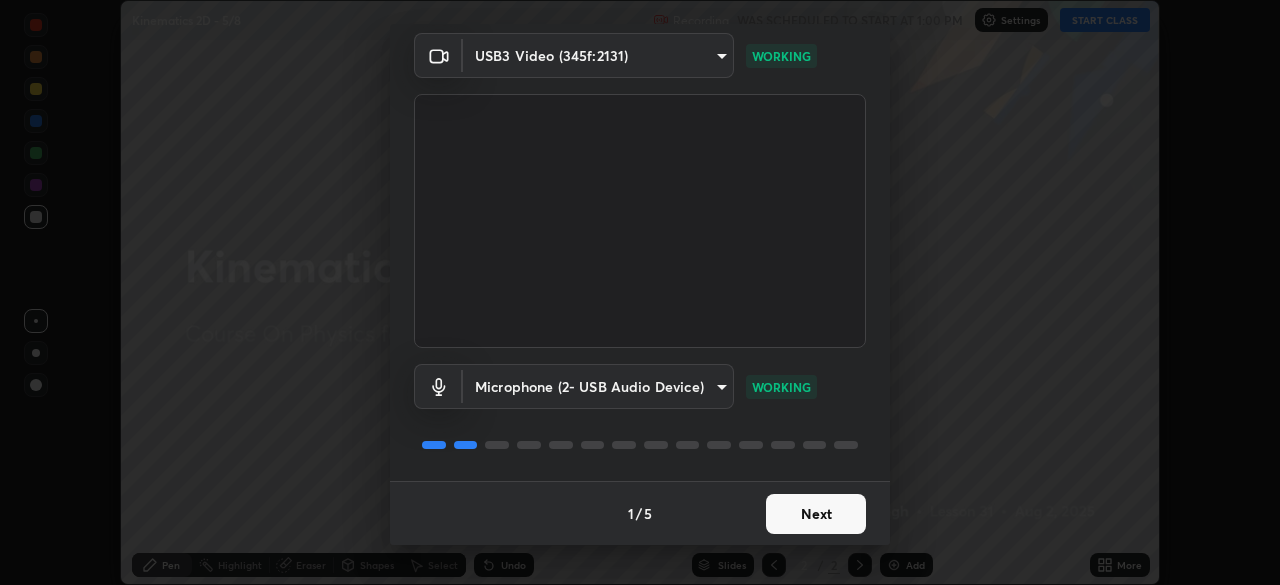 click on "Next" at bounding box center (816, 514) 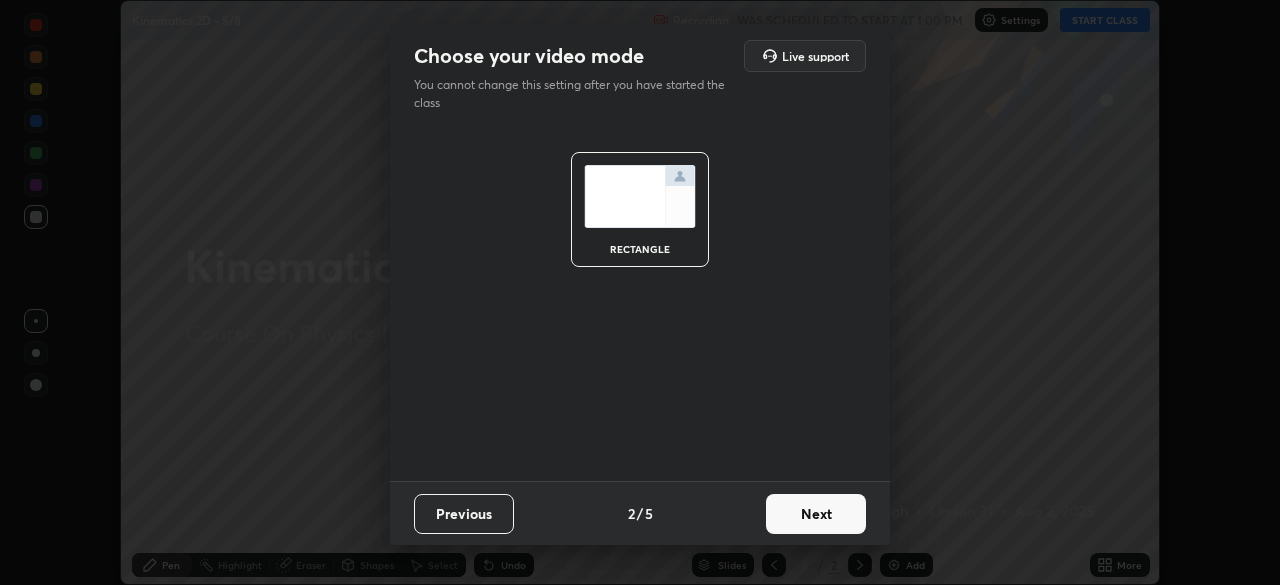 scroll, scrollTop: 0, scrollLeft: 0, axis: both 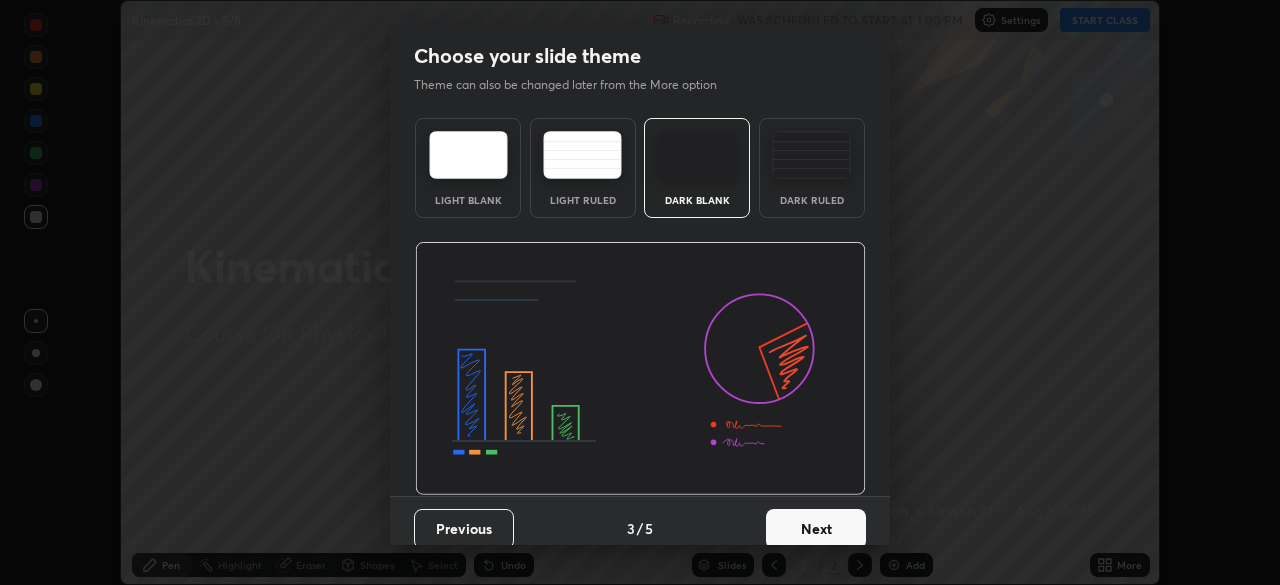click on "Next" at bounding box center [816, 529] 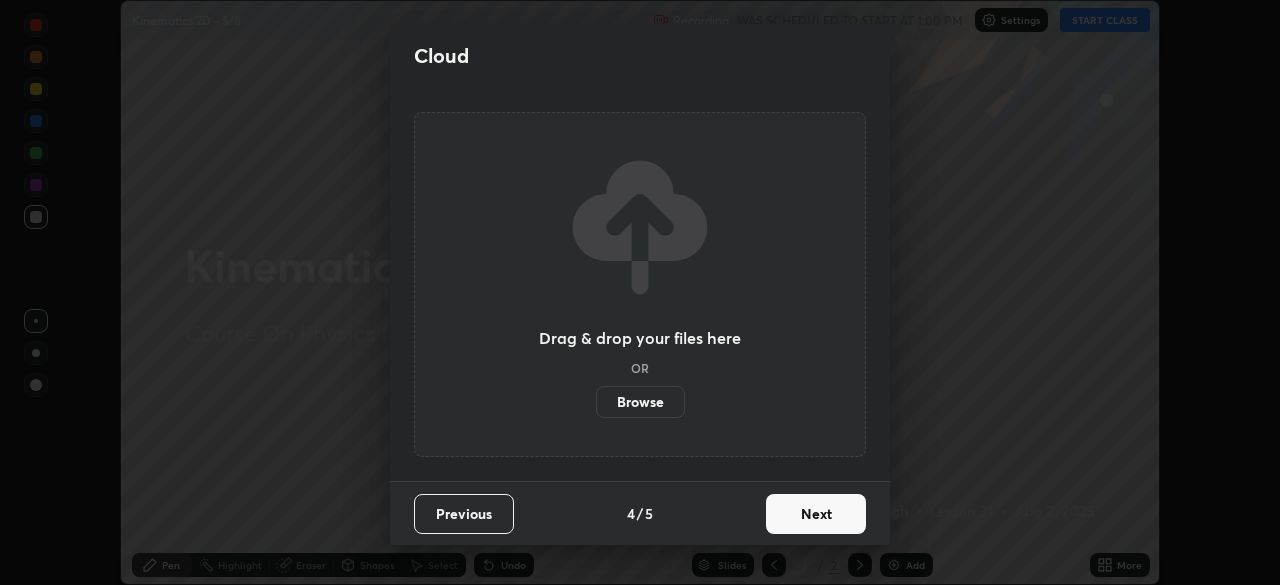 click on "Next" at bounding box center (816, 514) 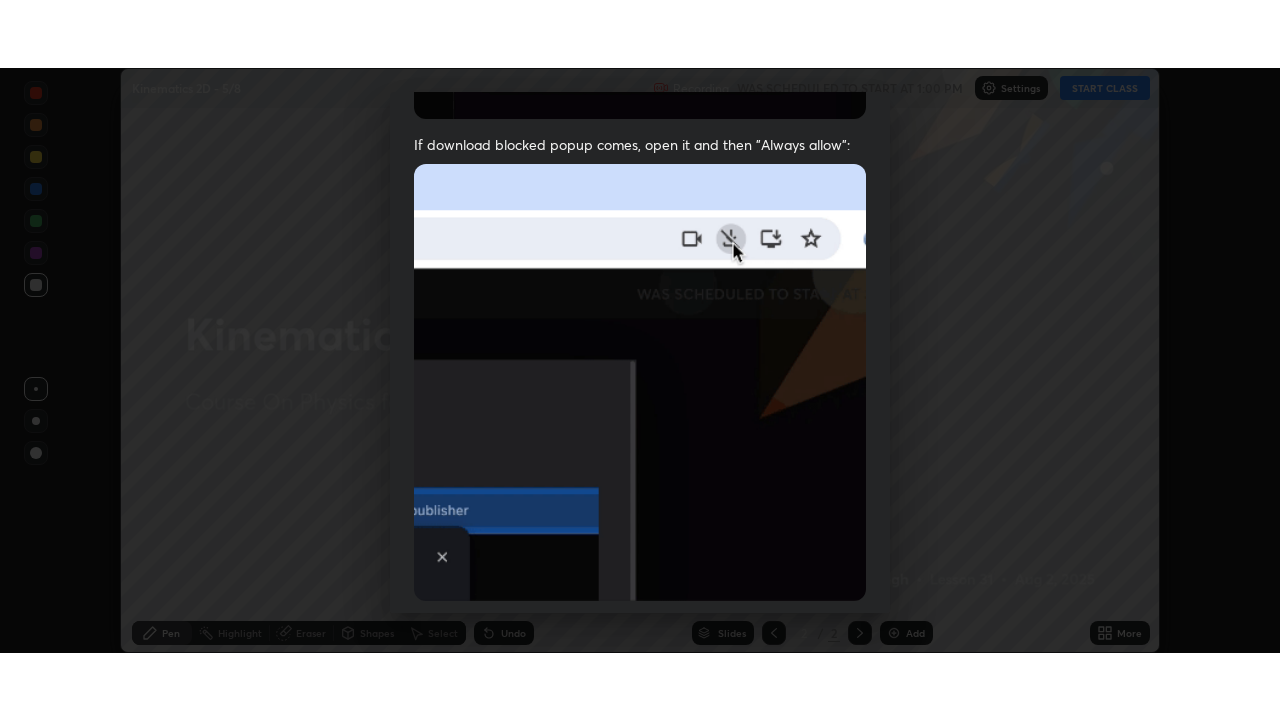scroll, scrollTop: 479, scrollLeft: 0, axis: vertical 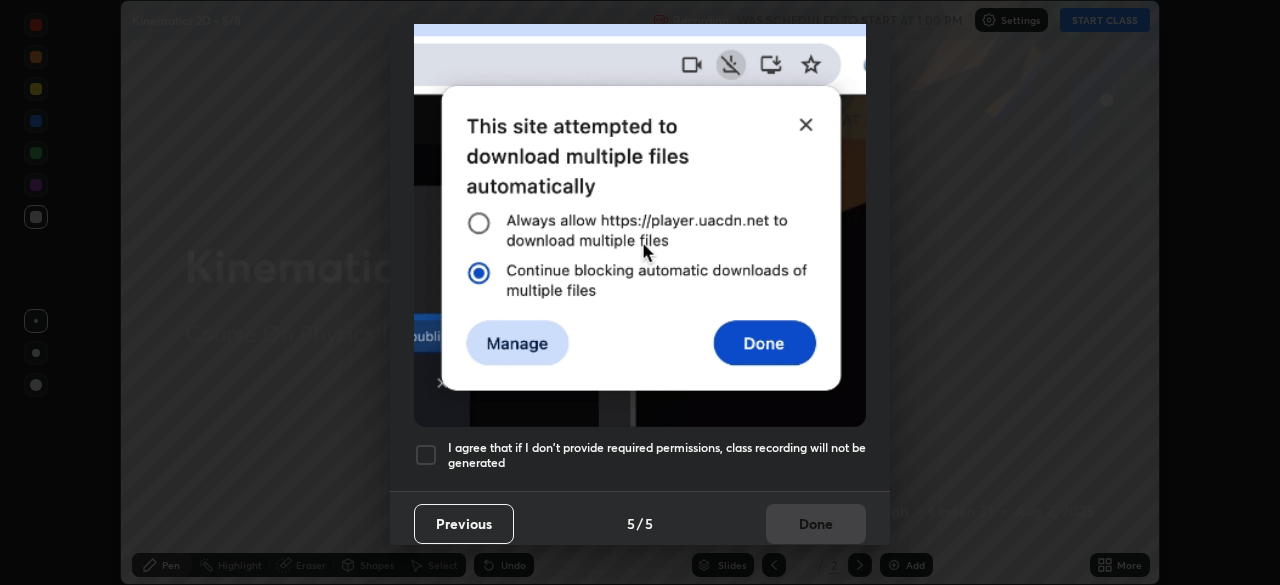 click at bounding box center [426, 455] 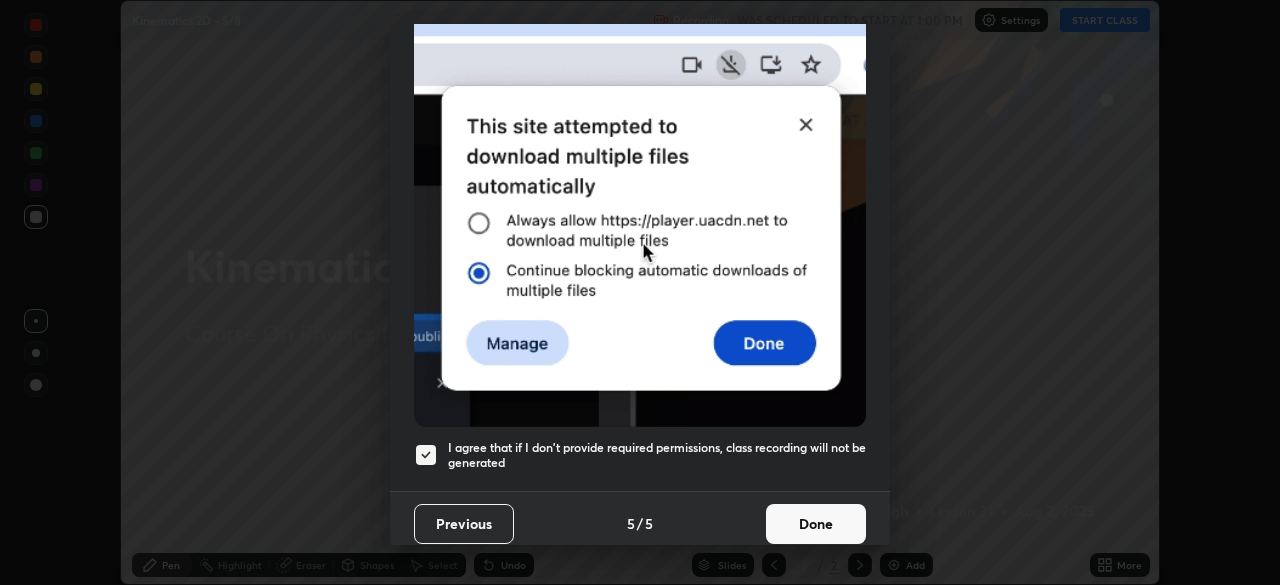 click on "Done" at bounding box center [816, 524] 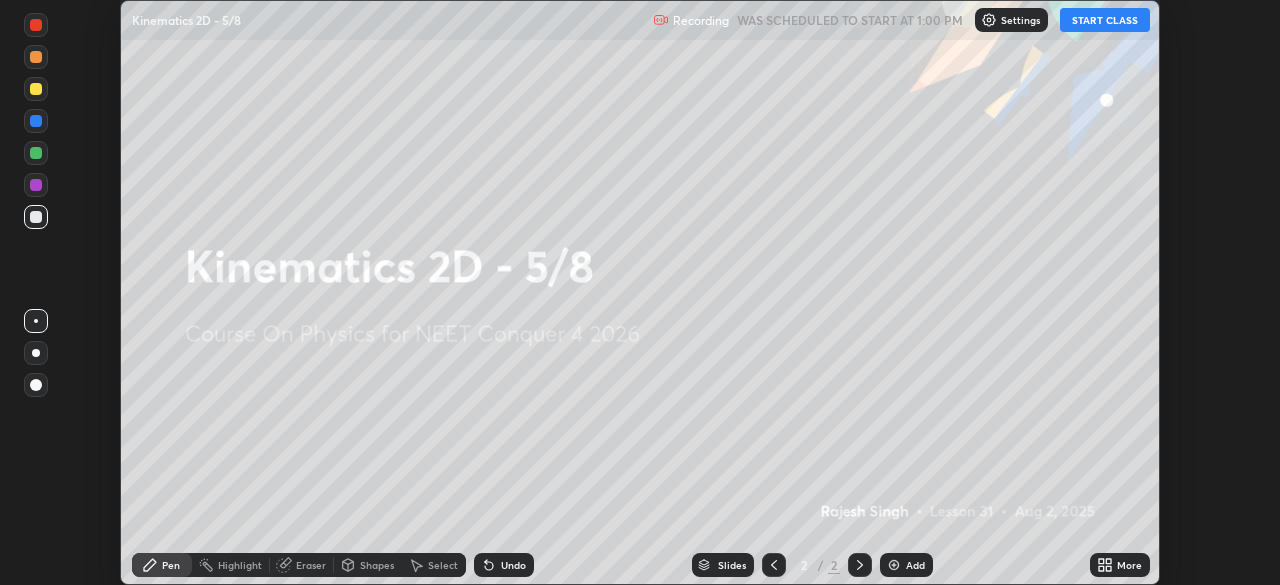 click 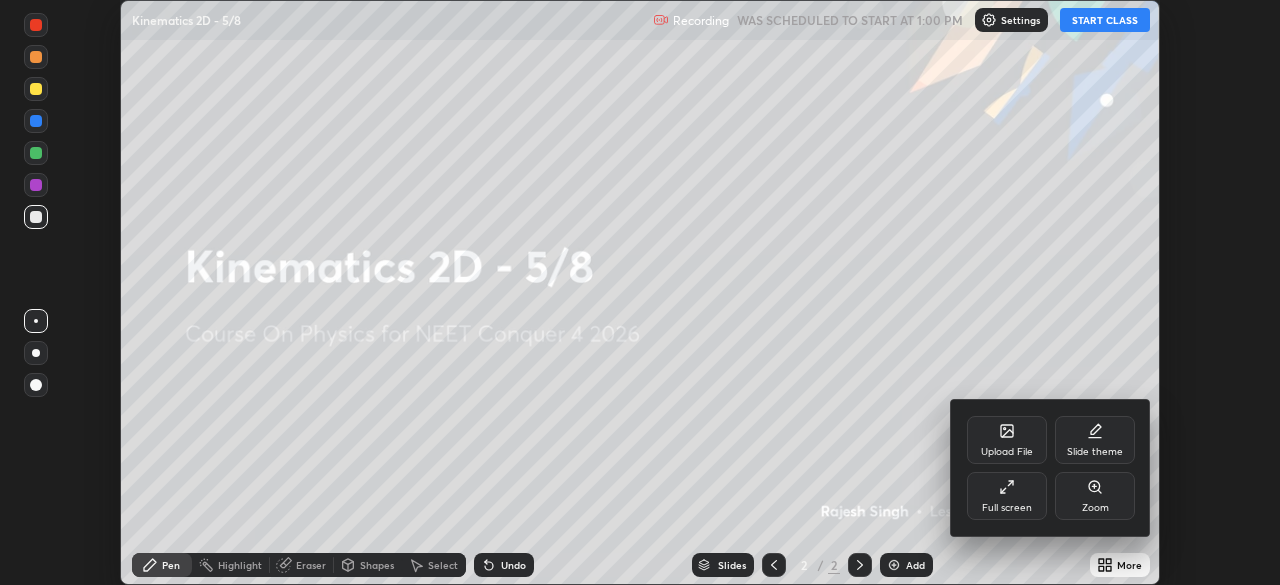 click on "Full screen" at bounding box center (1007, 508) 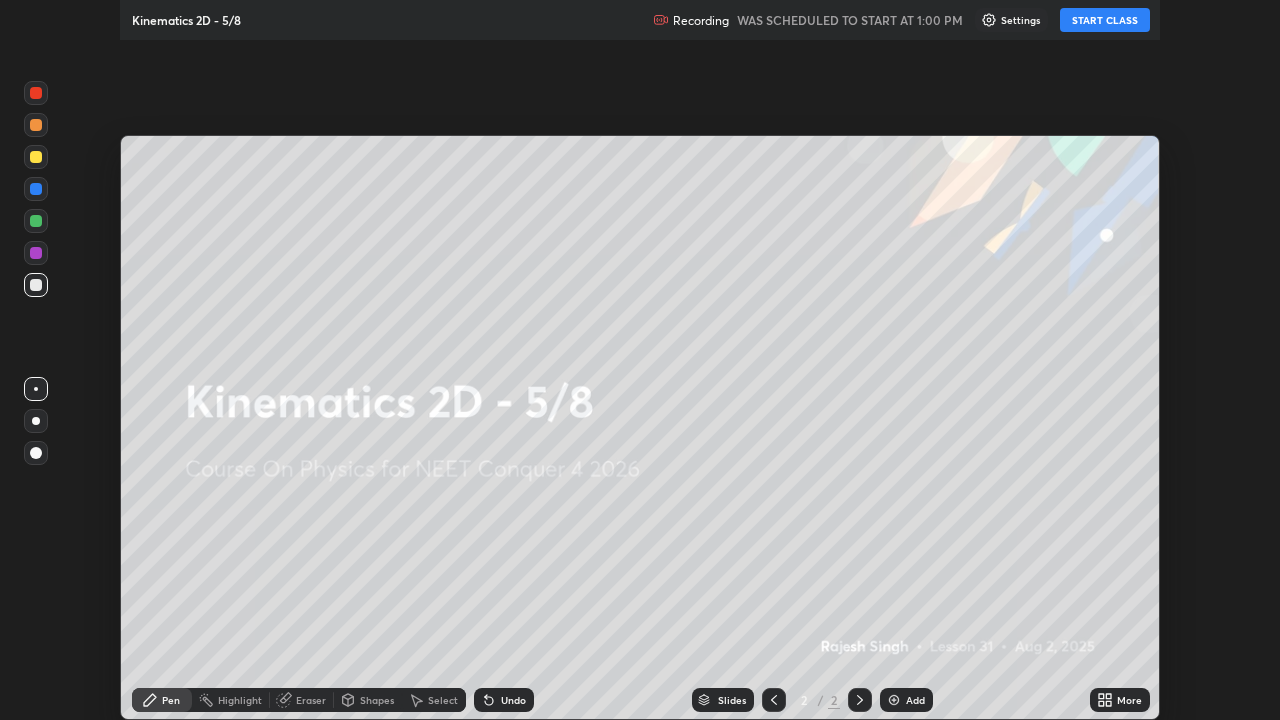 scroll, scrollTop: 99280, scrollLeft: 98720, axis: both 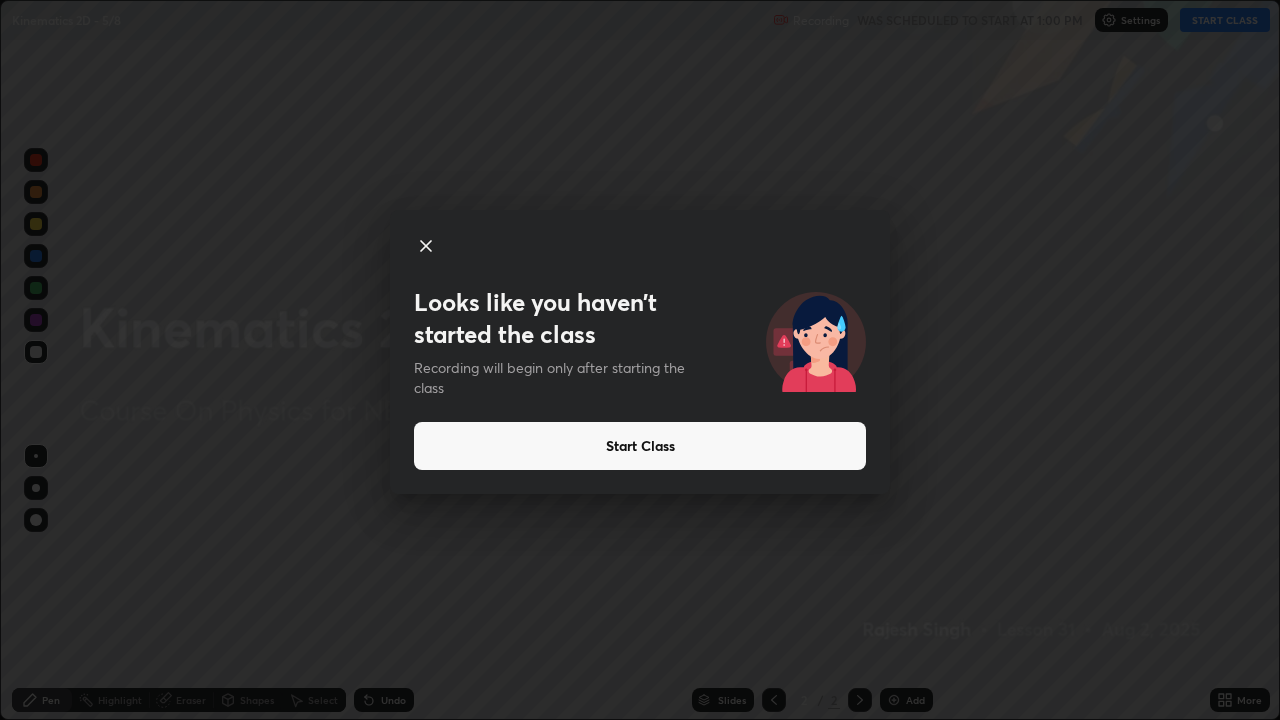 click 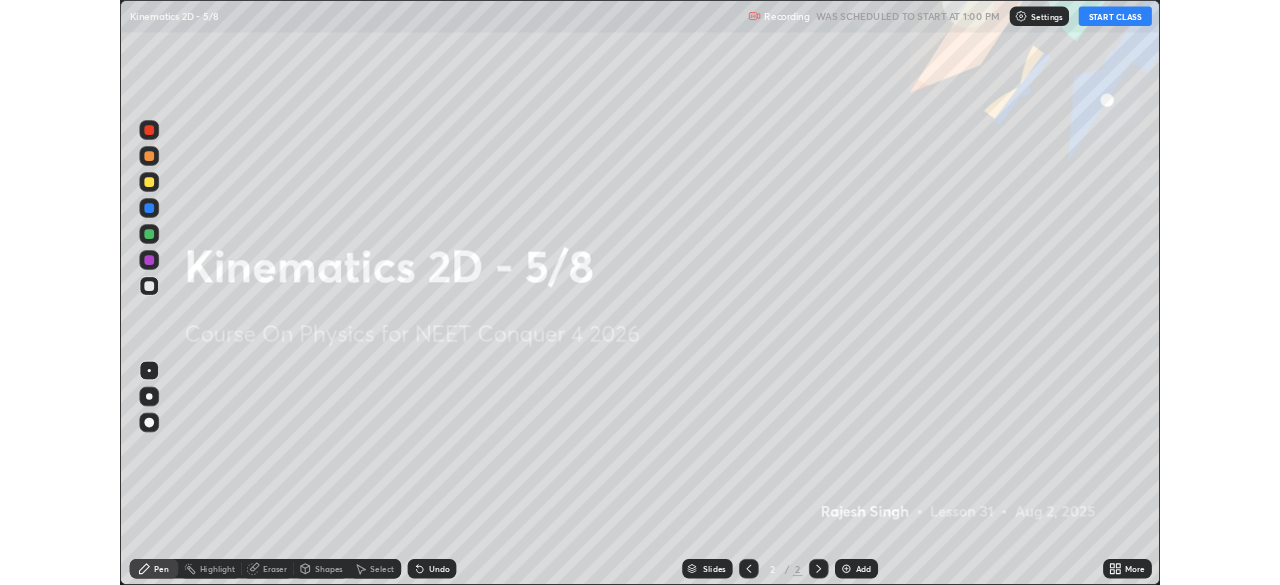 scroll, scrollTop: 585, scrollLeft: 1280, axis: both 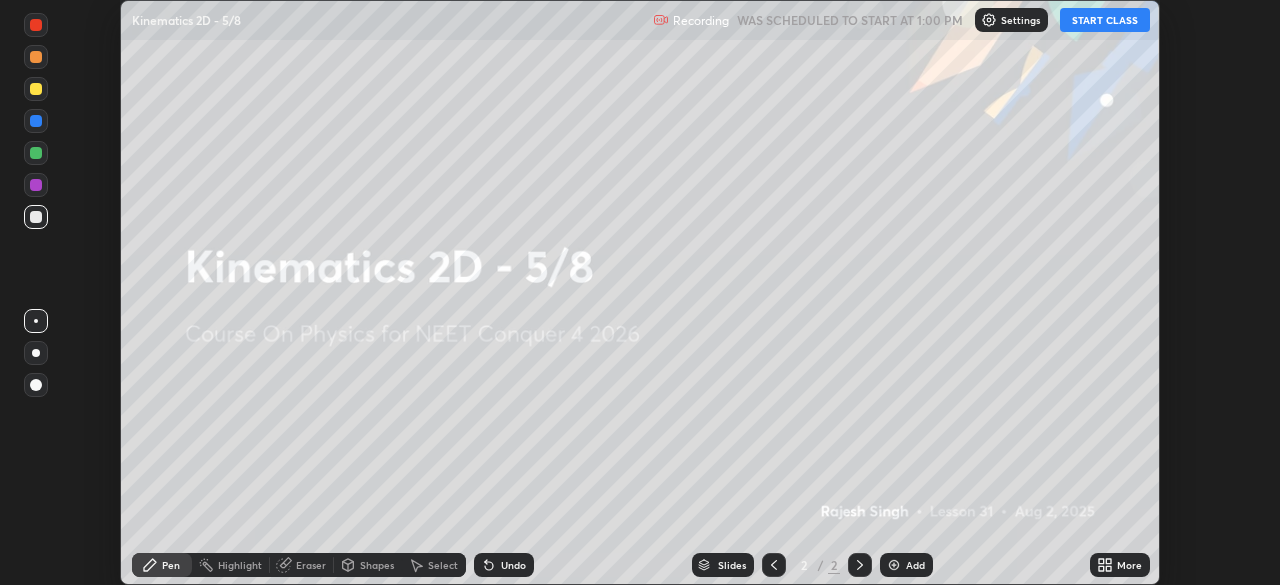 click 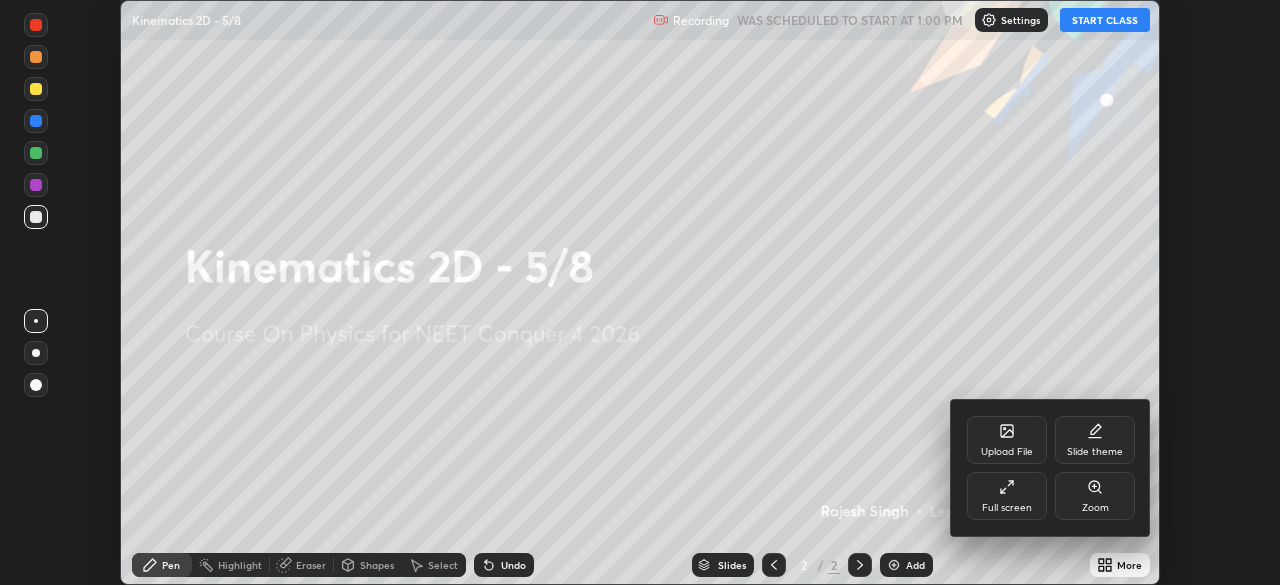 click on "Full screen" at bounding box center (1007, 496) 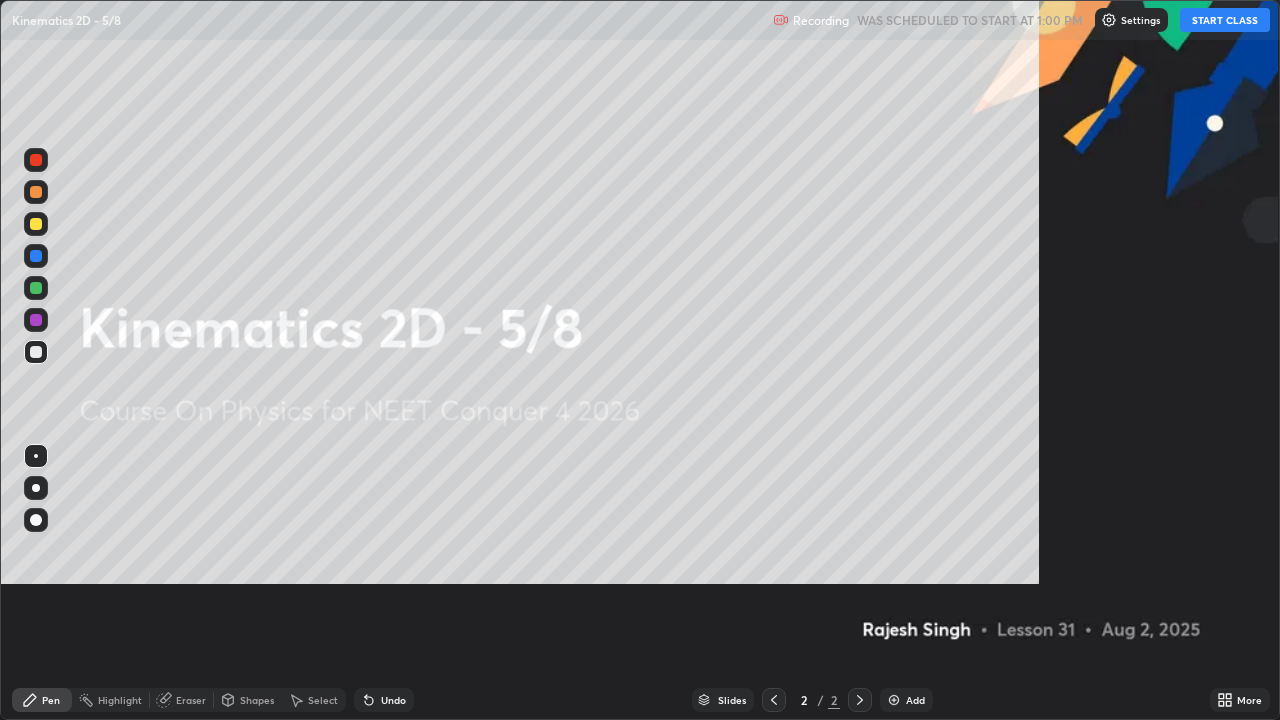 scroll, scrollTop: 99280, scrollLeft: 98720, axis: both 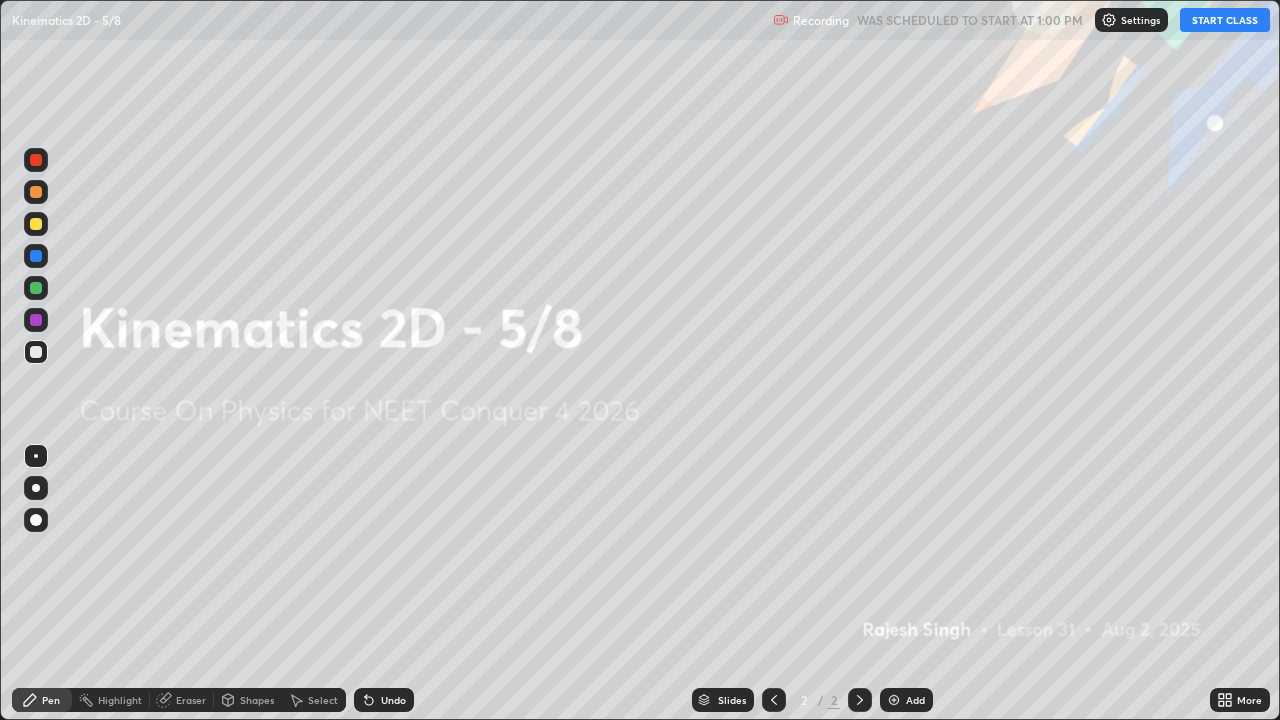 click 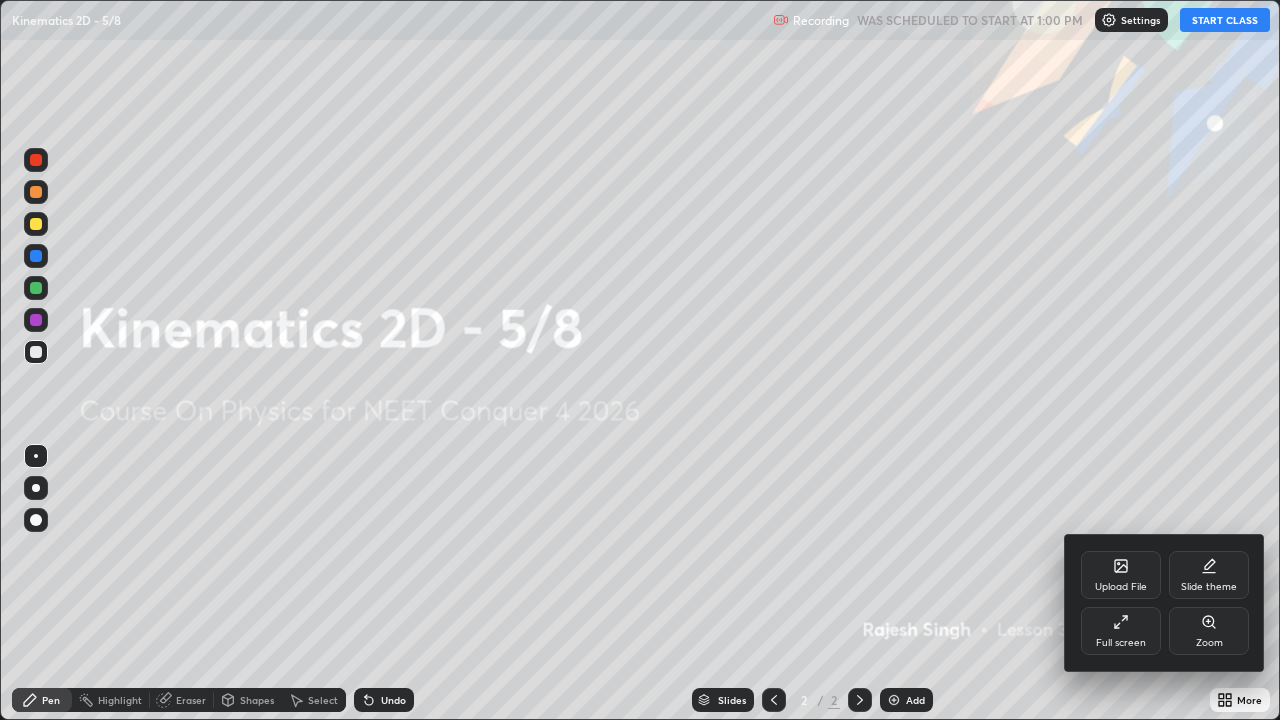 click on "Upload File" at bounding box center (1121, 575) 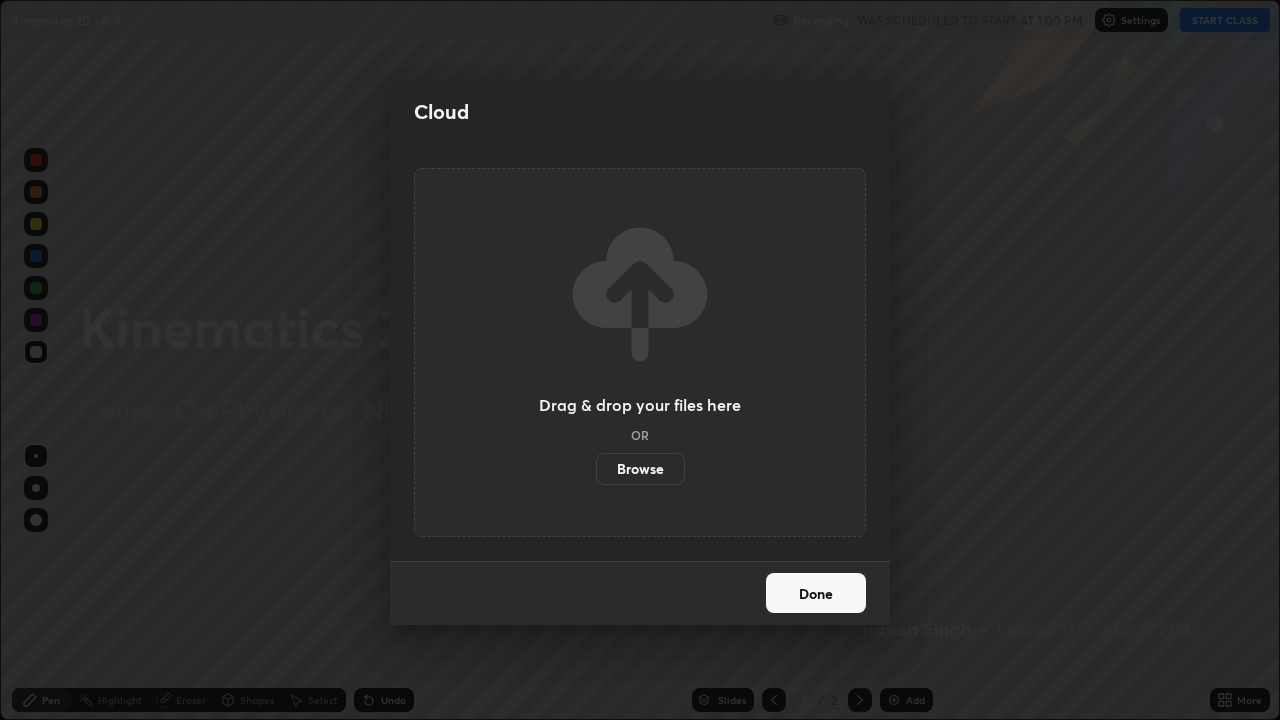 click on "Browse" at bounding box center [640, 469] 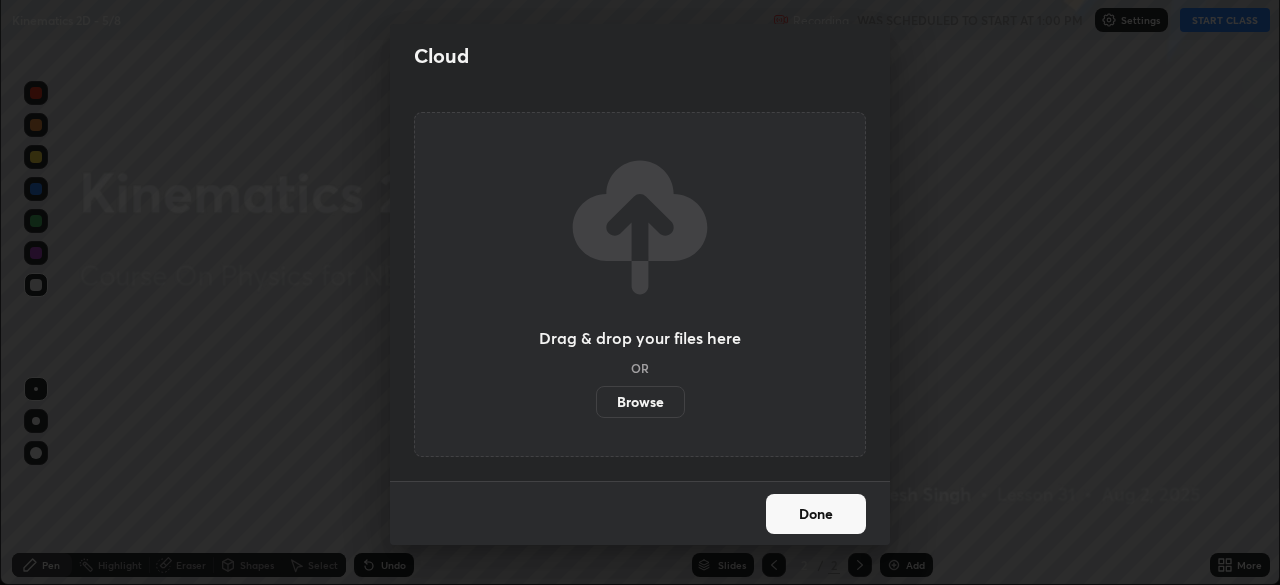 scroll, scrollTop: 585, scrollLeft: 1280, axis: both 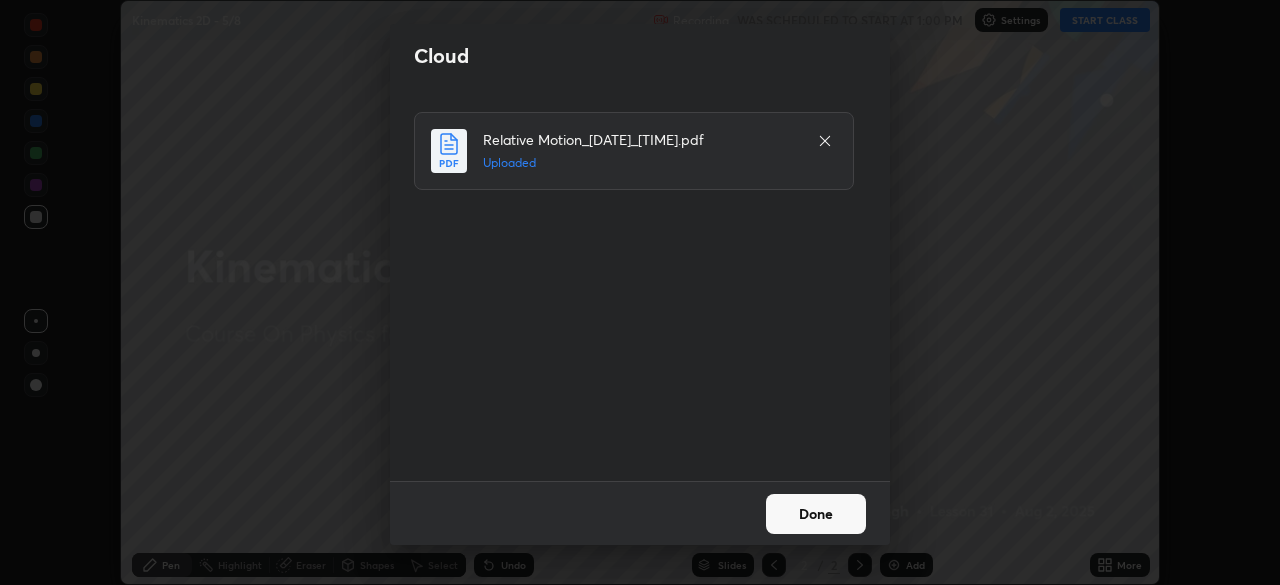 click on "Done" at bounding box center [816, 514] 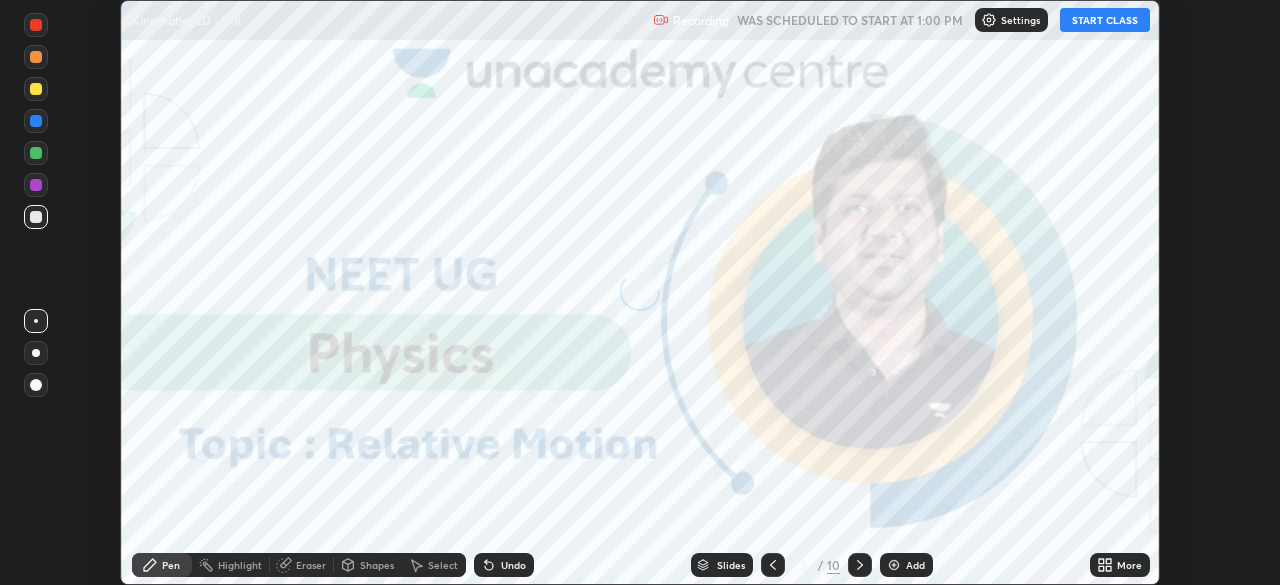 click 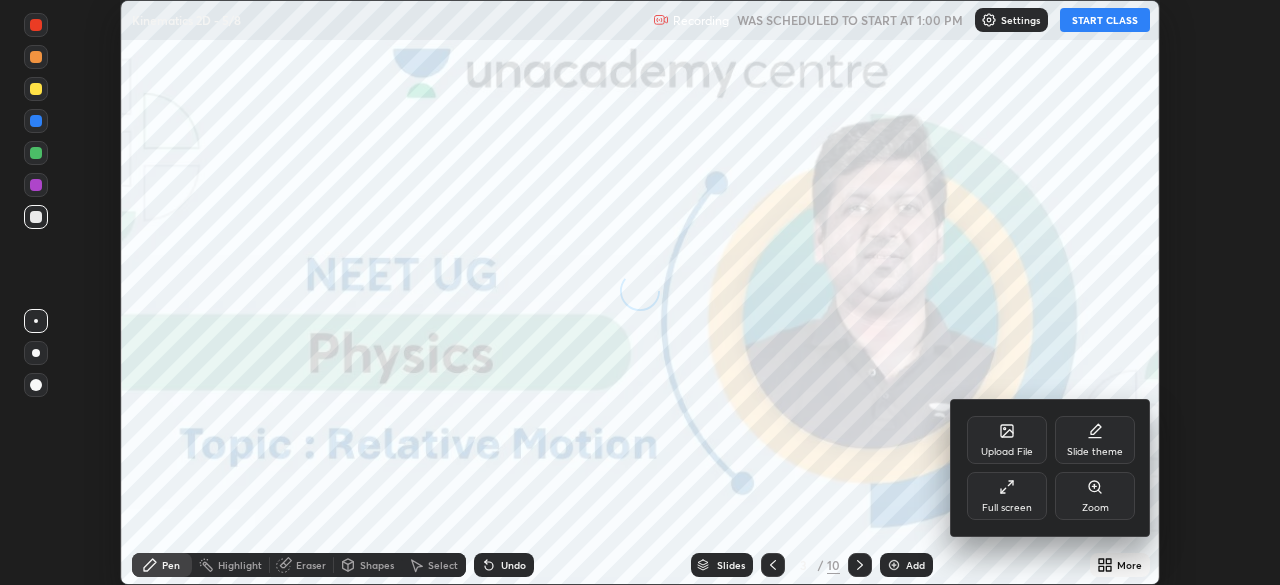 click on "Full screen" at bounding box center (1007, 508) 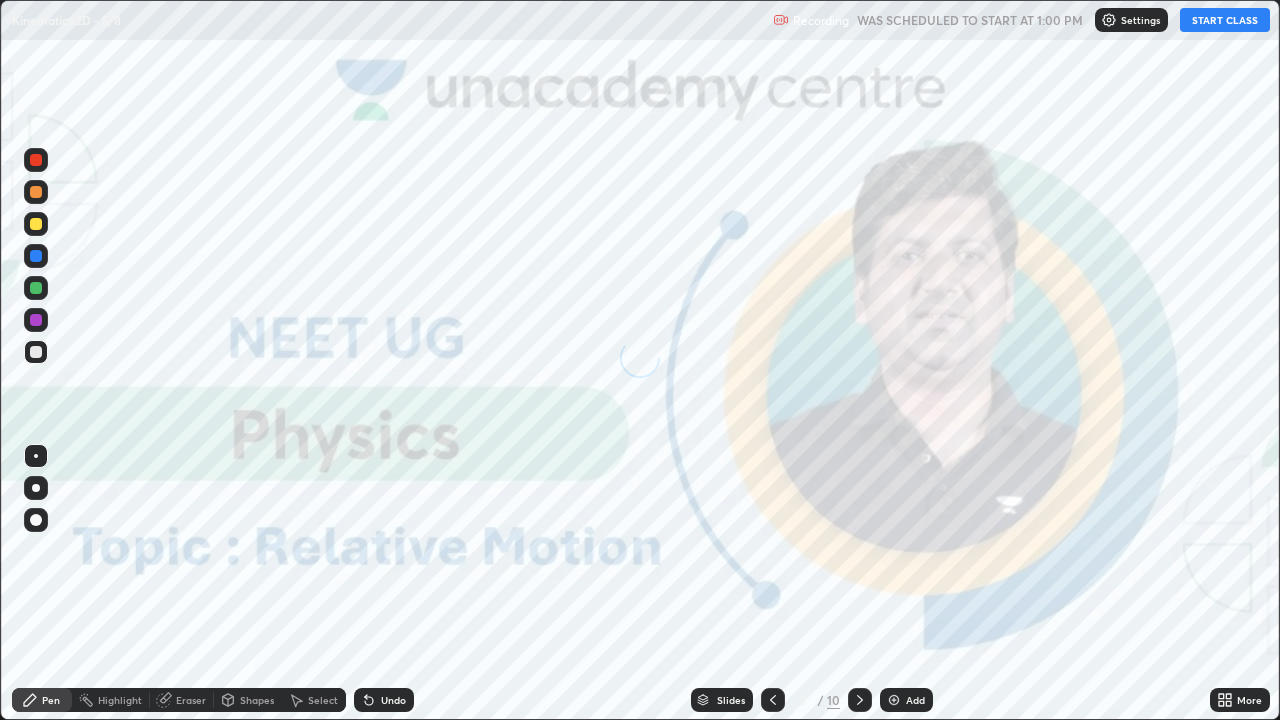 scroll, scrollTop: 99280, scrollLeft: 98720, axis: both 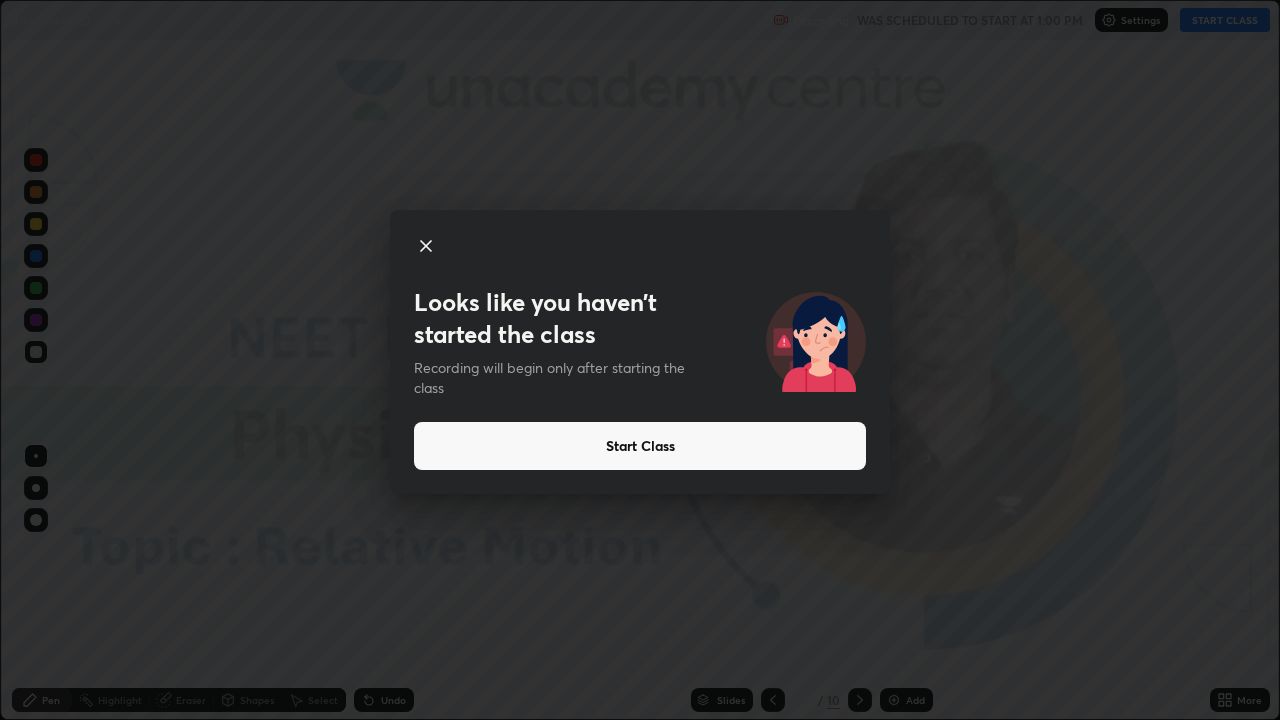 click 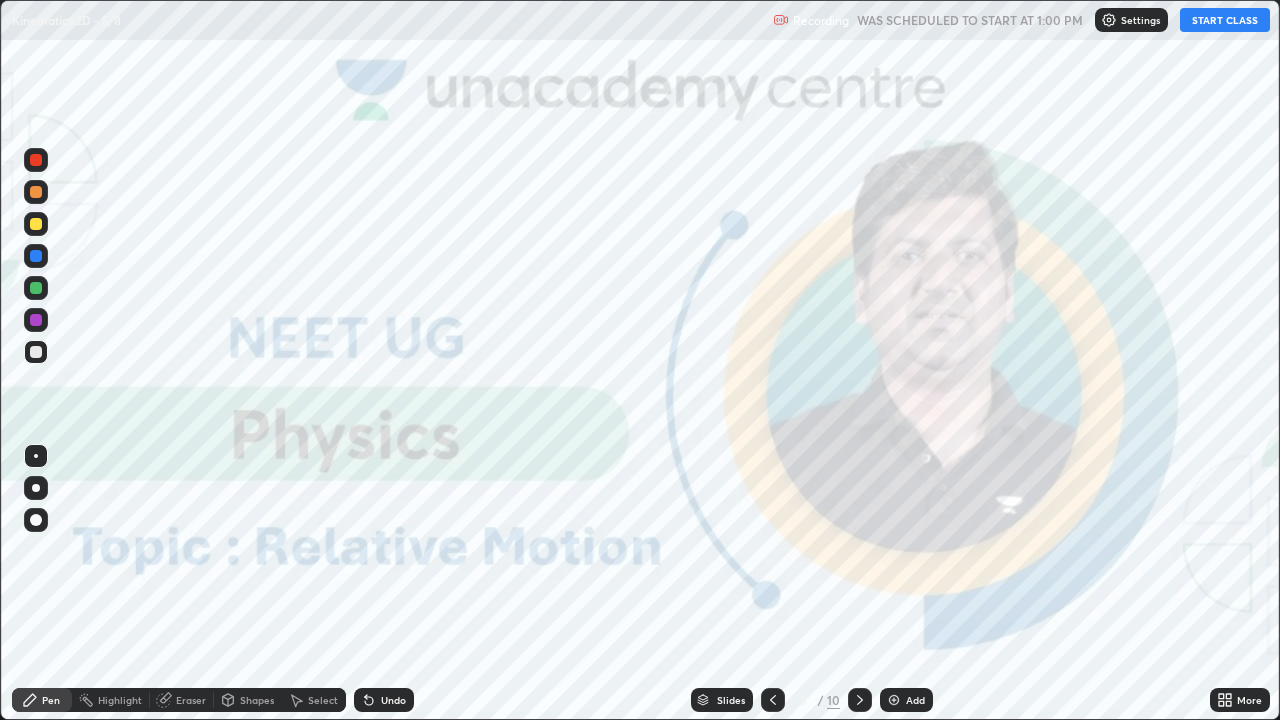 click 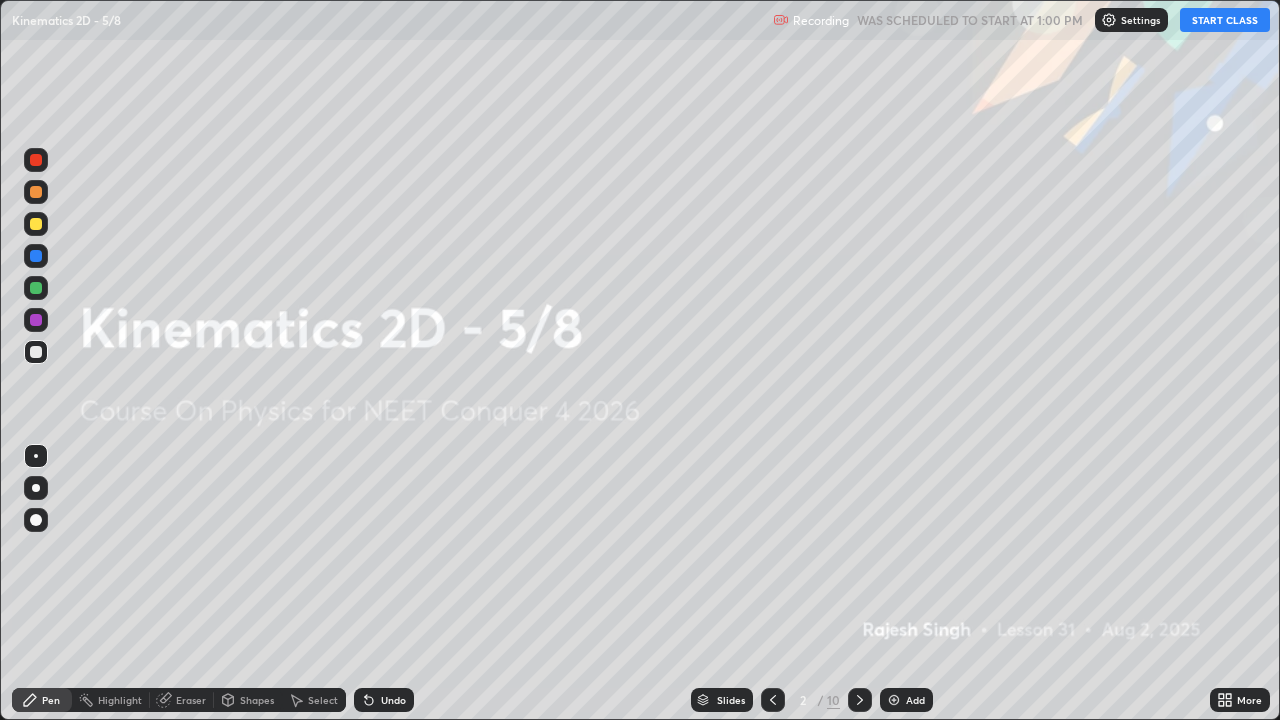 click 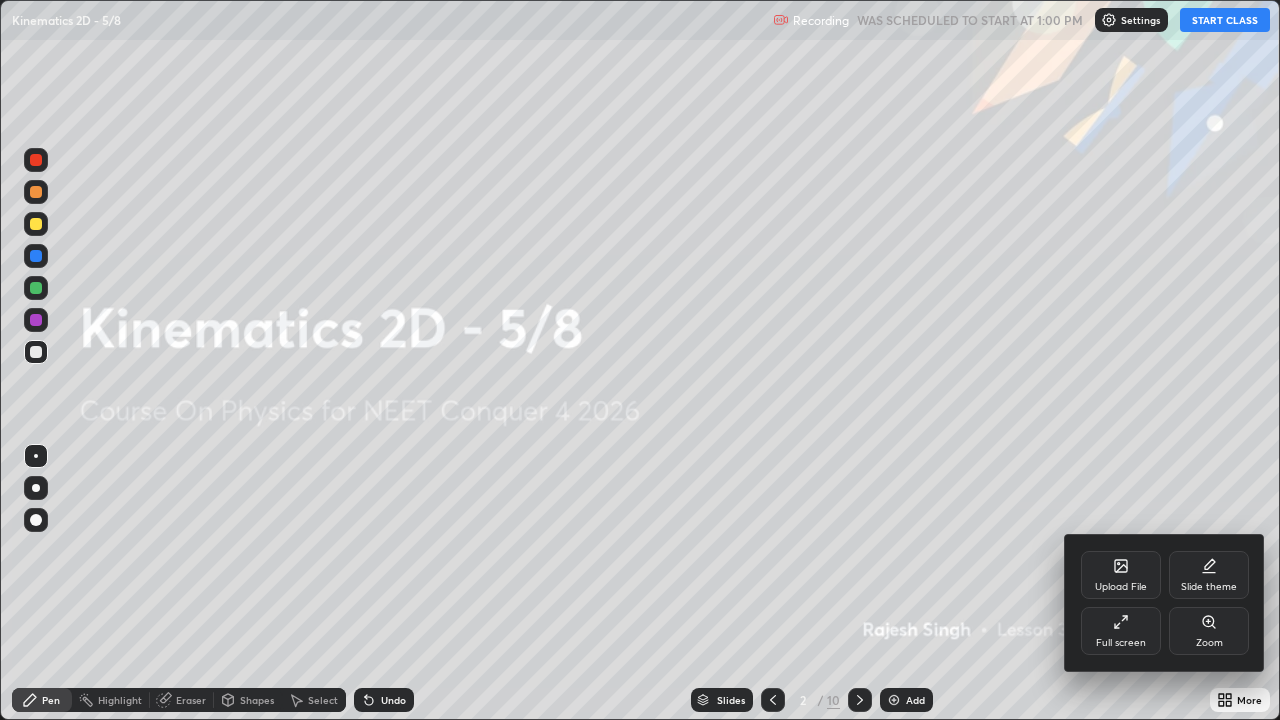 click on "Upload File" at bounding box center [1121, 575] 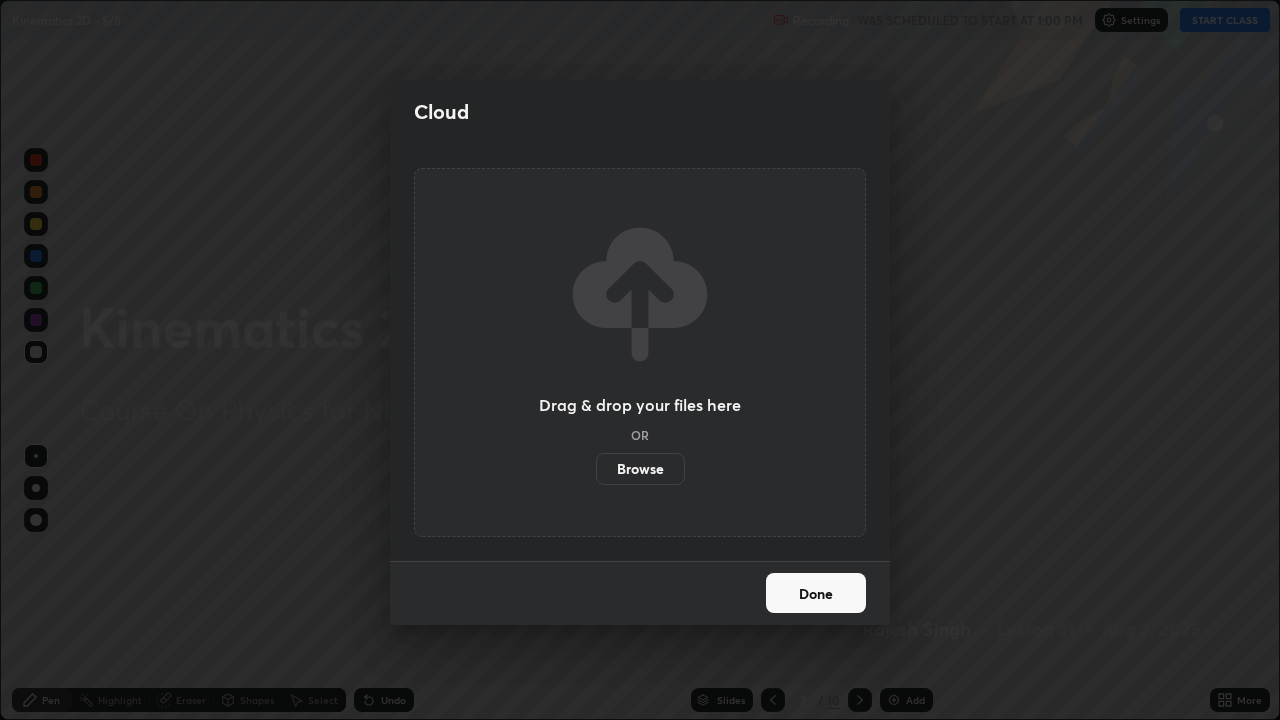 click on "Browse" at bounding box center (640, 469) 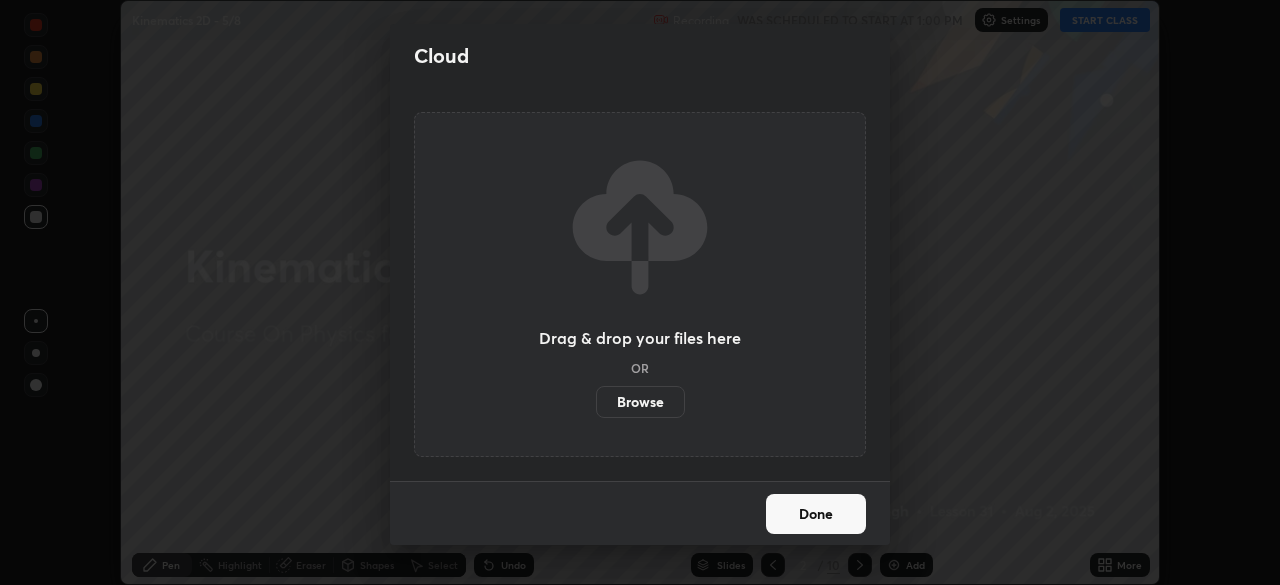 scroll, scrollTop: 585, scrollLeft: 1280, axis: both 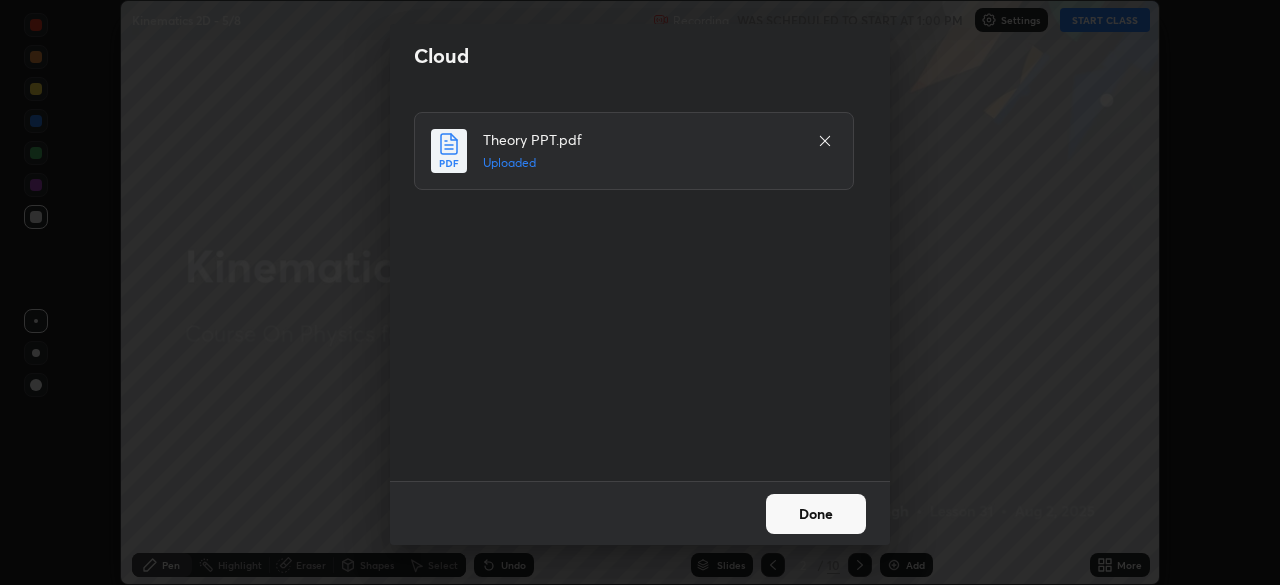 click on "Done" at bounding box center (816, 514) 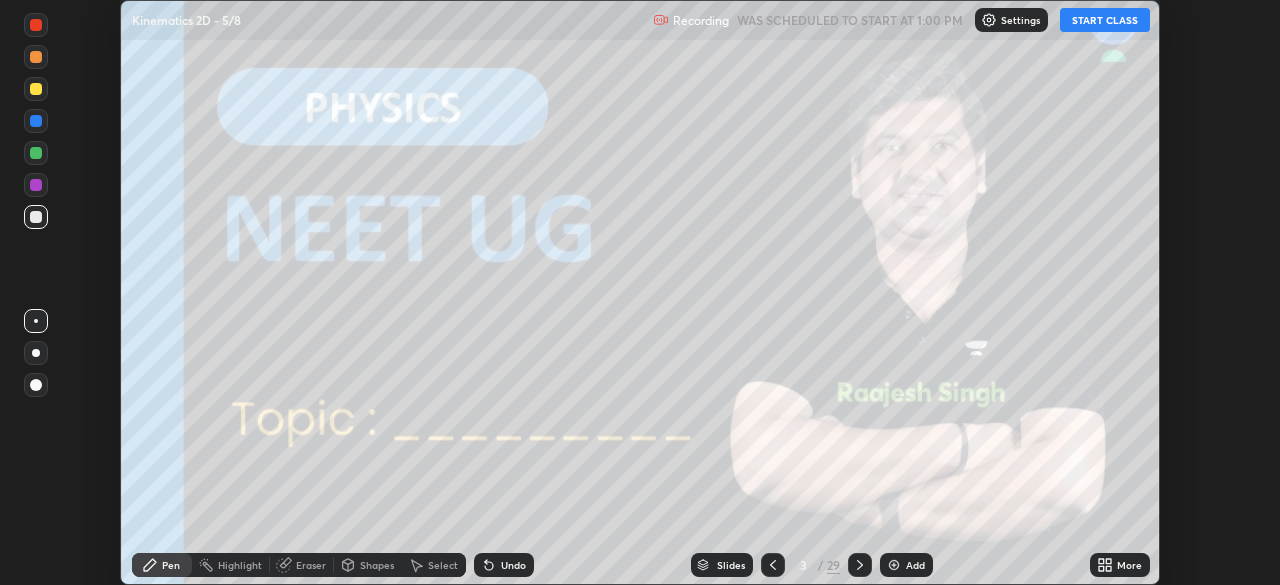 click 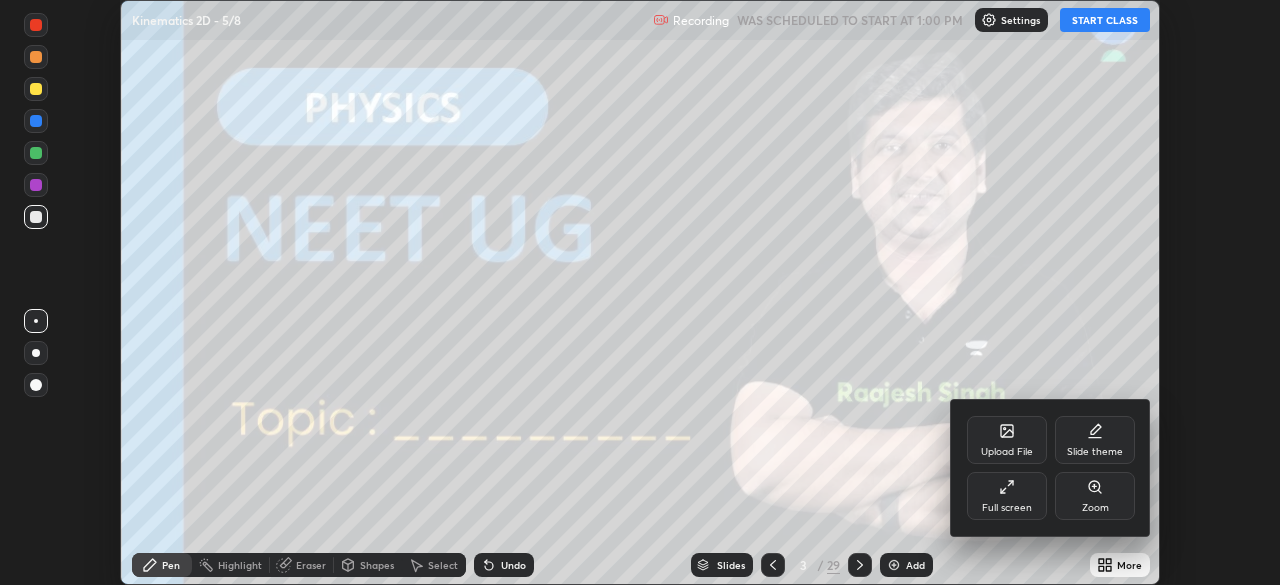 click on "Full screen" at bounding box center (1007, 508) 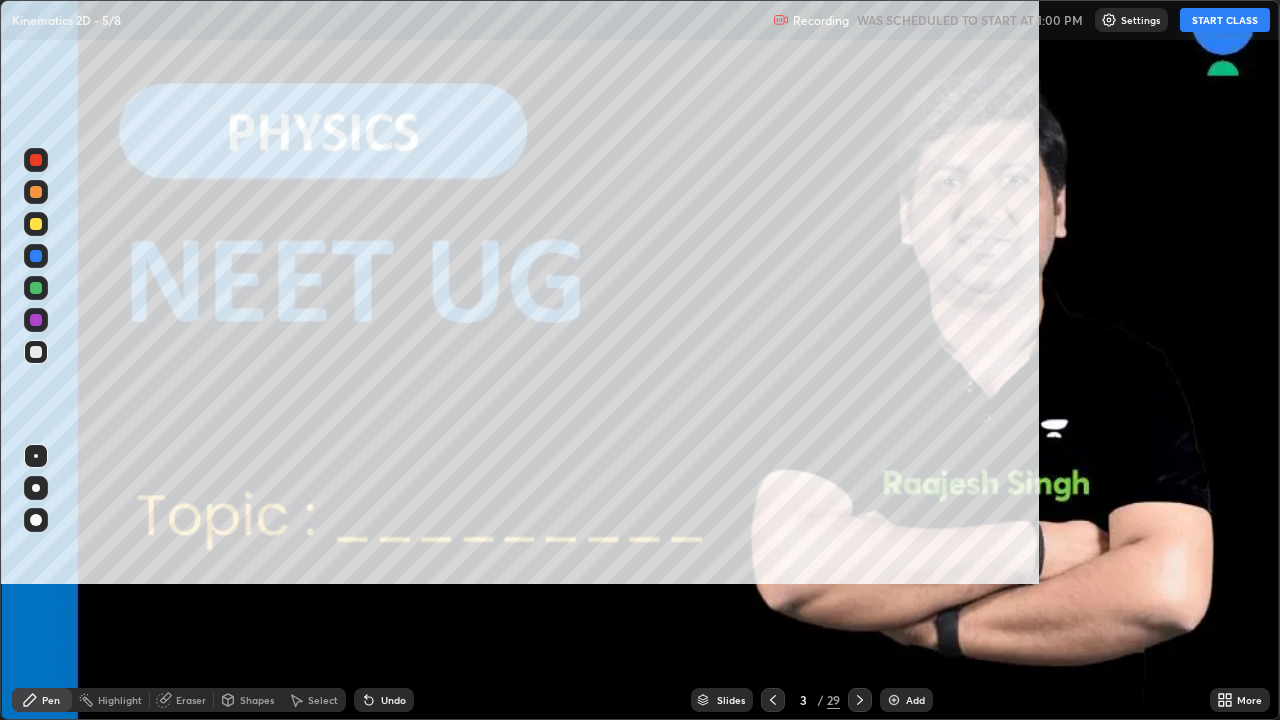 scroll, scrollTop: 99280, scrollLeft: 98720, axis: both 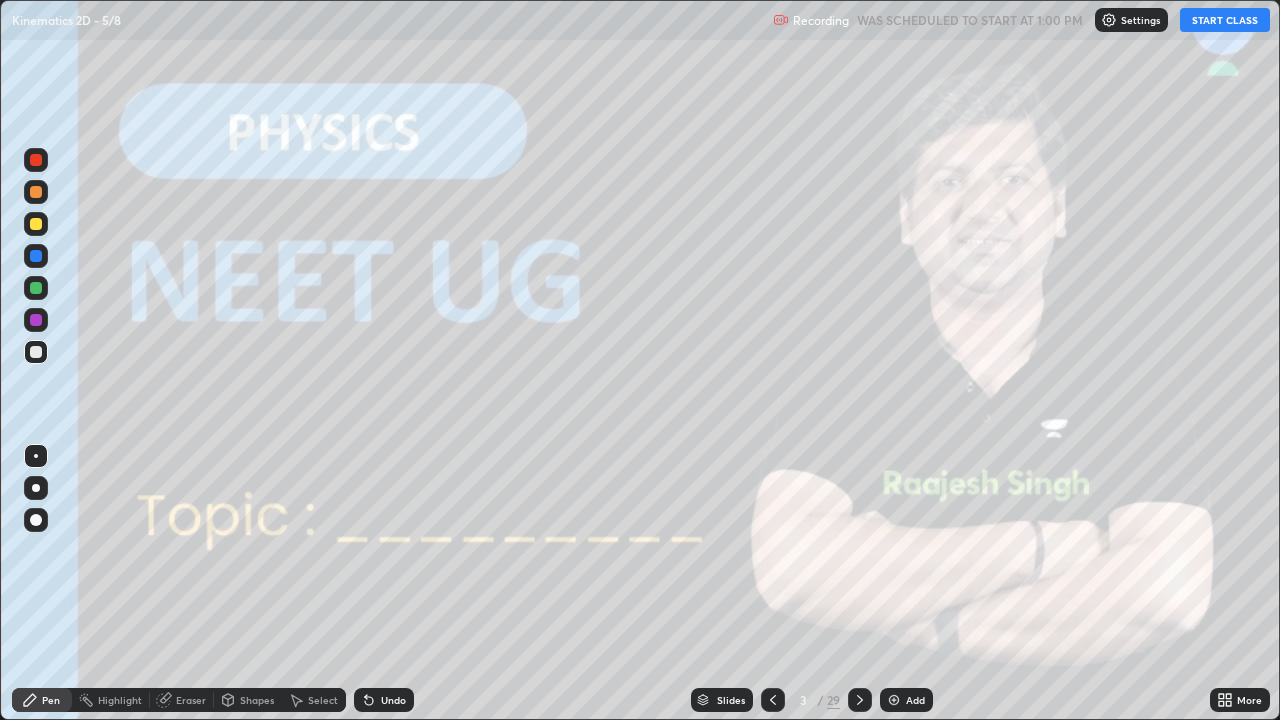 click on "START CLASS" at bounding box center (1225, 20) 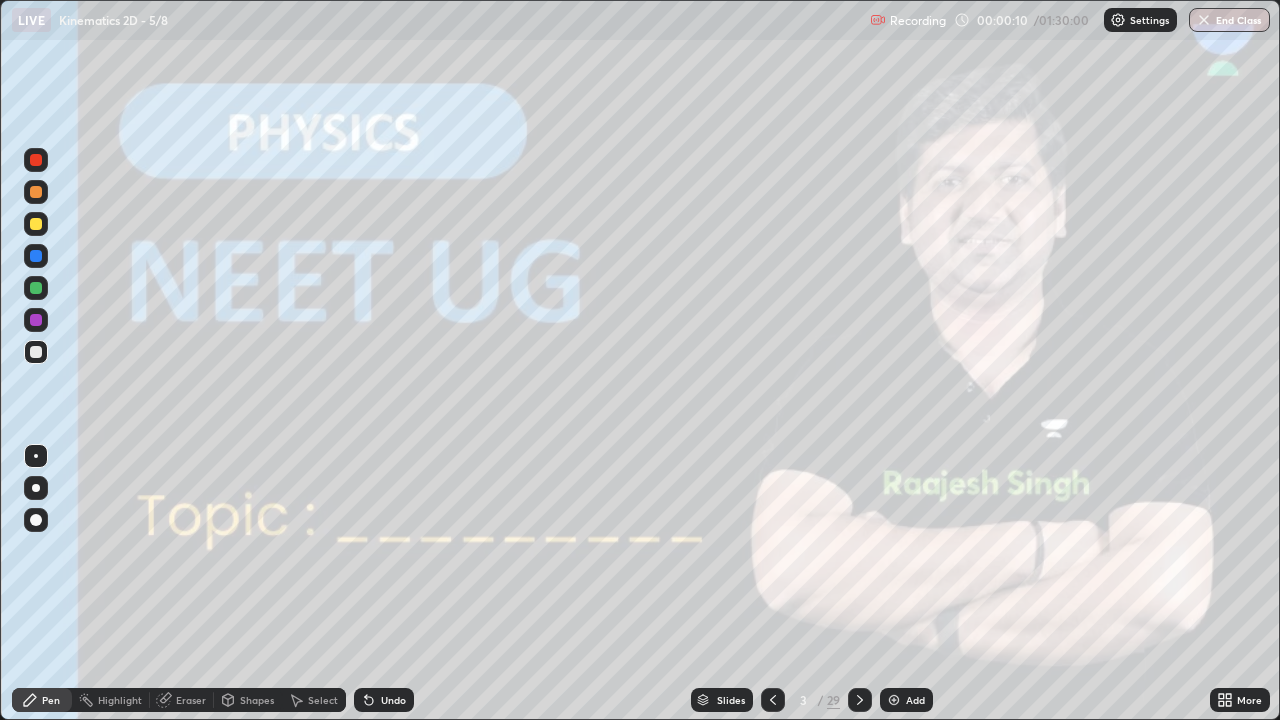 click at bounding box center (36, 288) 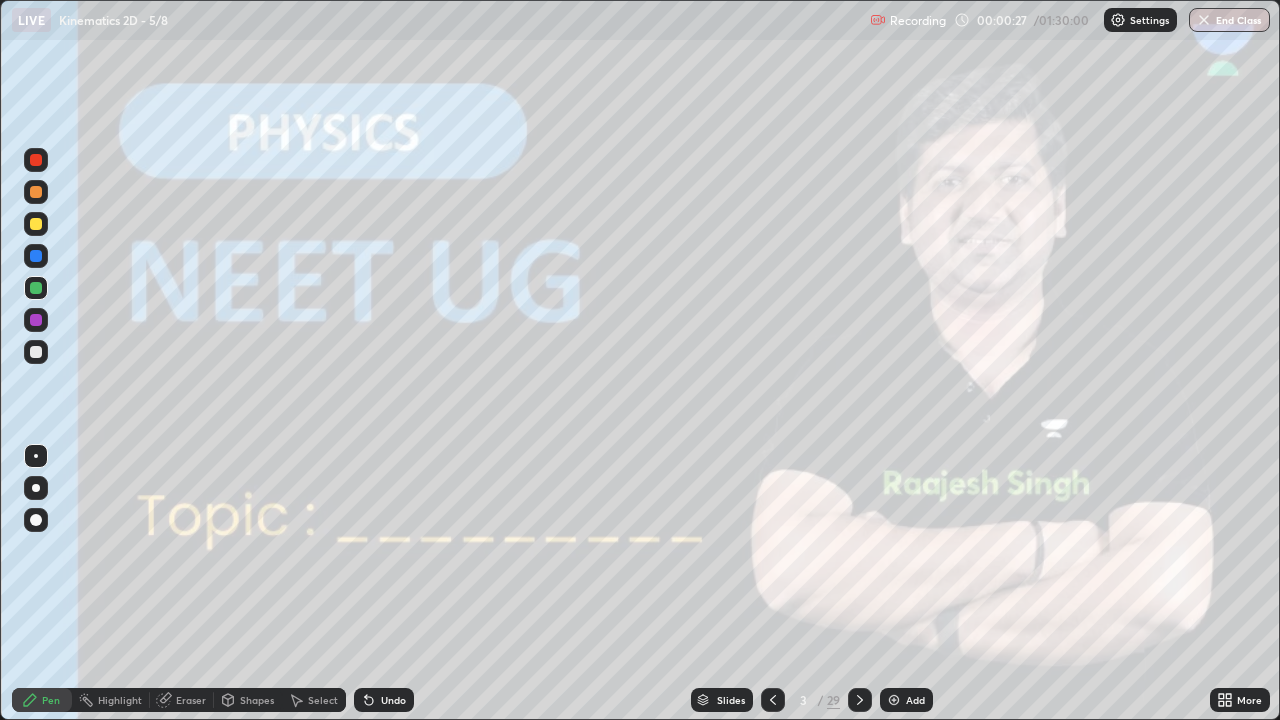 click 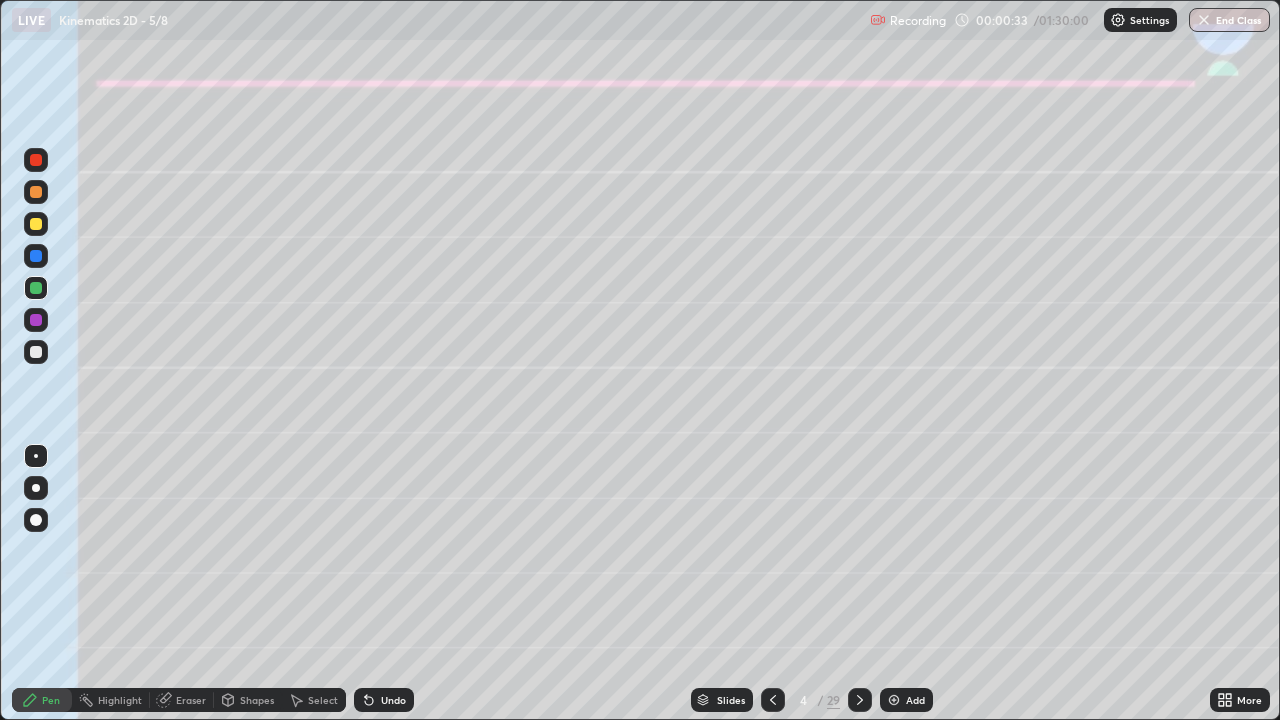 click at bounding box center (36, 224) 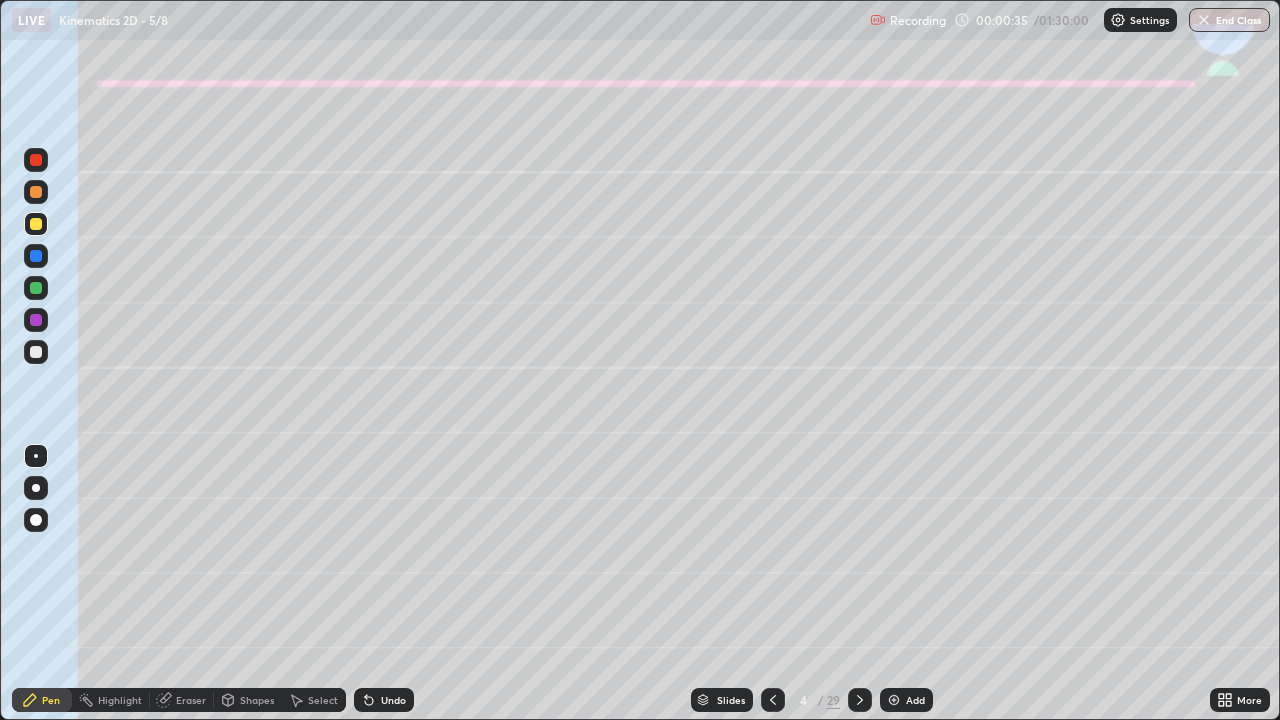 click at bounding box center [36, 488] 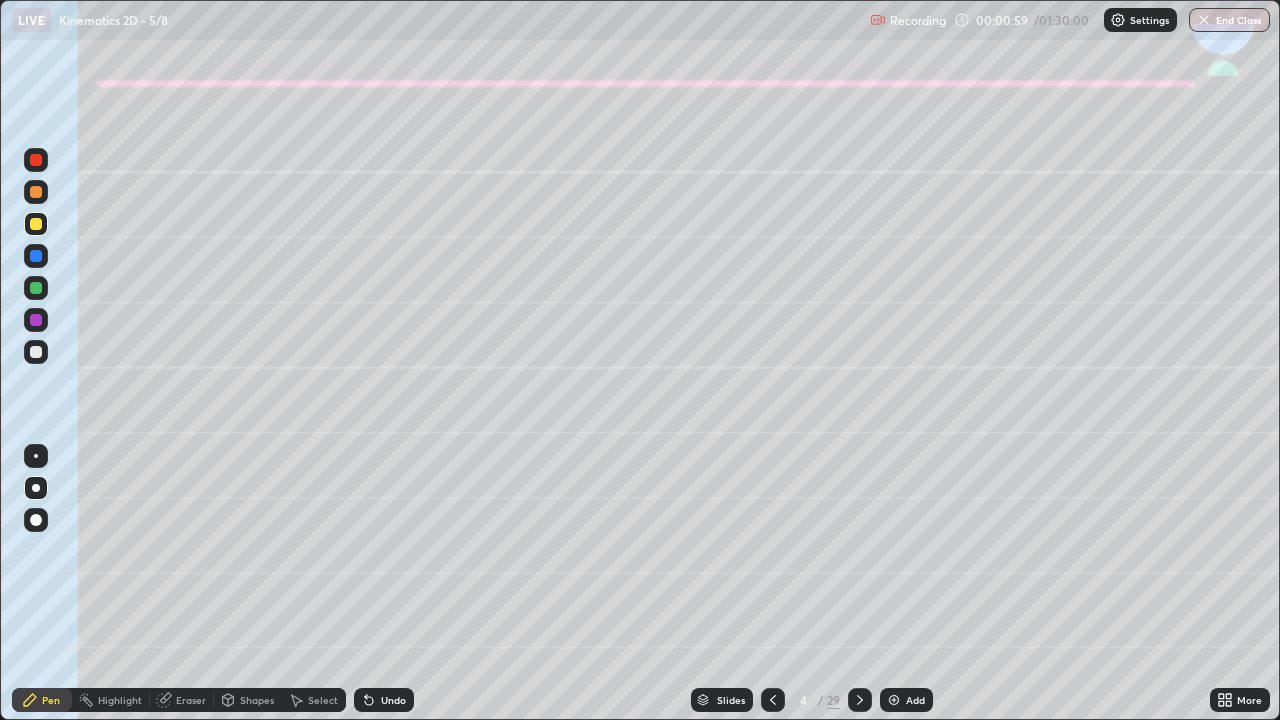 click at bounding box center [36, 352] 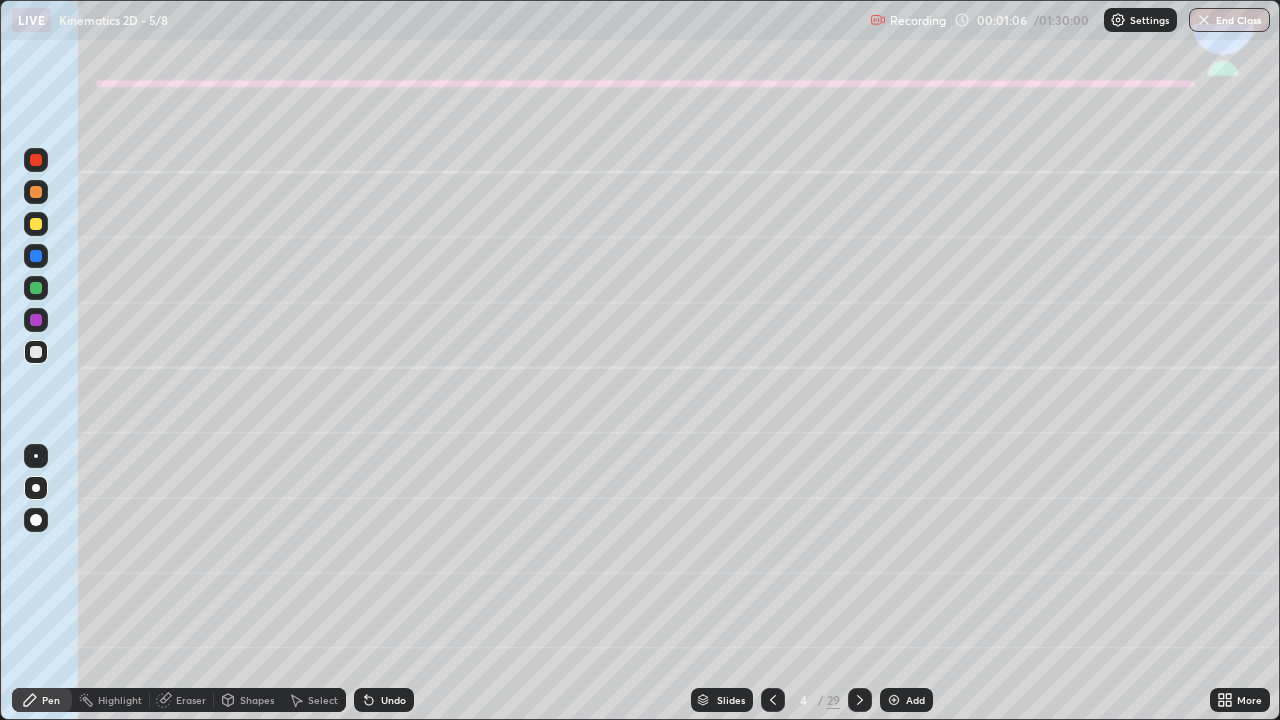 click 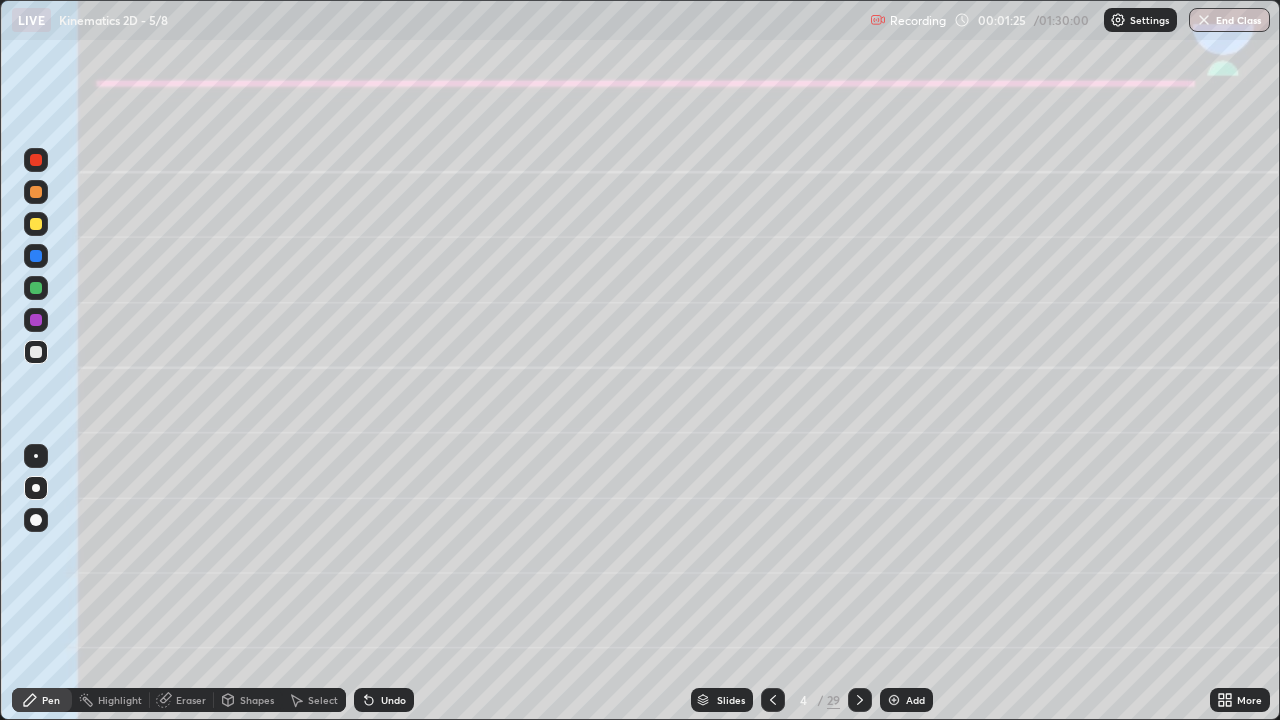 click 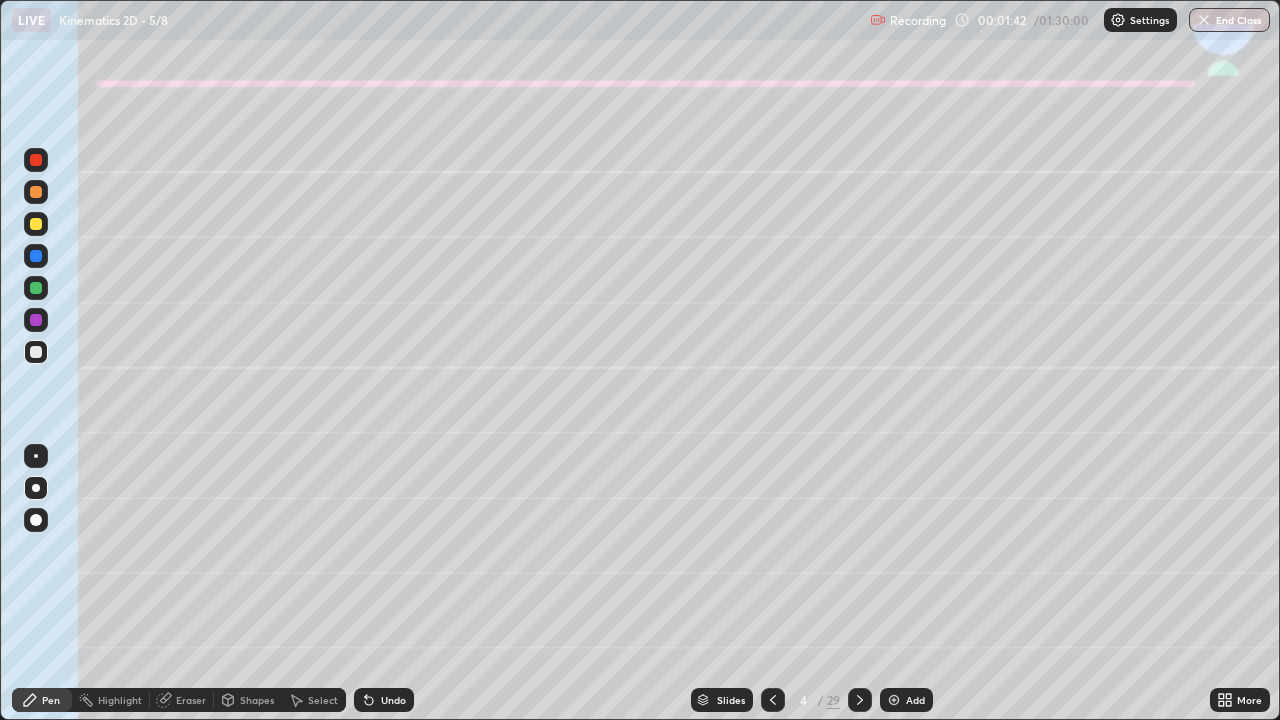 click on "Undo" at bounding box center (384, 700) 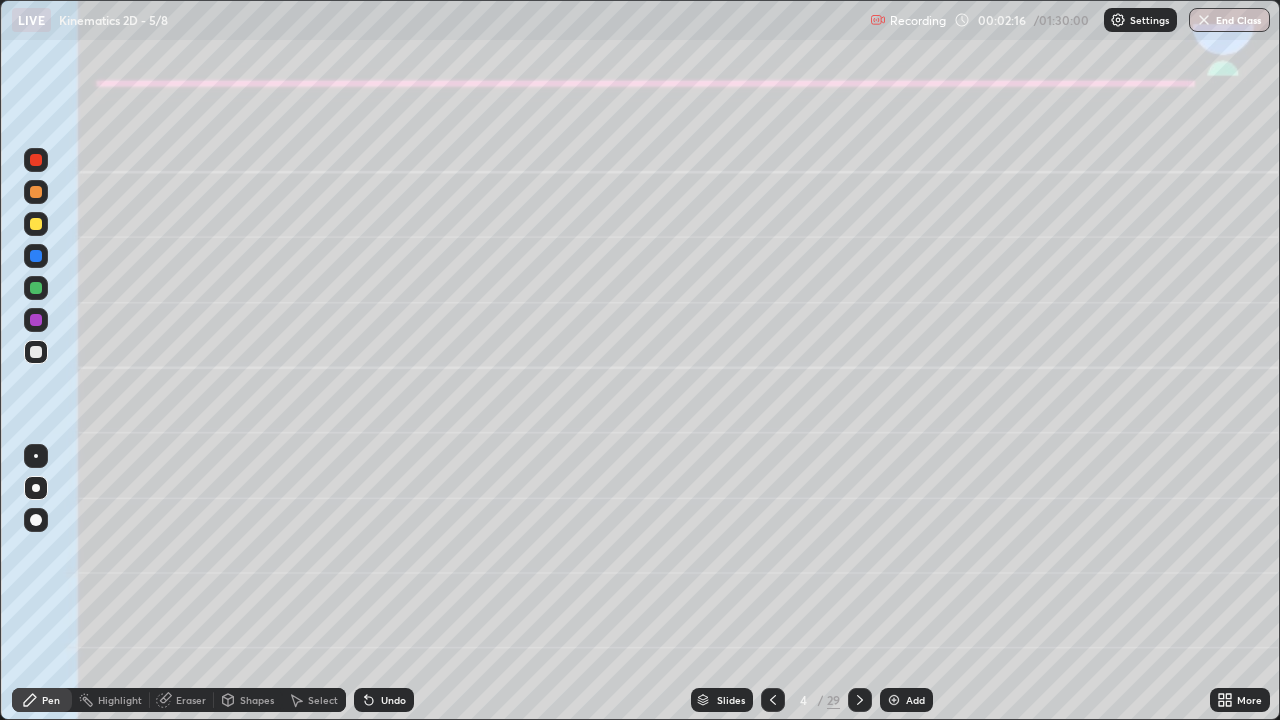 click 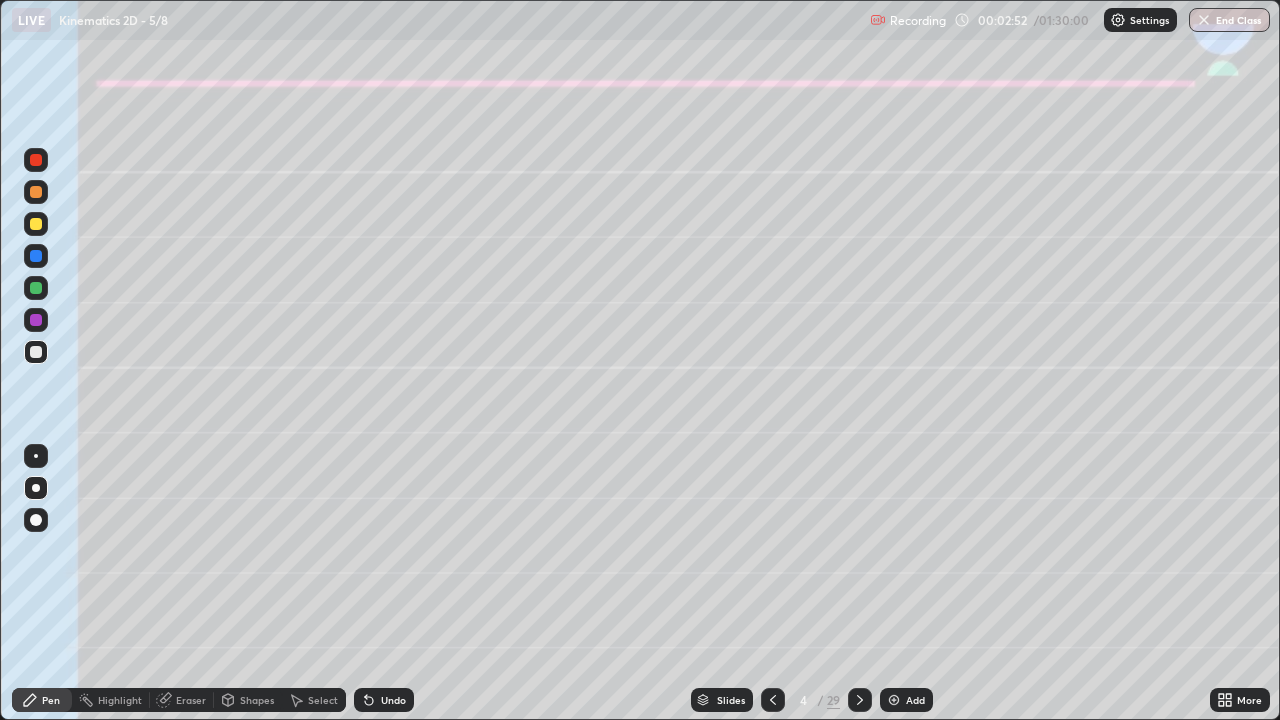click on "Shapes" at bounding box center [257, 700] 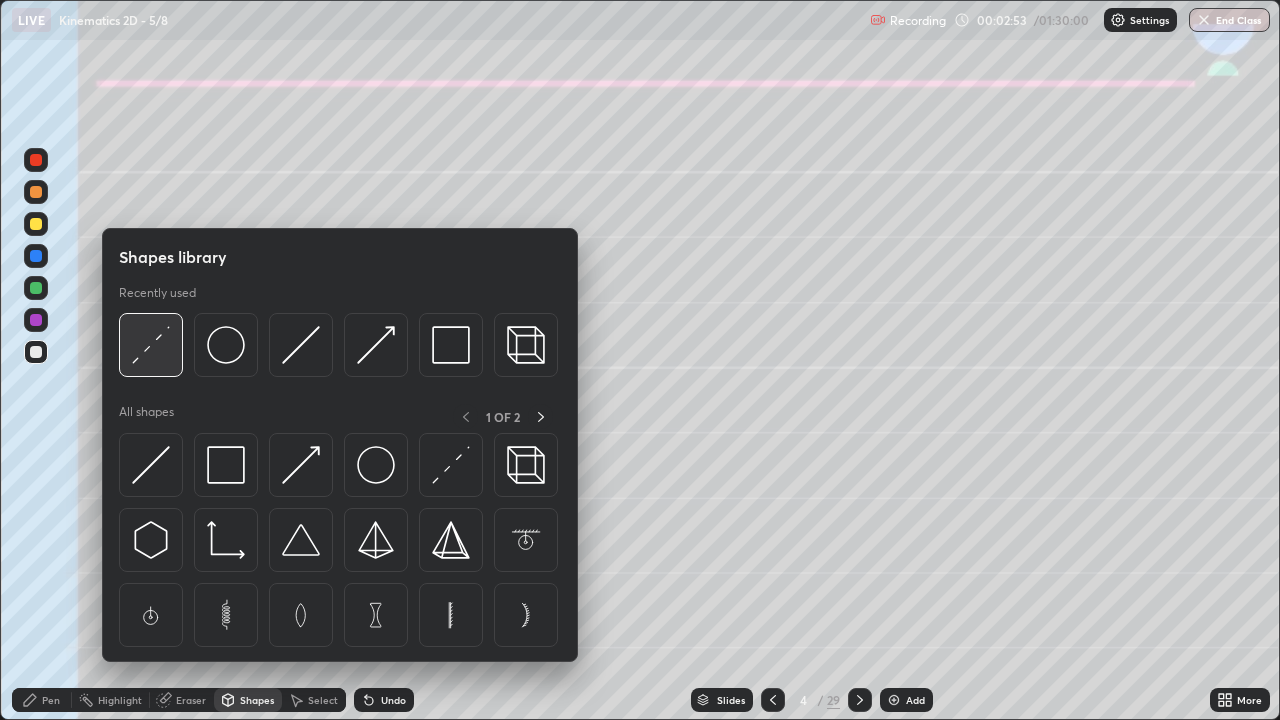 click at bounding box center [151, 345] 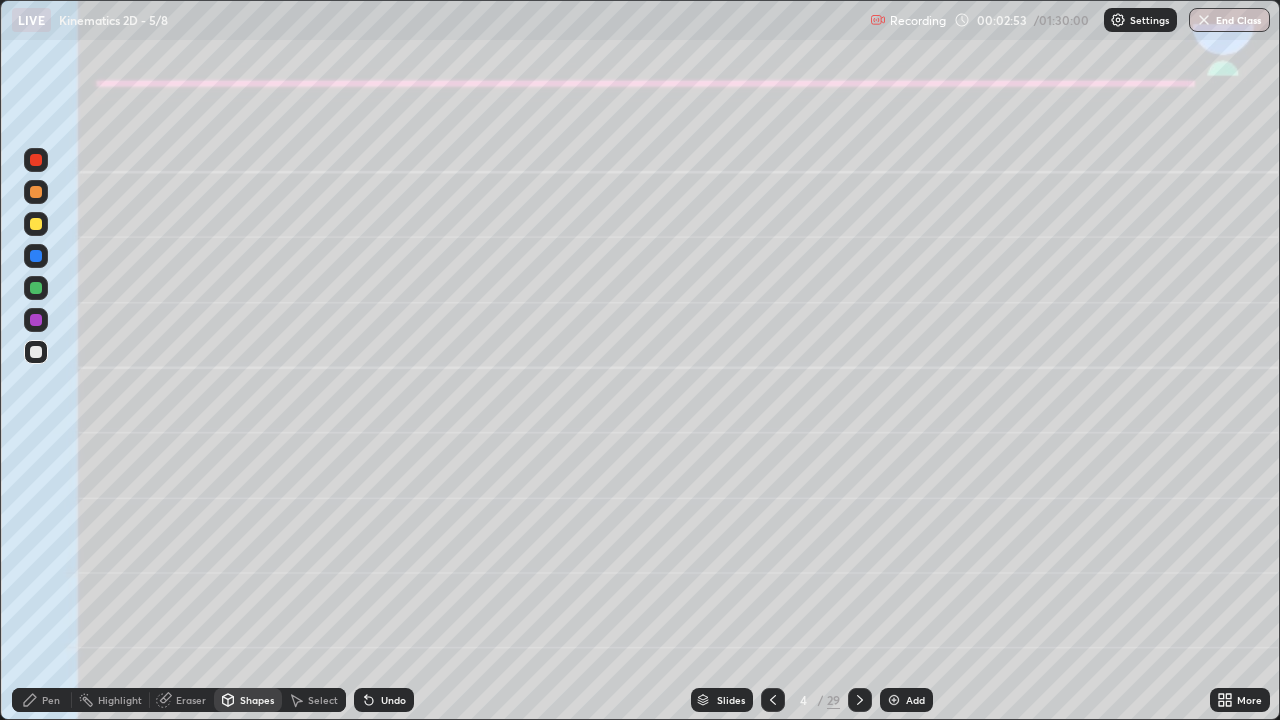 click at bounding box center (36, 320) 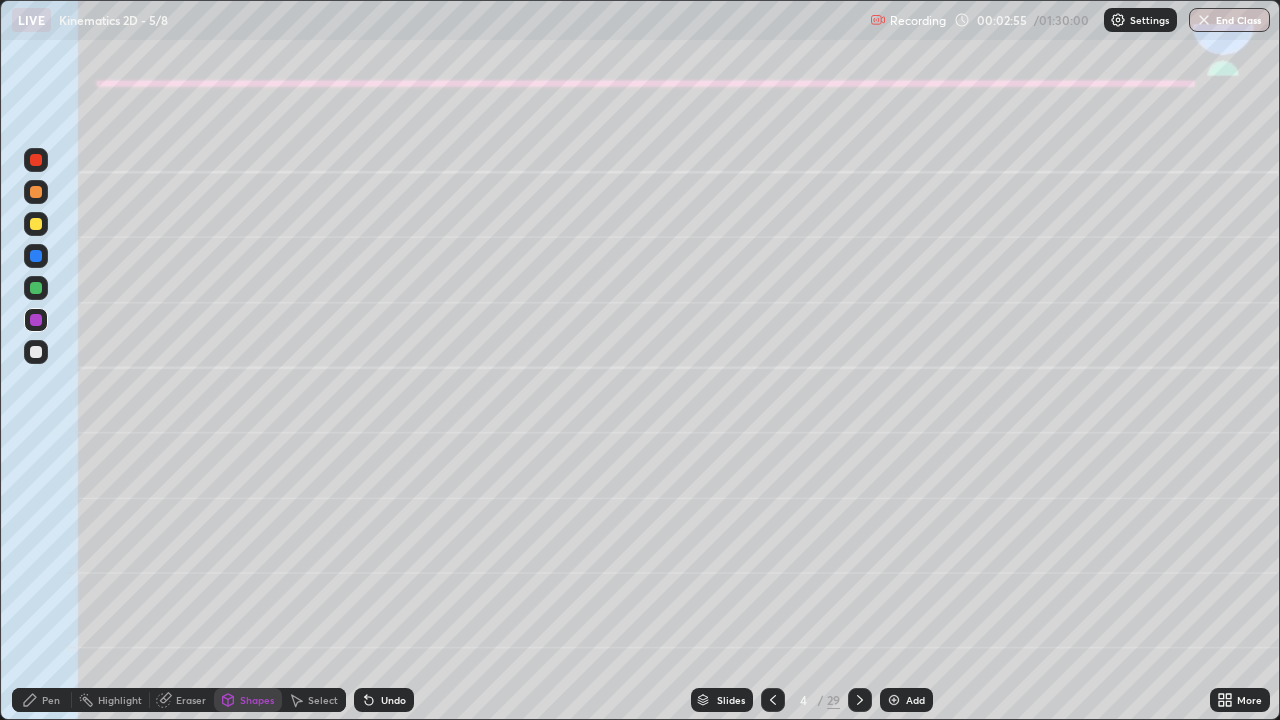 click on "Pen" at bounding box center [51, 700] 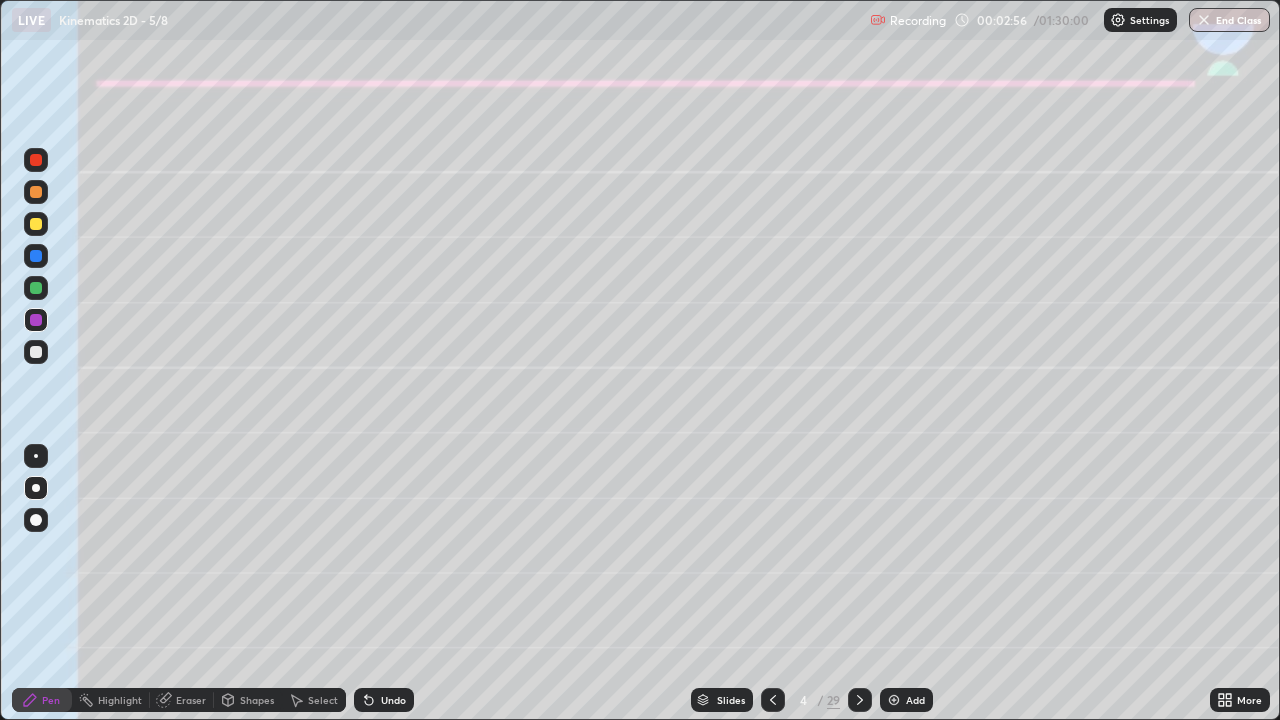 click at bounding box center (36, 224) 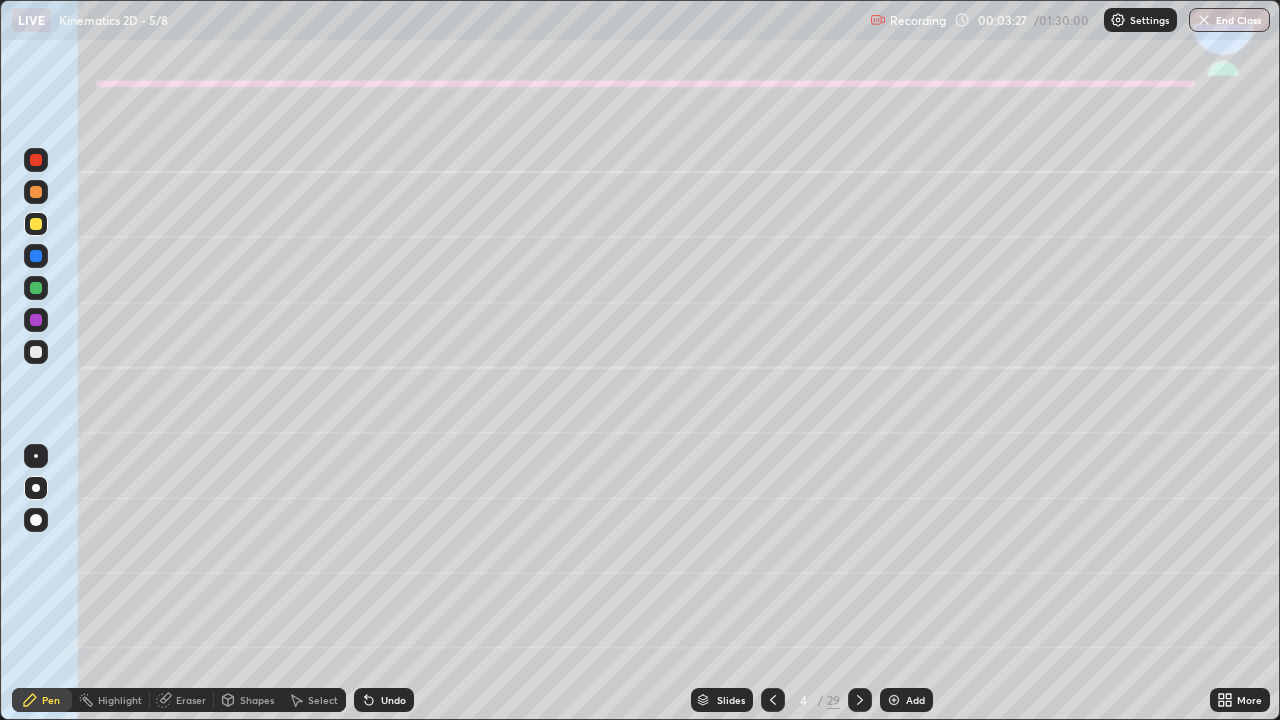 click on "Undo" at bounding box center (393, 700) 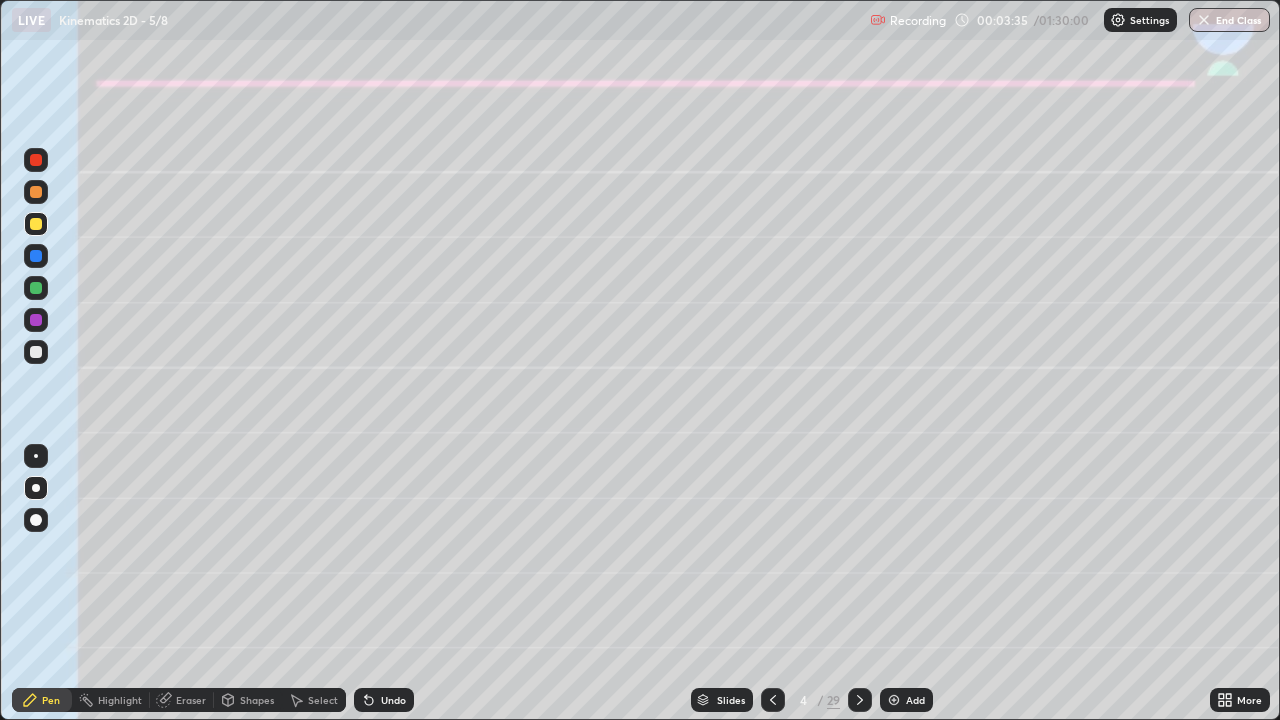 click at bounding box center [36, 352] 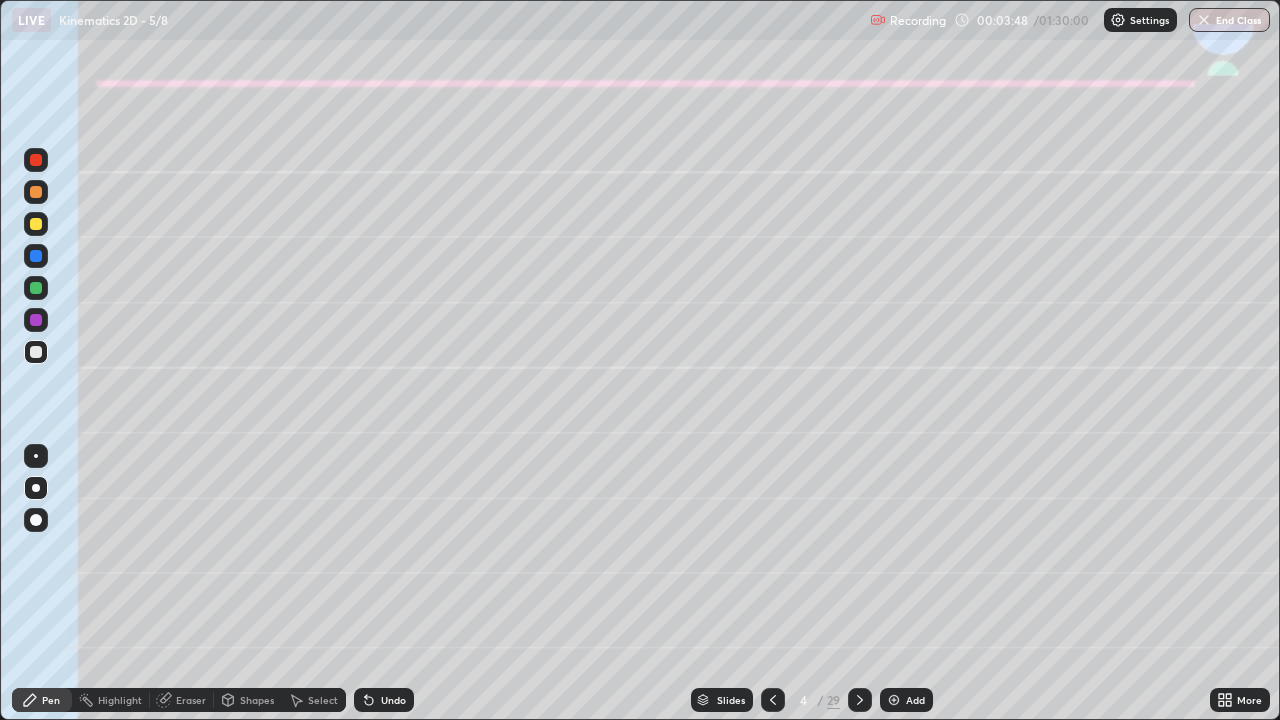 click on "Undo" at bounding box center [384, 700] 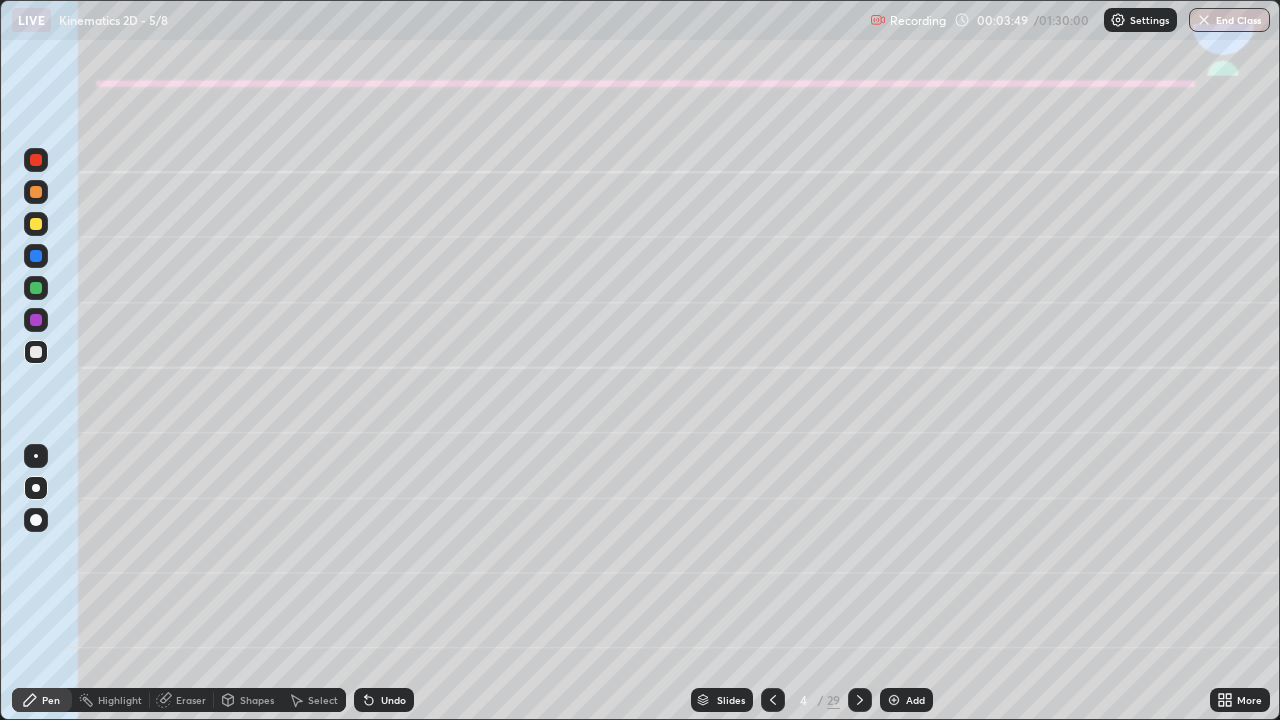 click on "Undo" at bounding box center [384, 700] 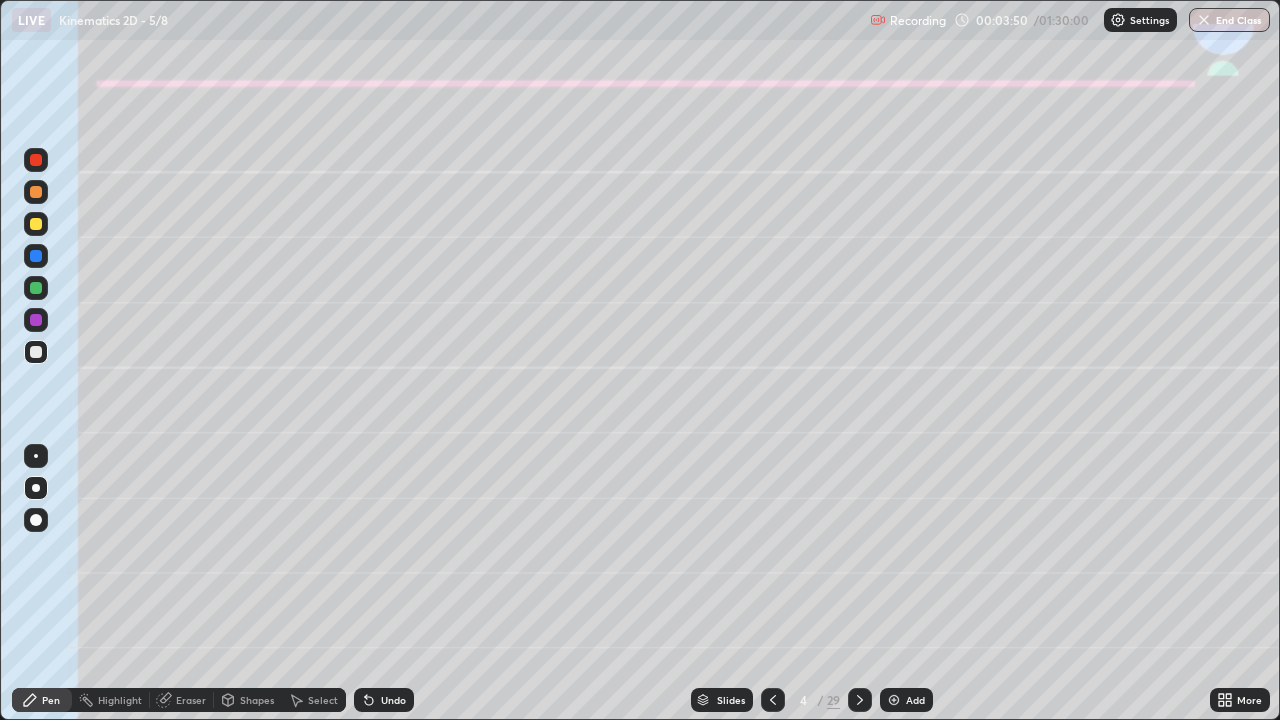 click on "Undo" at bounding box center [393, 700] 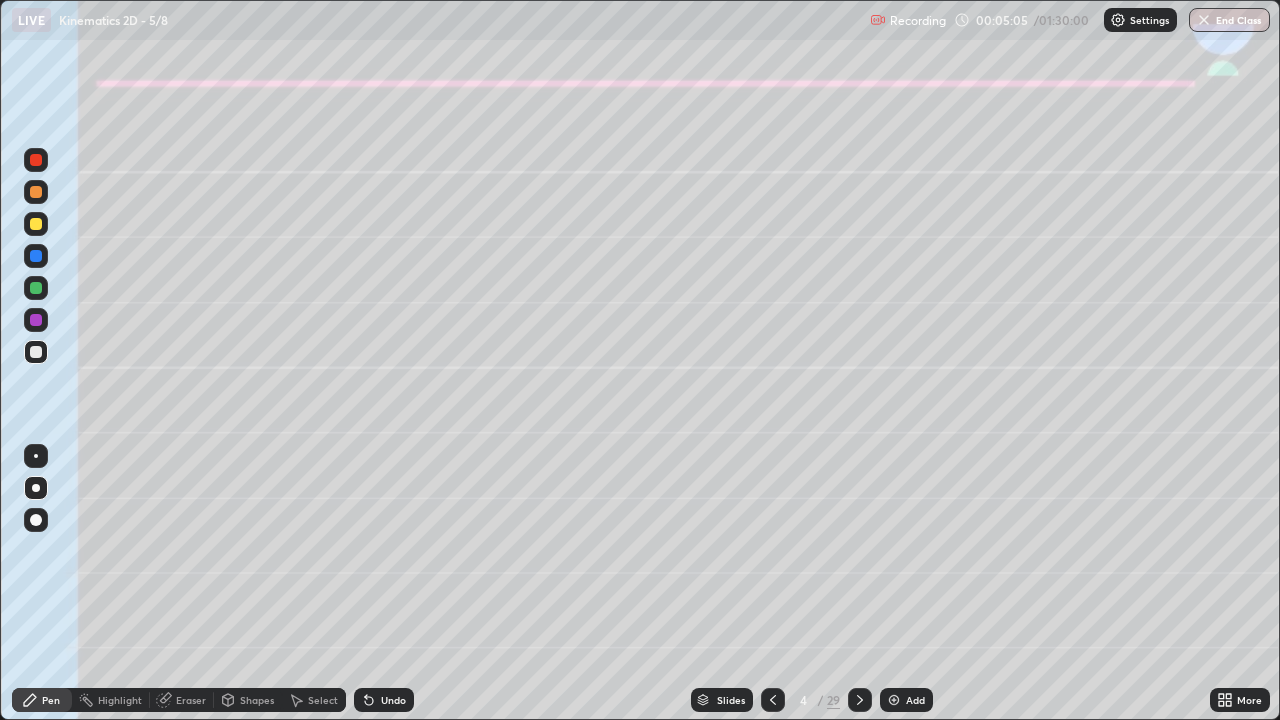 click at bounding box center [36, 288] 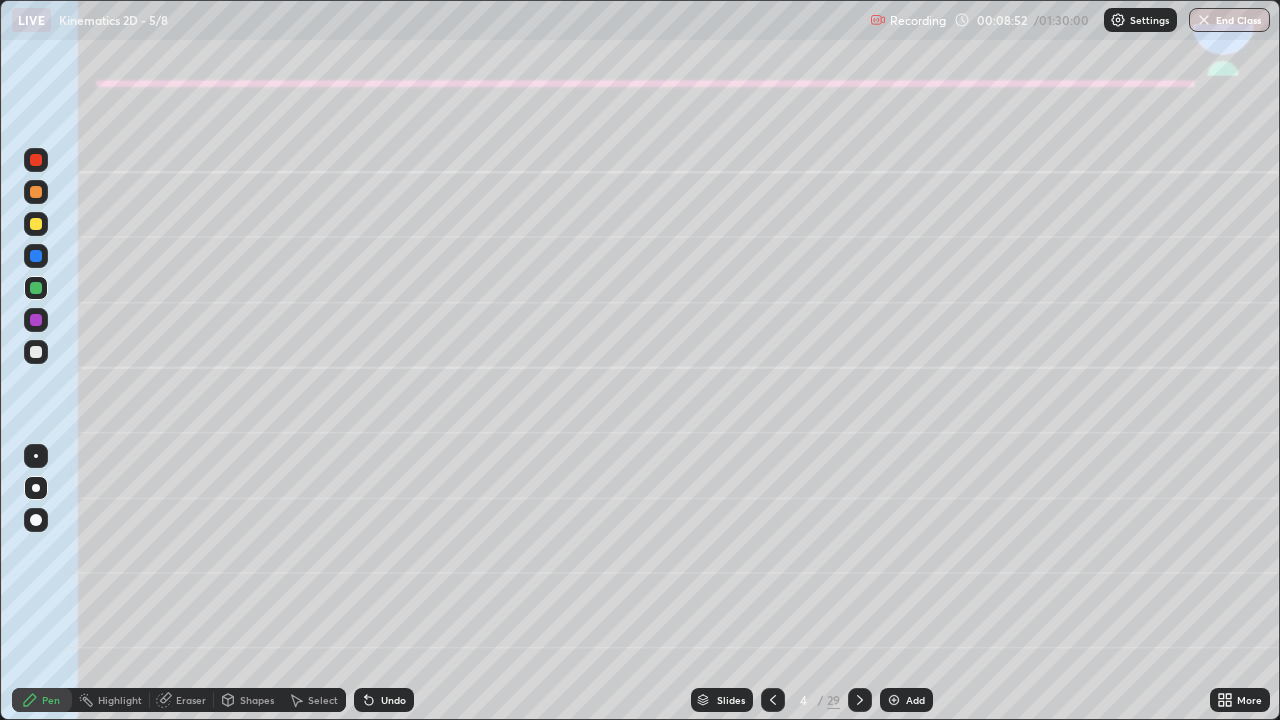 click 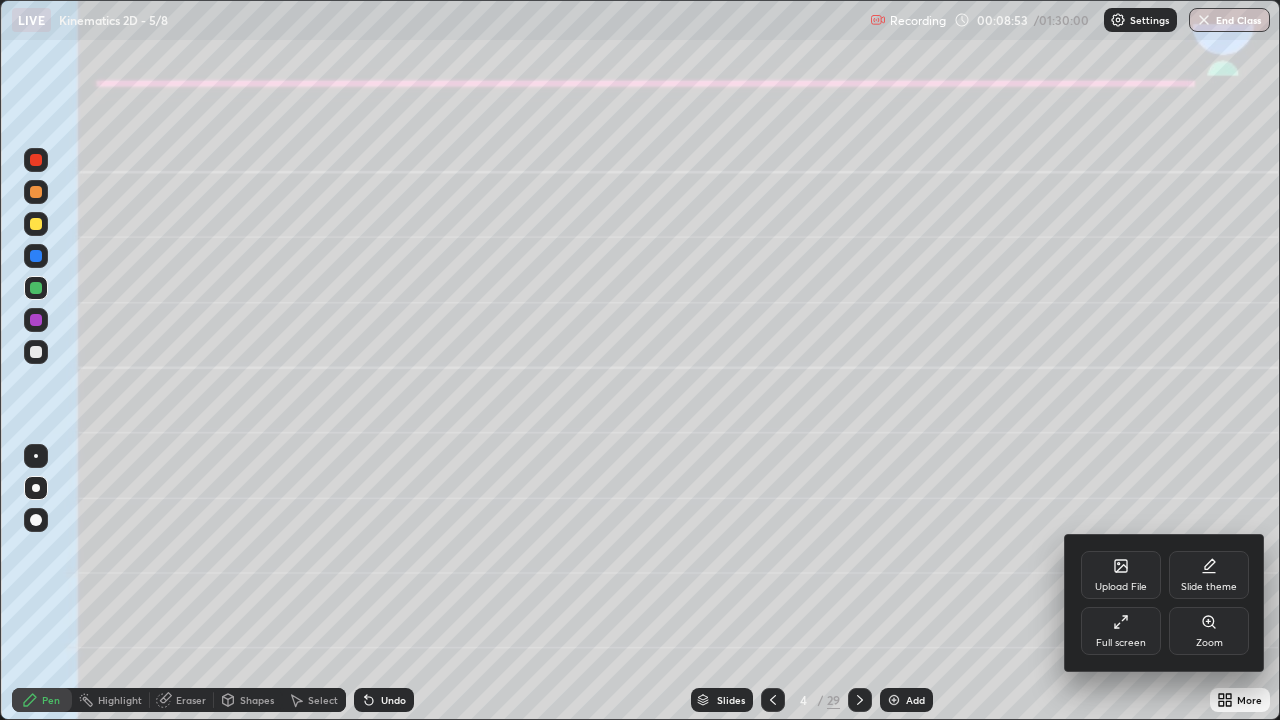 click on "Upload File" at bounding box center (1121, 575) 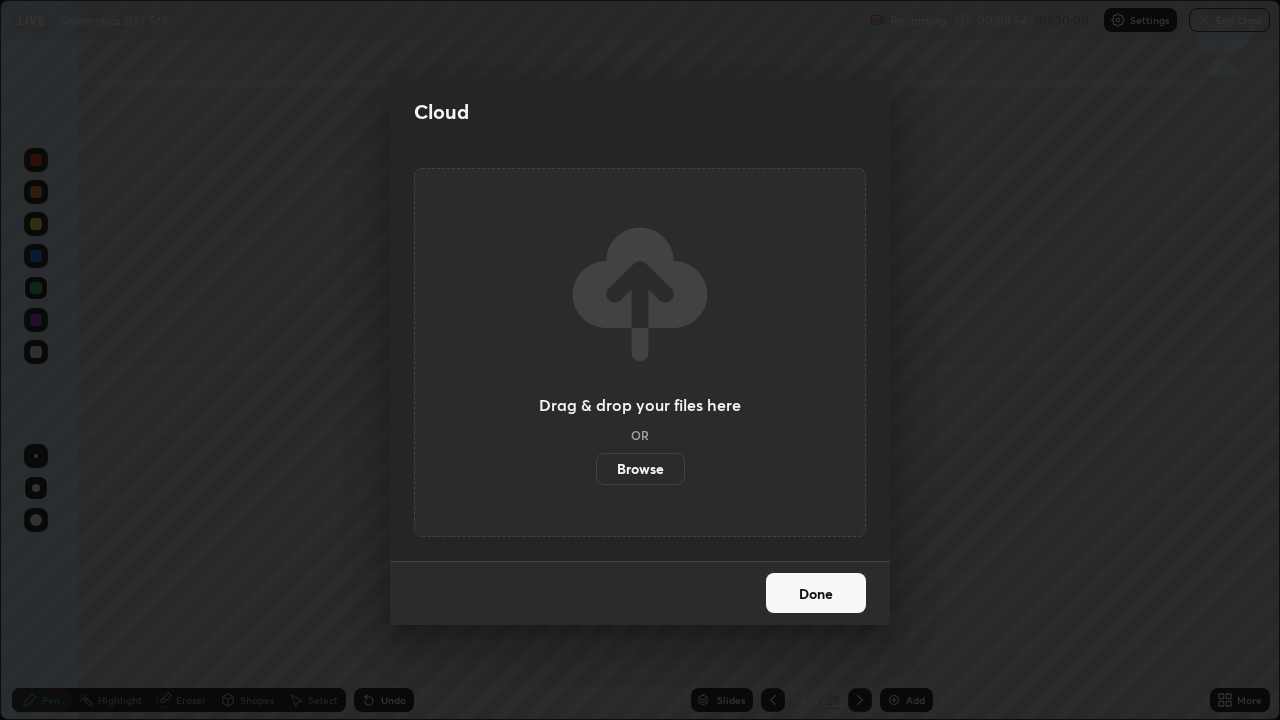 click on "Browse" at bounding box center [640, 469] 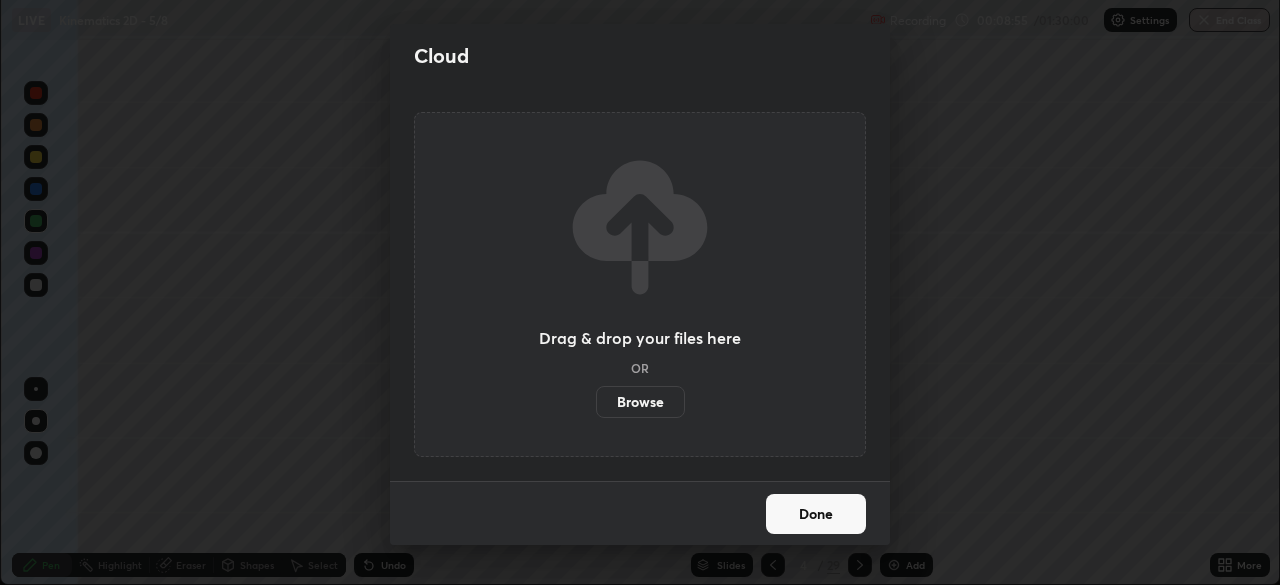 scroll, scrollTop: 585, scrollLeft: 1280, axis: both 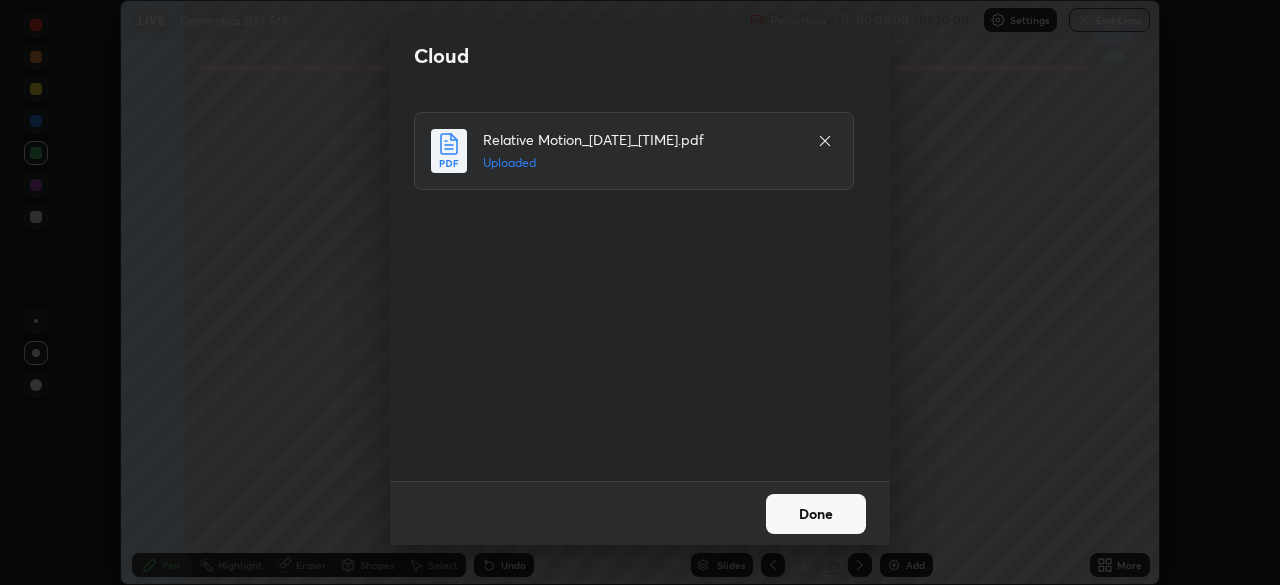 click on "Done" at bounding box center [816, 514] 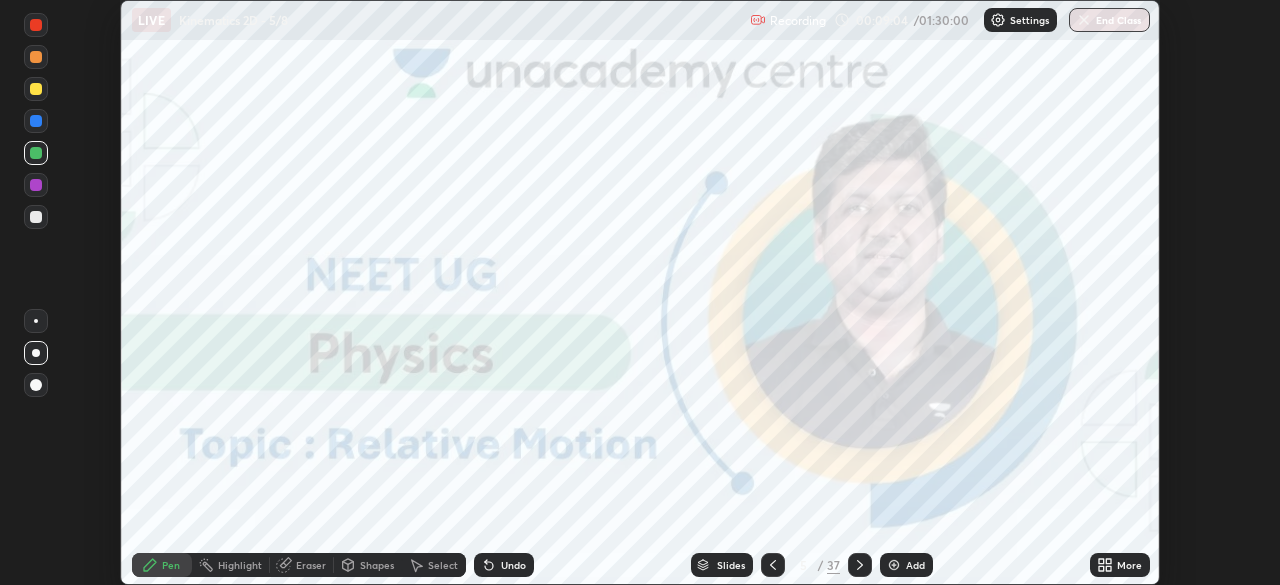 click 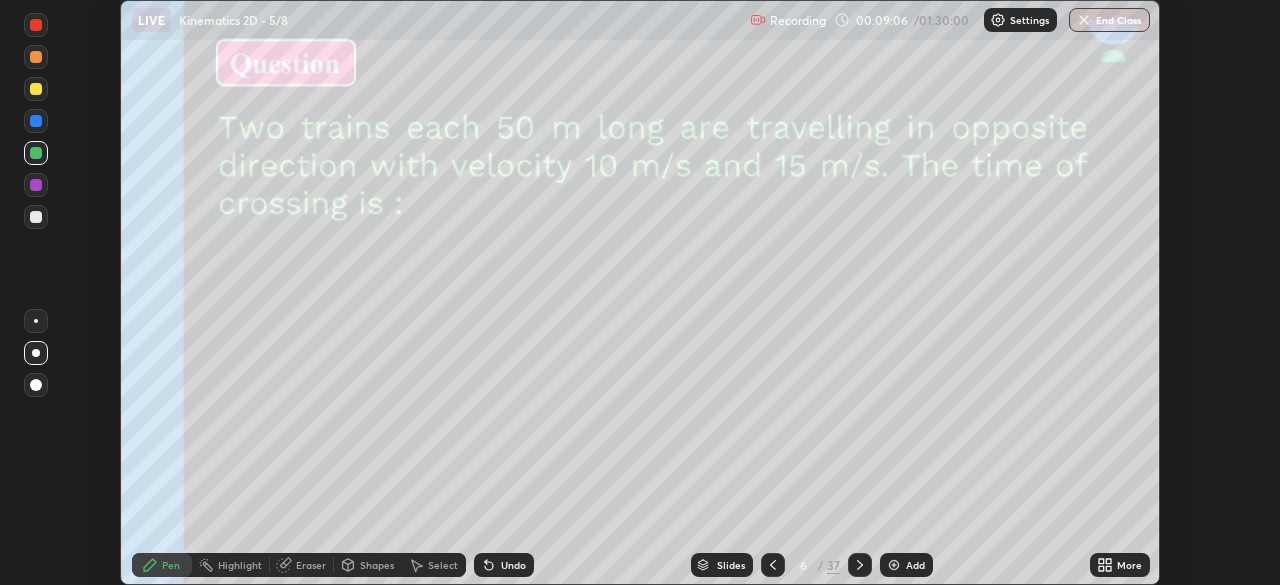 click 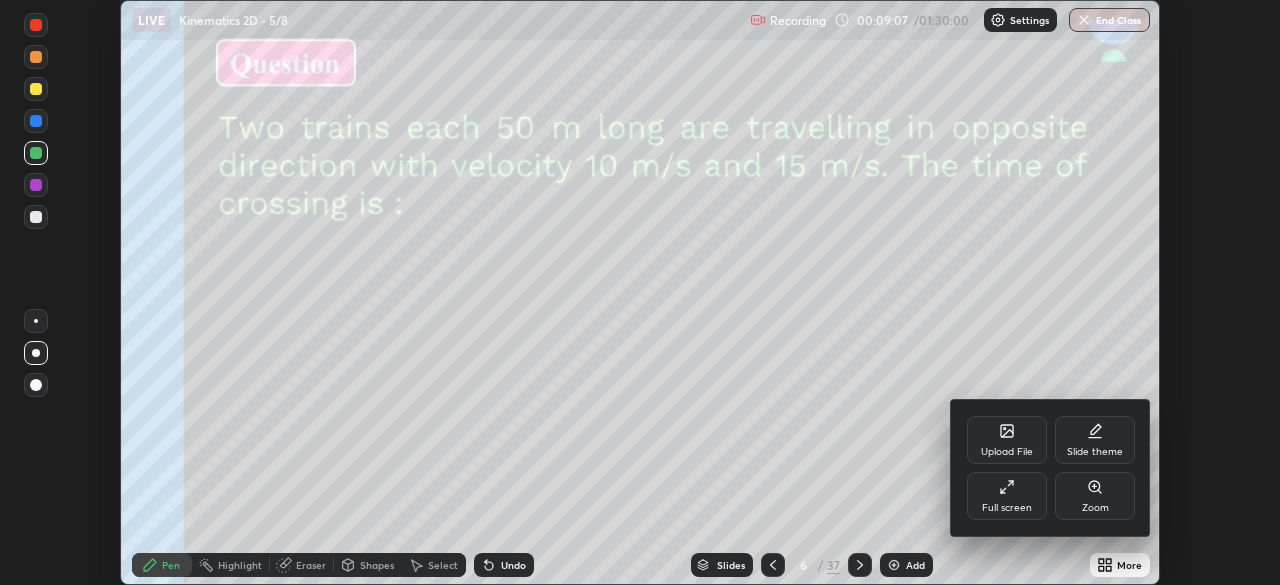 click on "Full screen" at bounding box center [1007, 496] 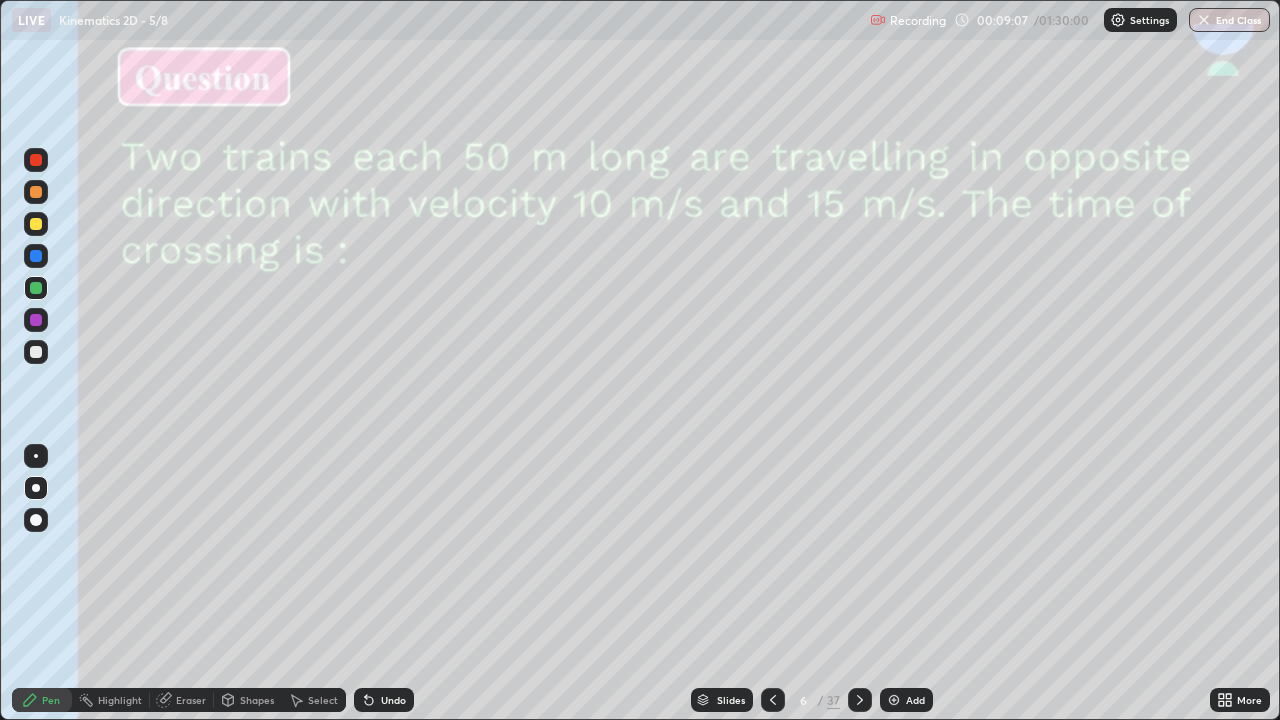 scroll, scrollTop: 99280, scrollLeft: 98720, axis: both 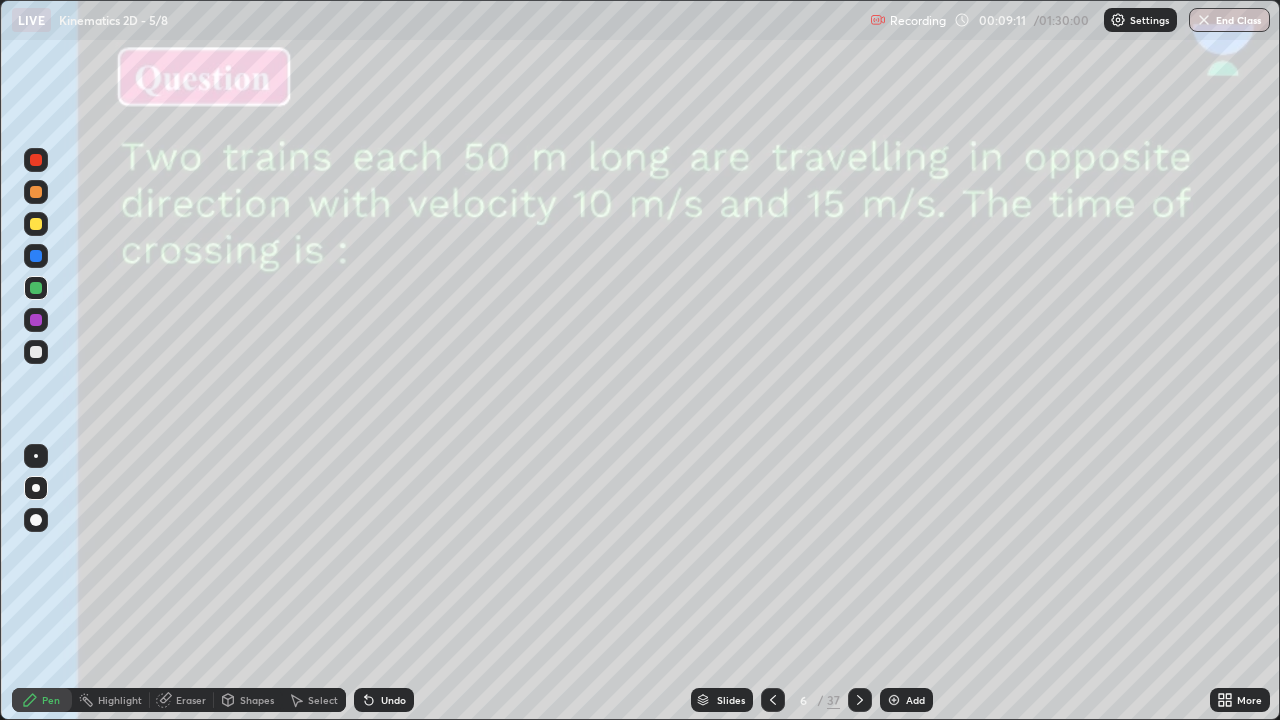 click at bounding box center [36, 288] 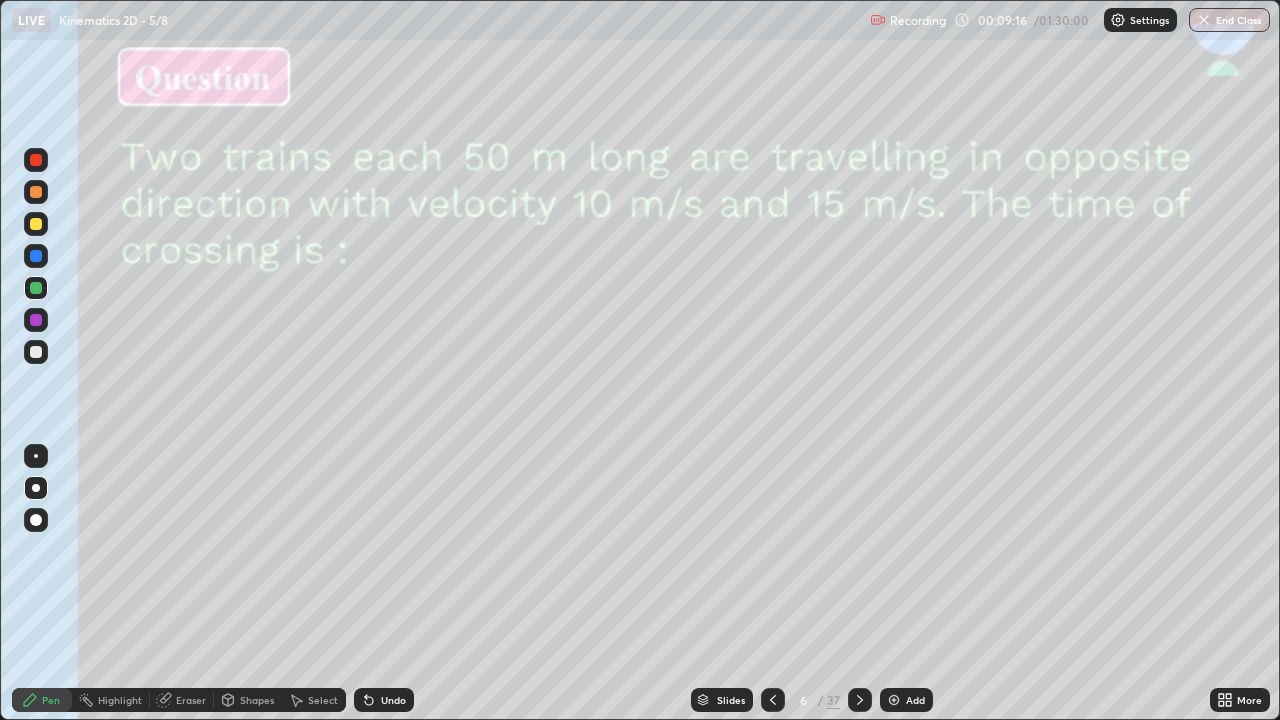 click at bounding box center [36, 224] 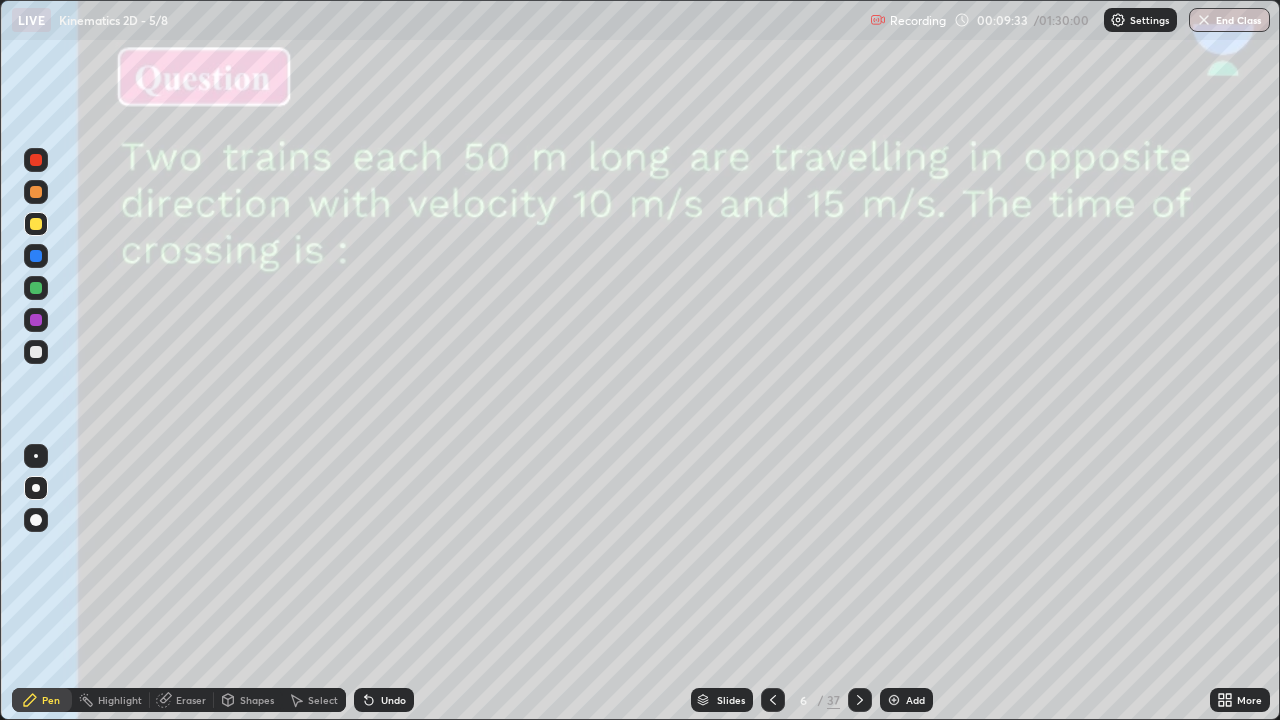 click on "Shapes" at bounding box center [257, 700] 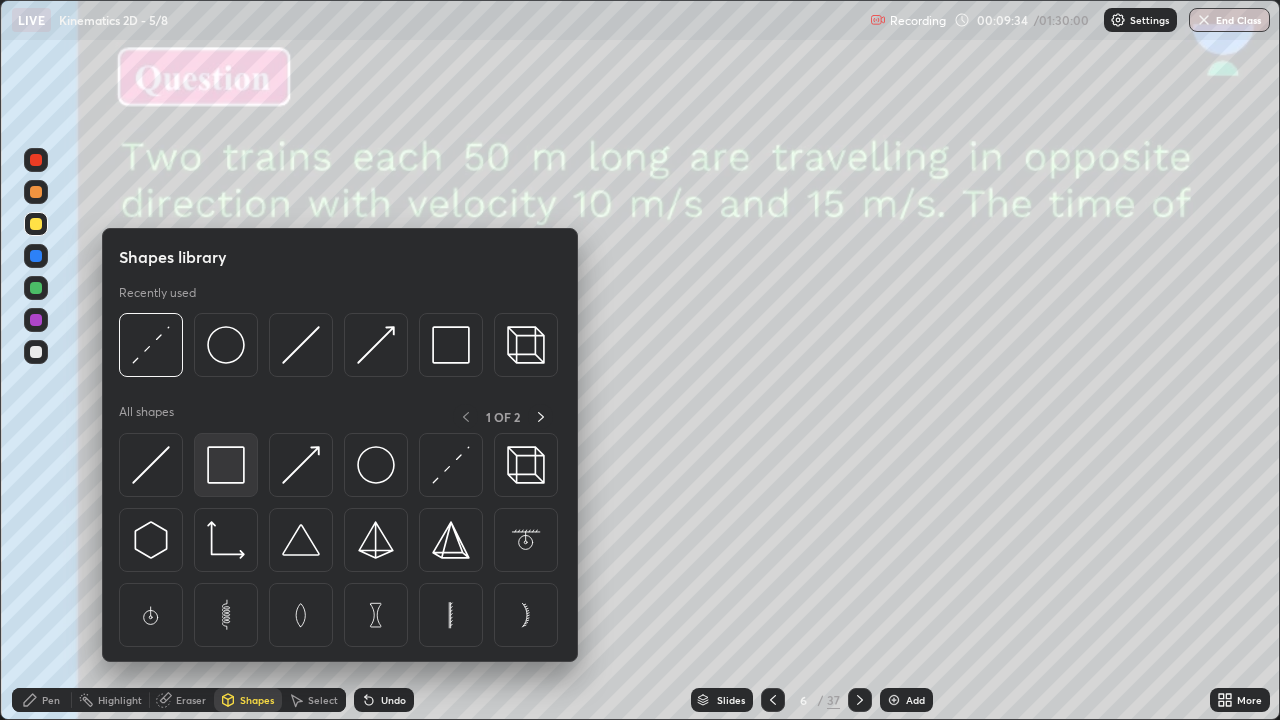 click at bounding box center [226, 465] 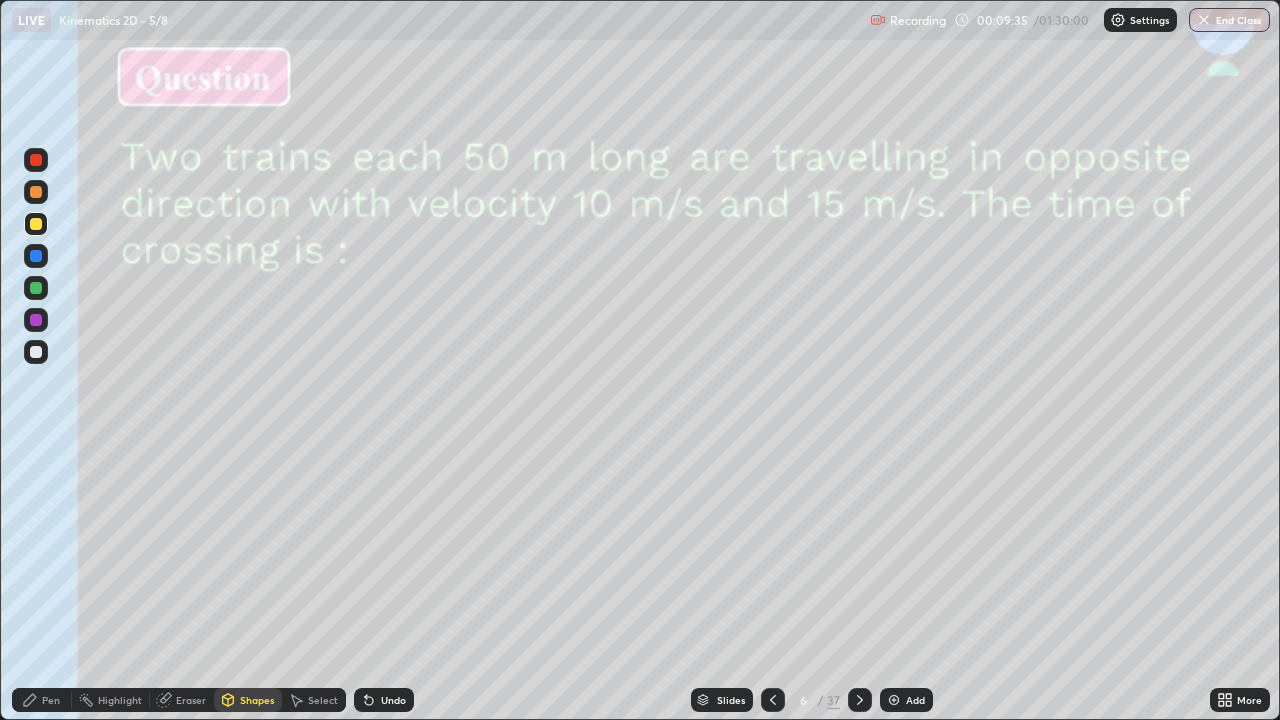 click at bounding box center [36, 256] 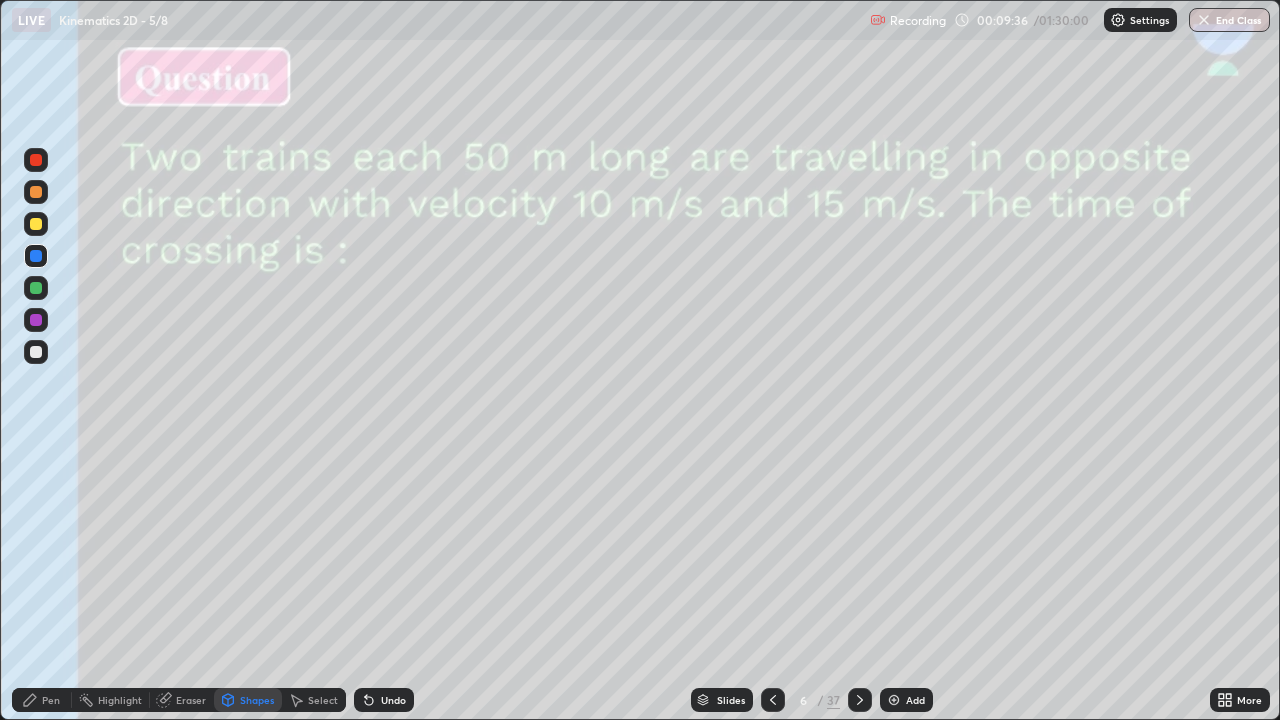 click at bounding box center (36, 352) 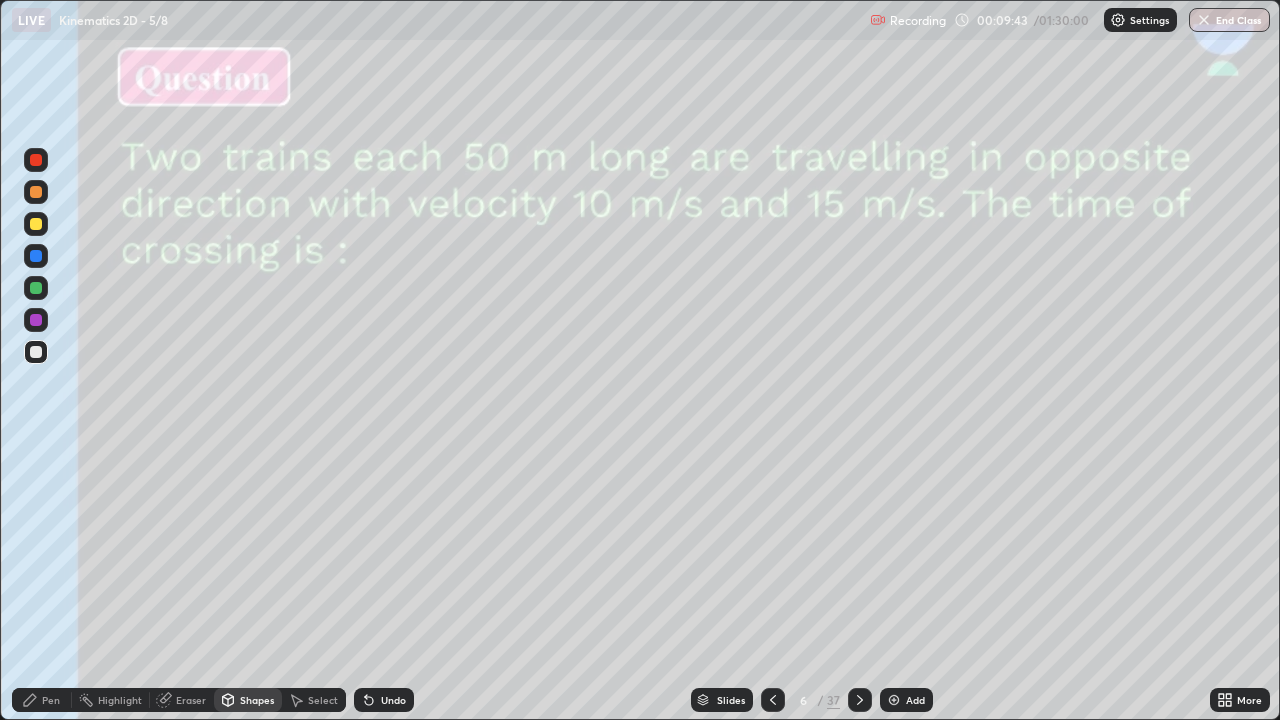 click 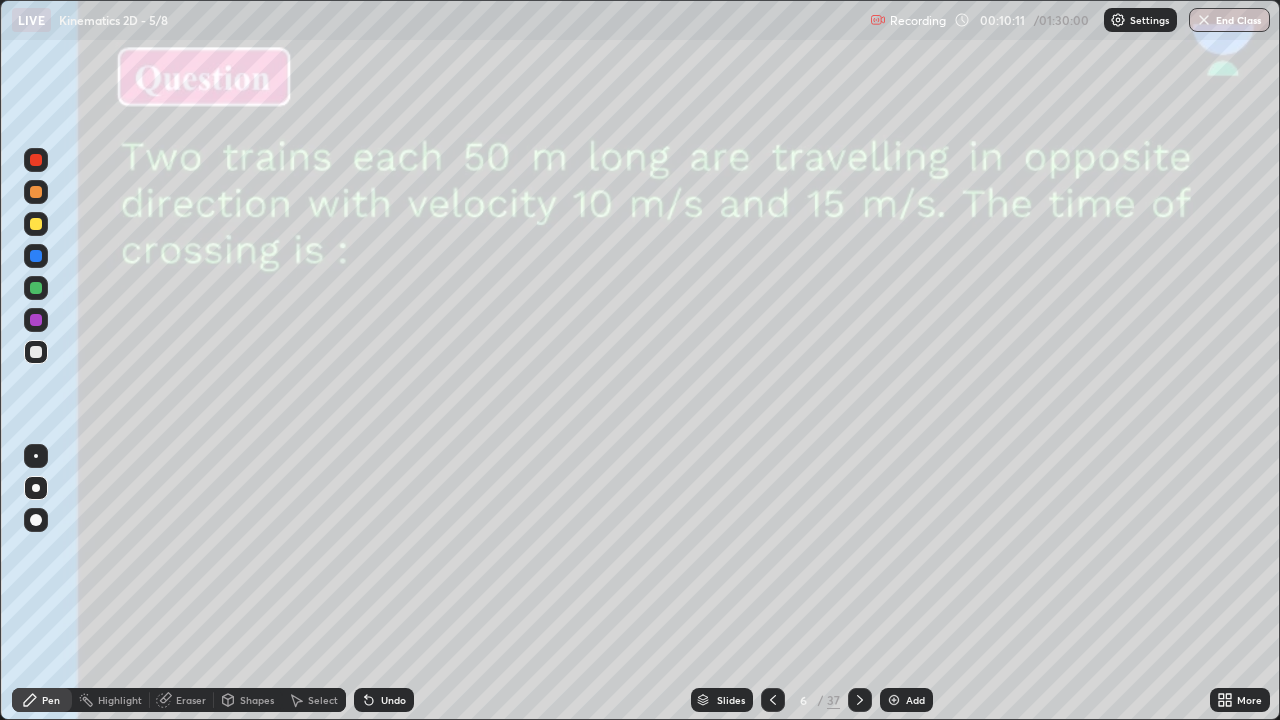 click at bounding box center (36, 288) 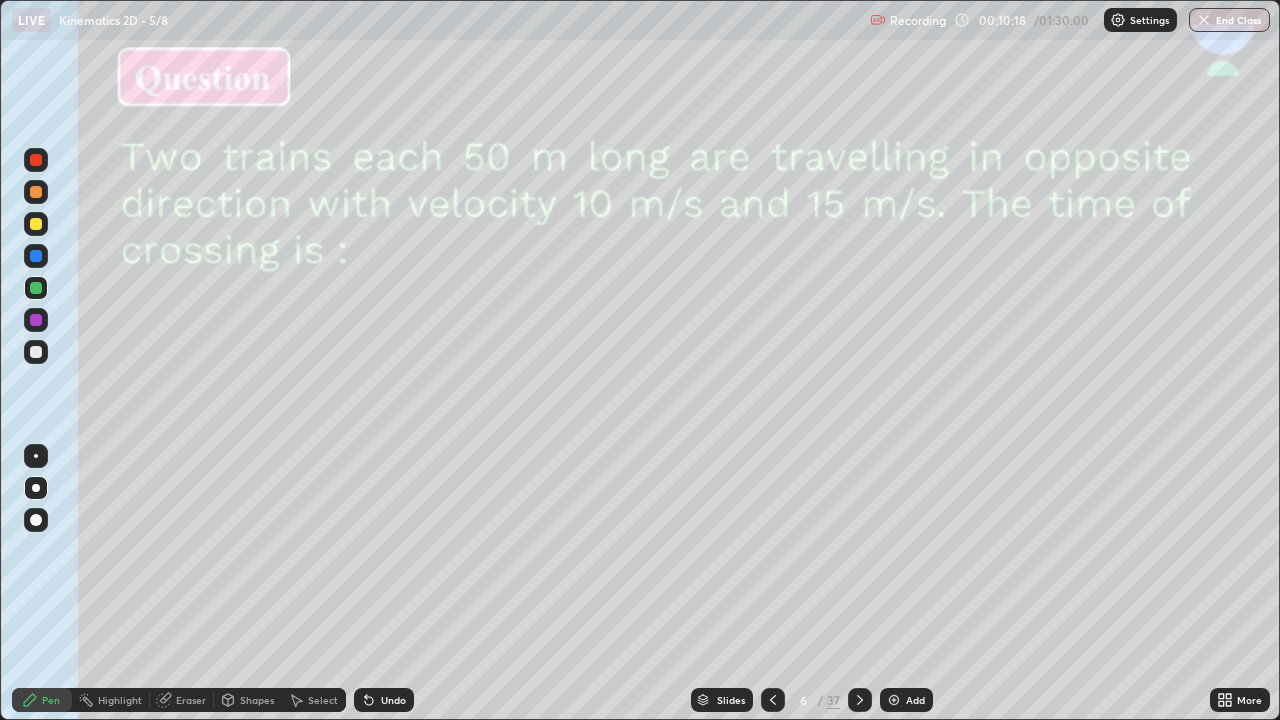 click at bounding box center (36, 224) 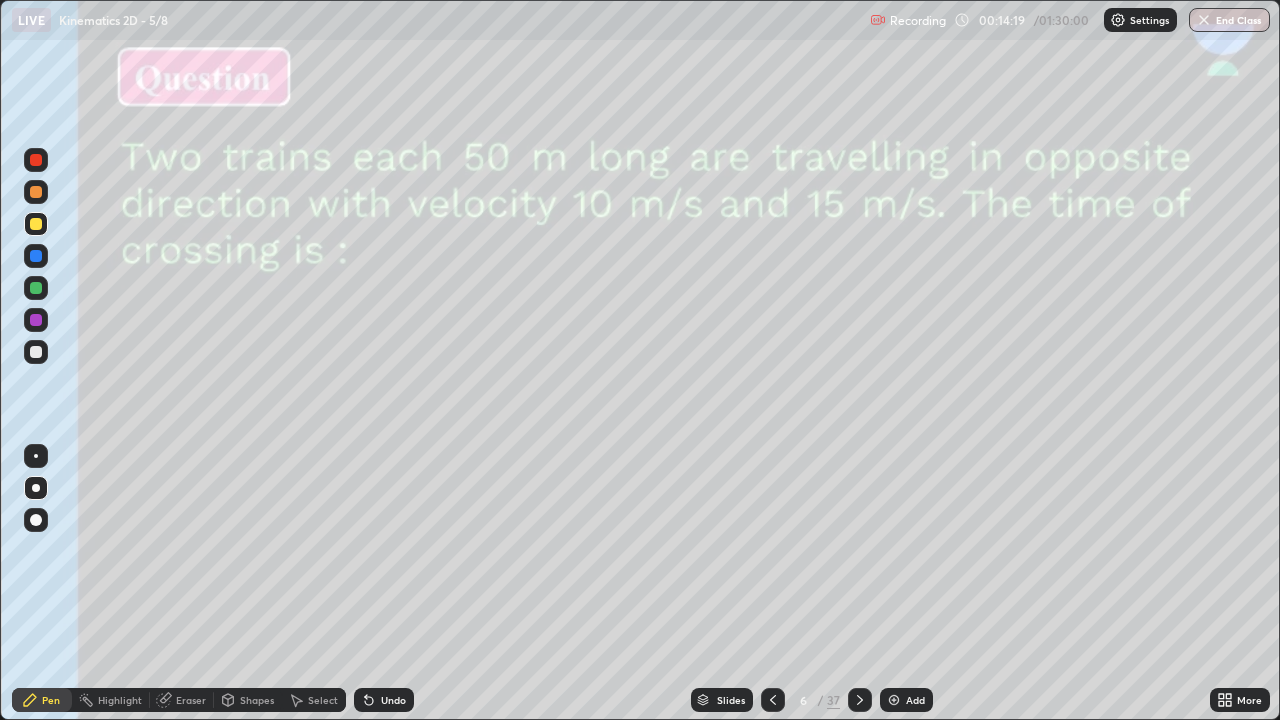 click 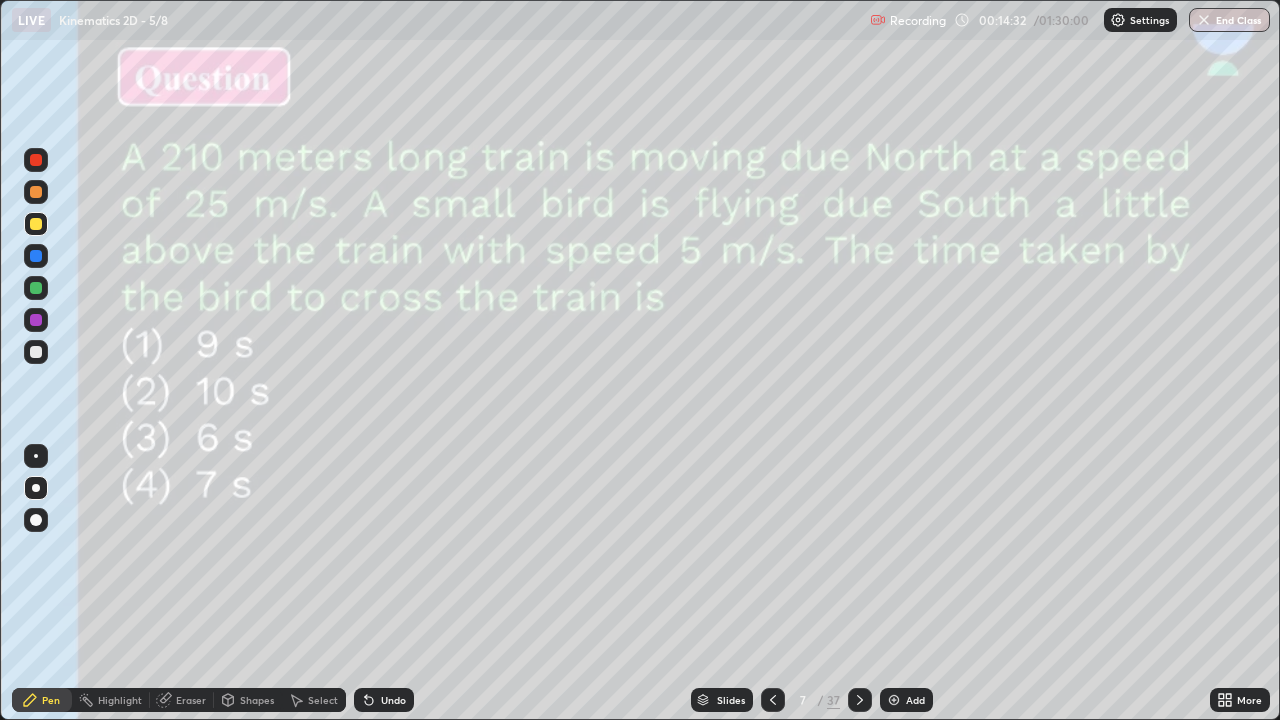 click at bounding box center (36, 488) 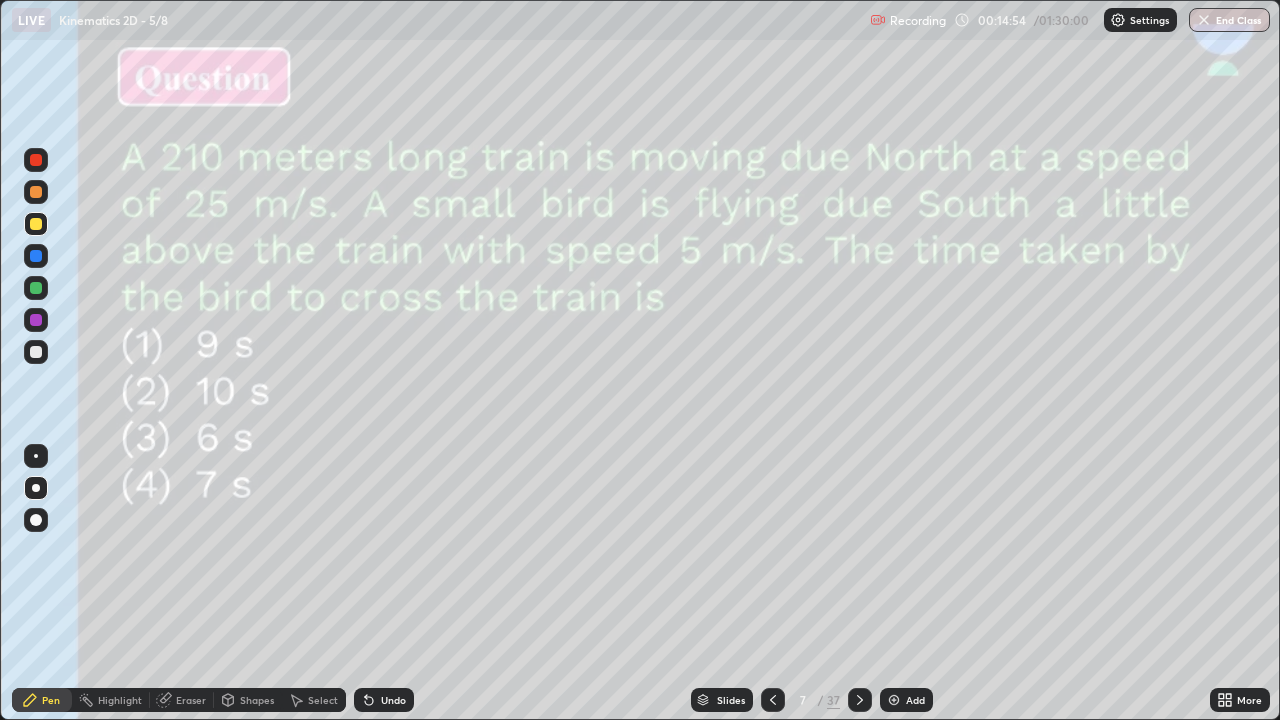 click on "Shapes" at bounding box center (257, 700) 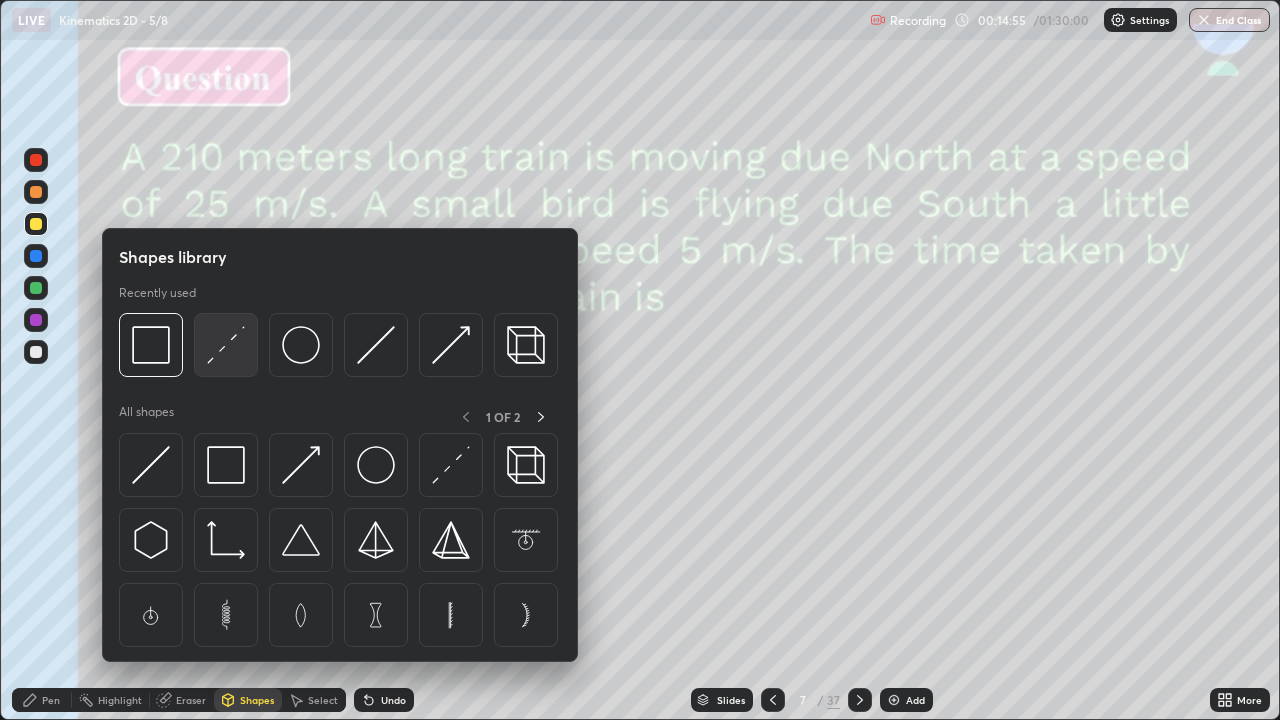 click at bounding box center (226, 345) 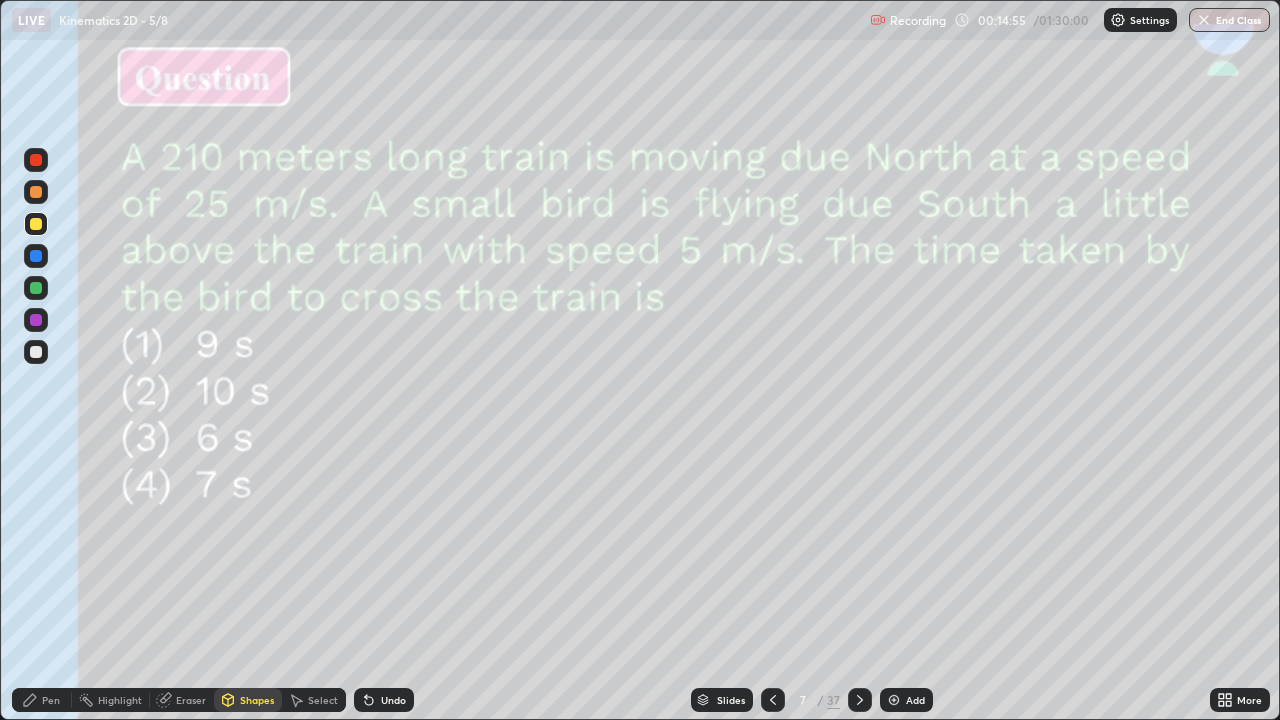click at bounding box center (36, 224) 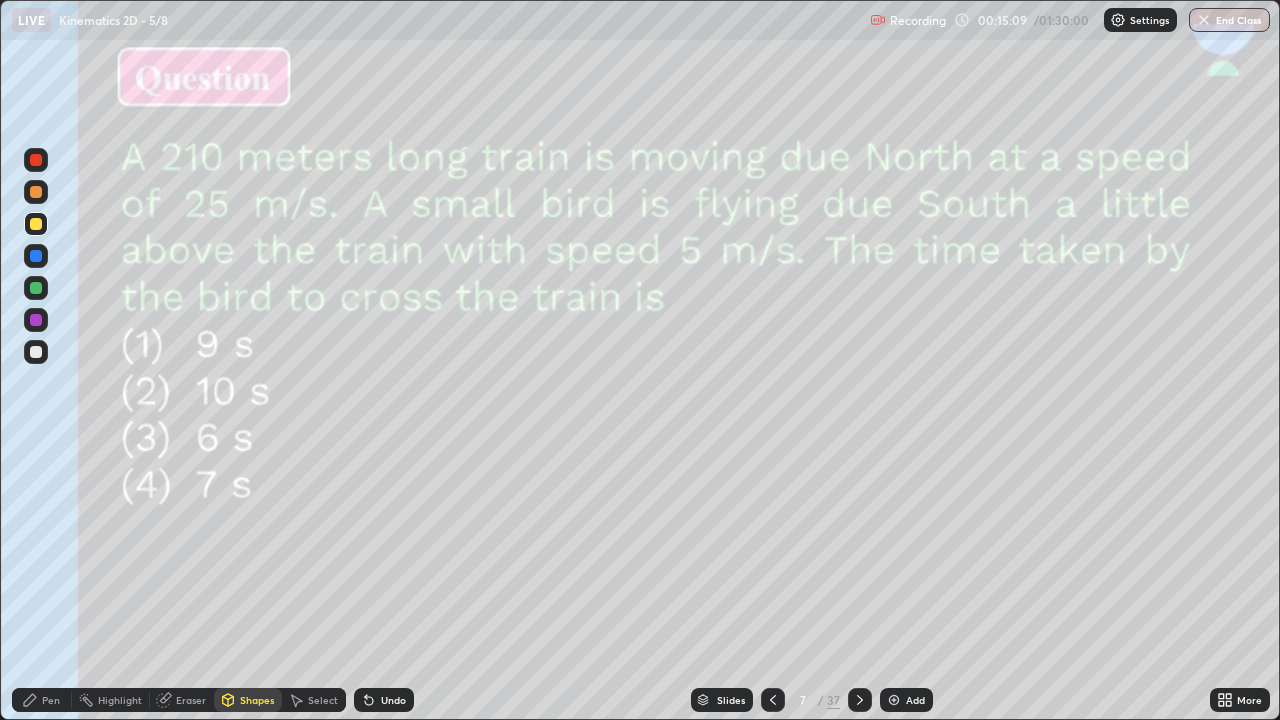 click on "Shapes" at bounding box center (257, 700) 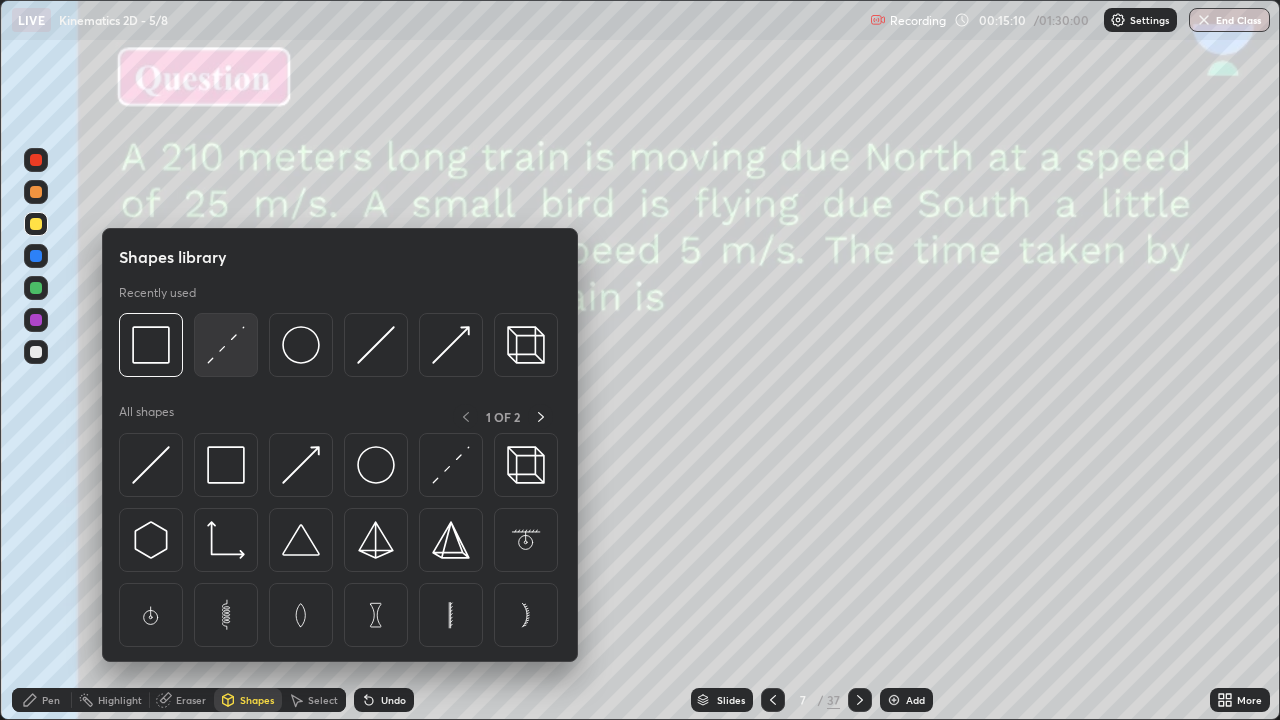 click at bounding box center (226, 345) 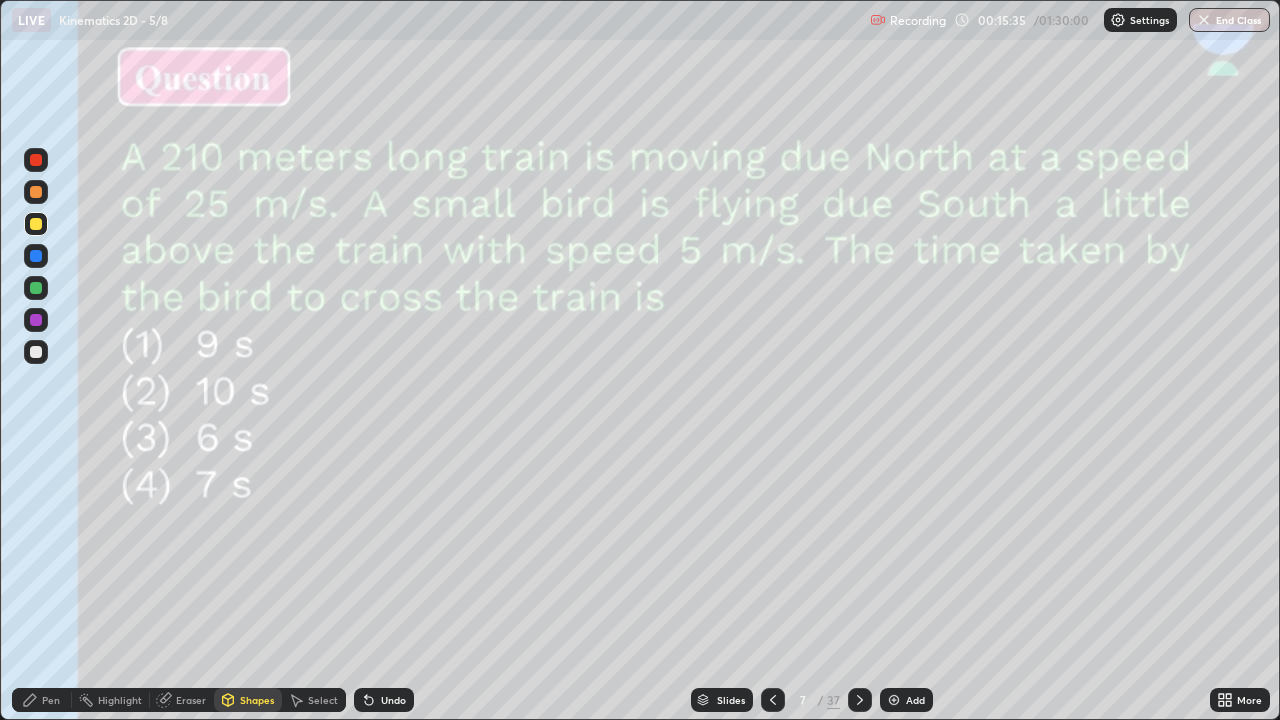 click on "Pen" at bounding box center [42, 700] 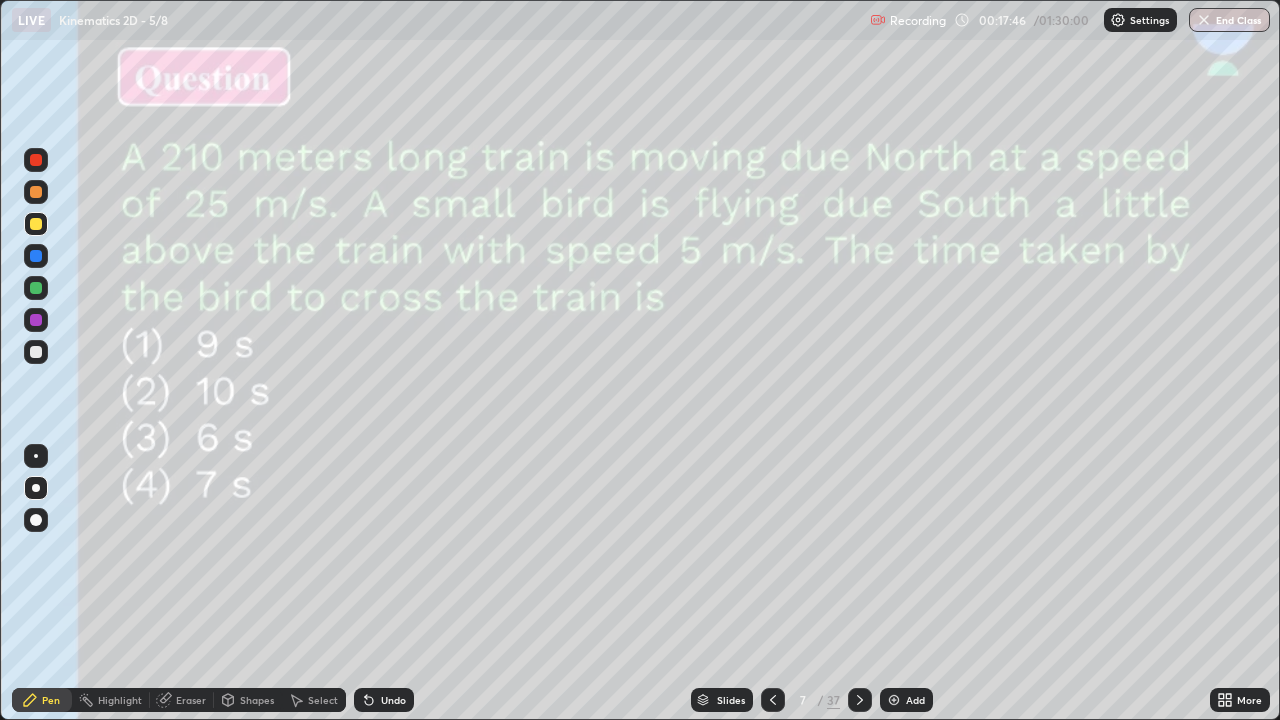 click on "Undo" at bounding box center [393, 700] 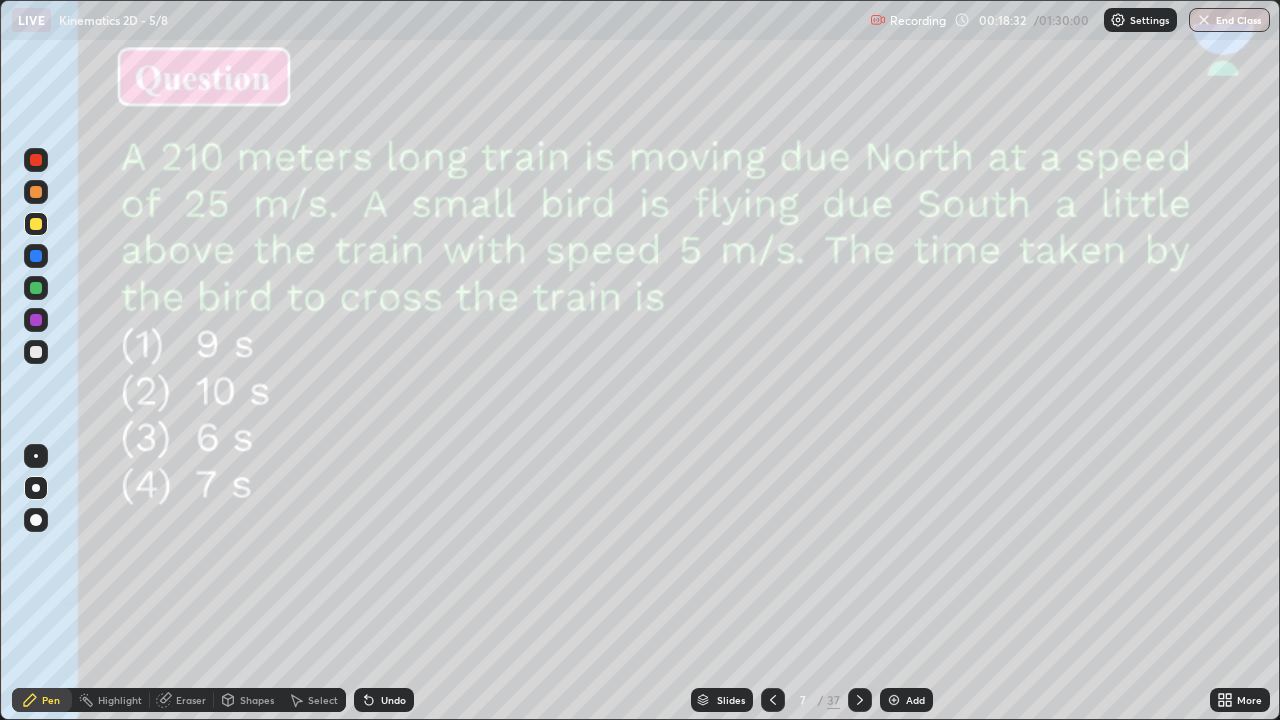 click 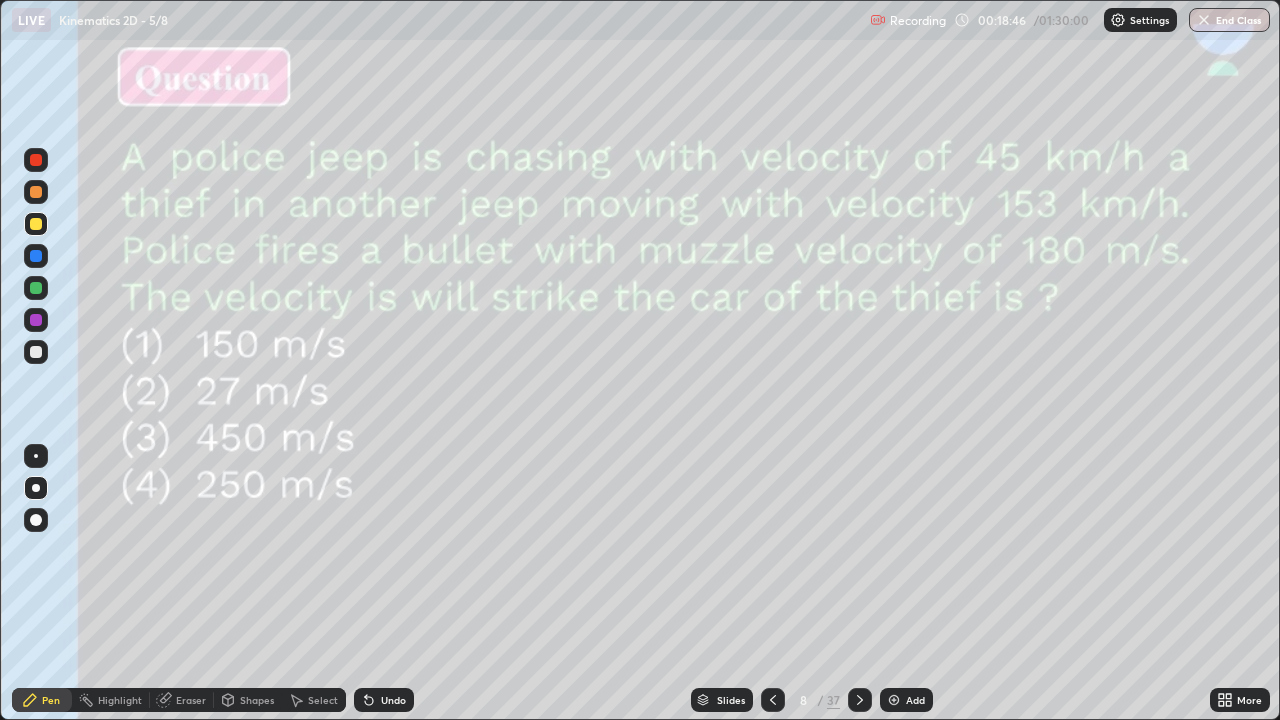 click 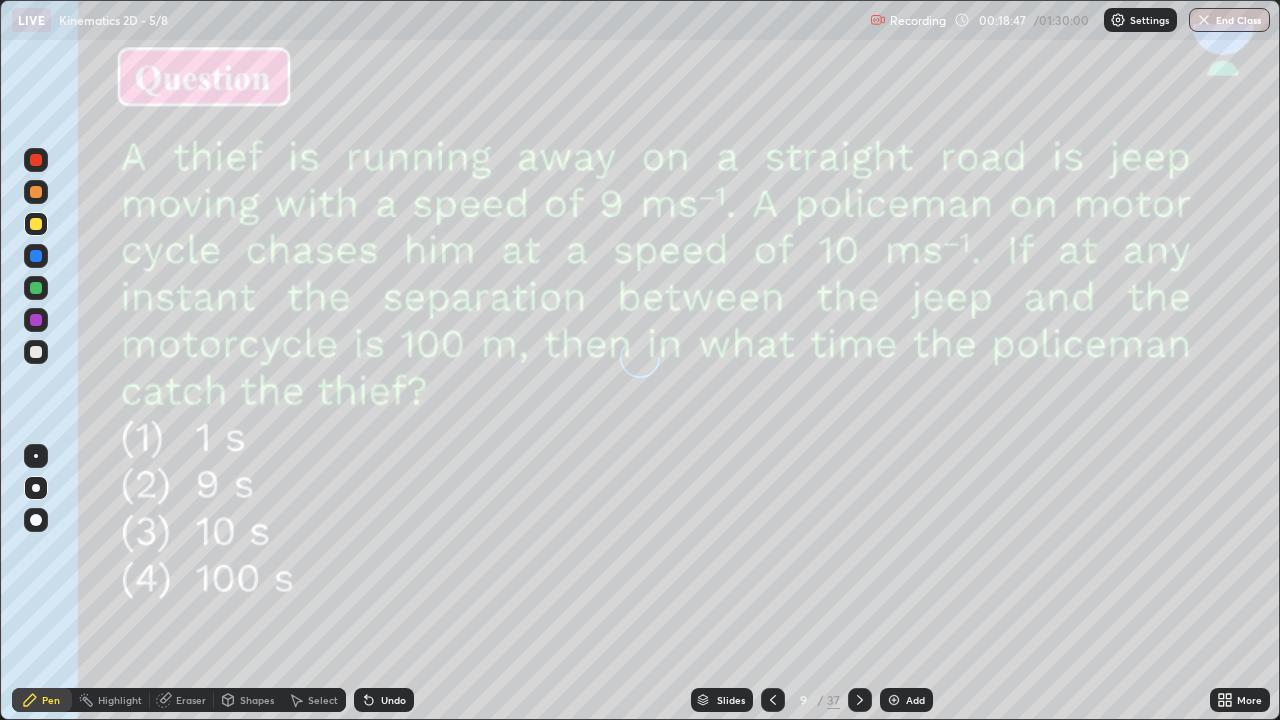 click at bounding box center [860, 700] 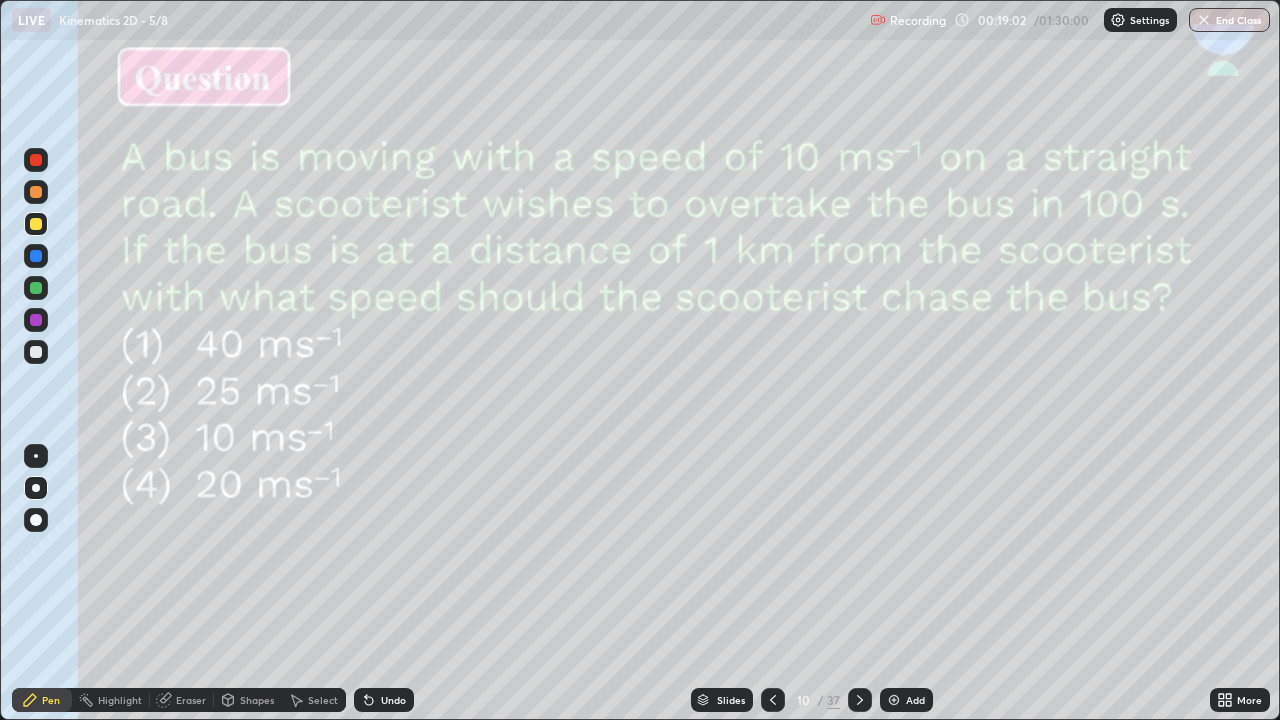 click at bounding box center [36, 192] 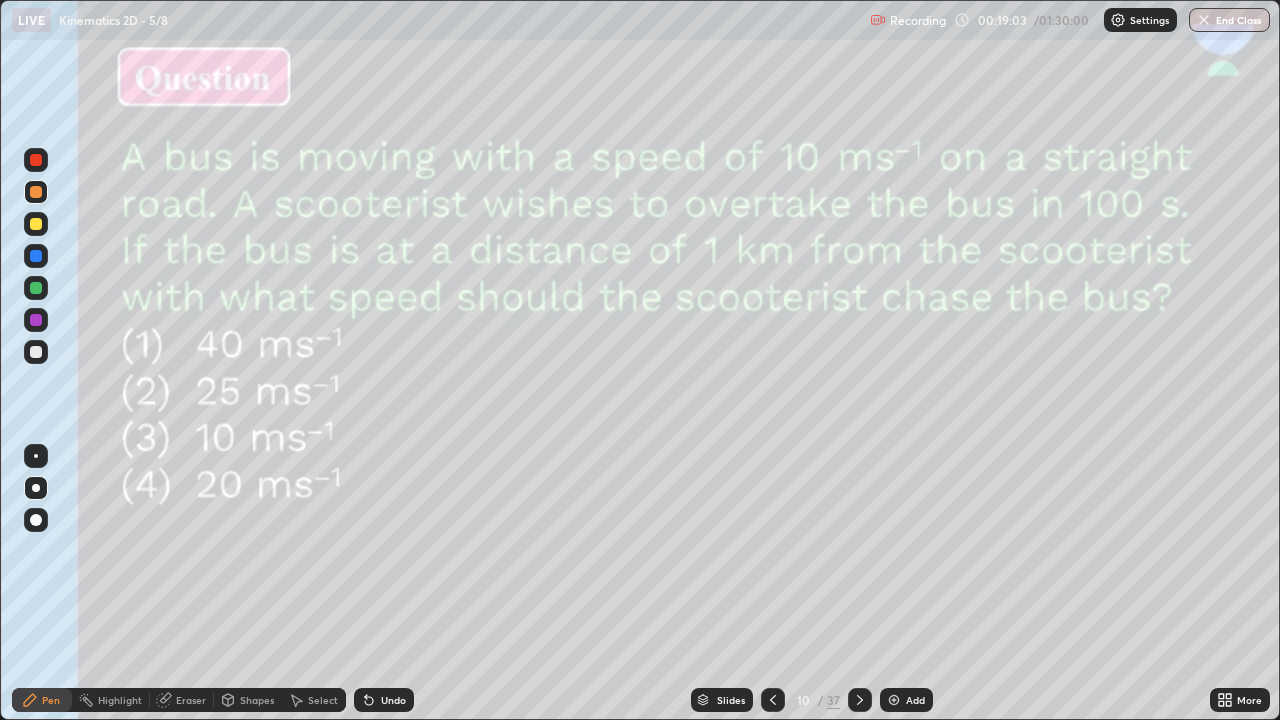 click on "Shapes" at bounding box center (257, 700) 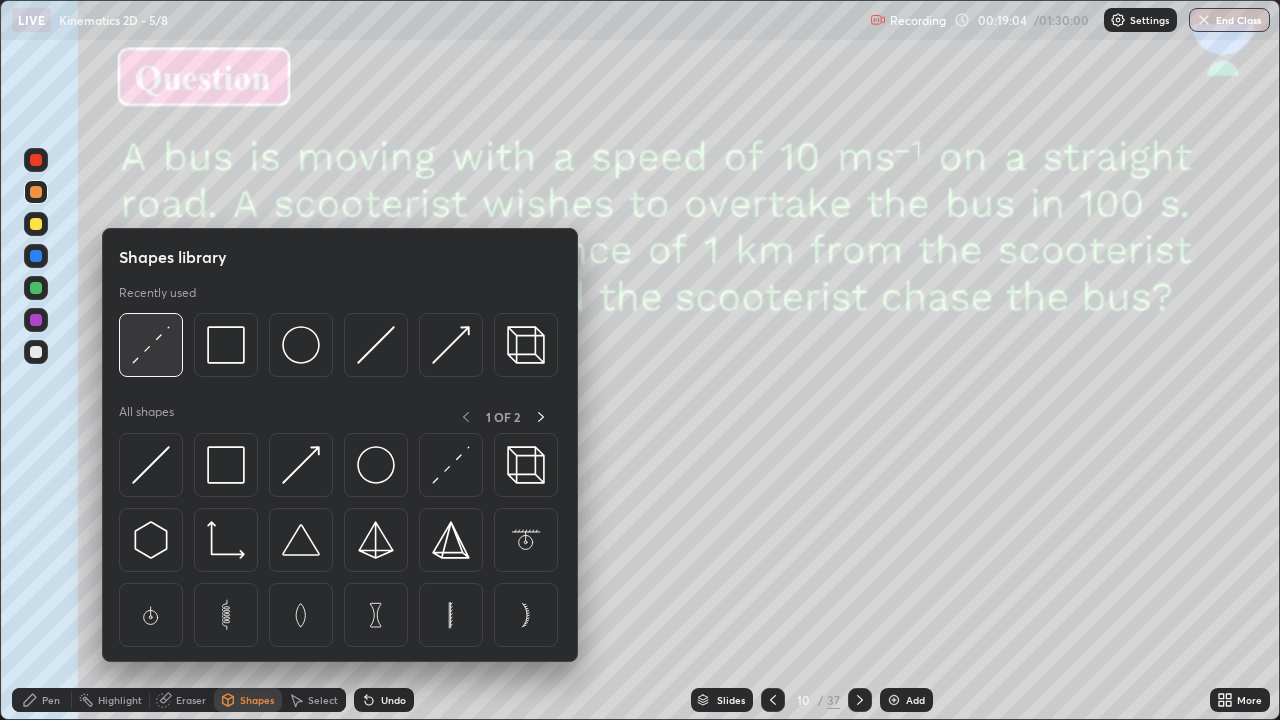 click at bounding box center [151, 345] 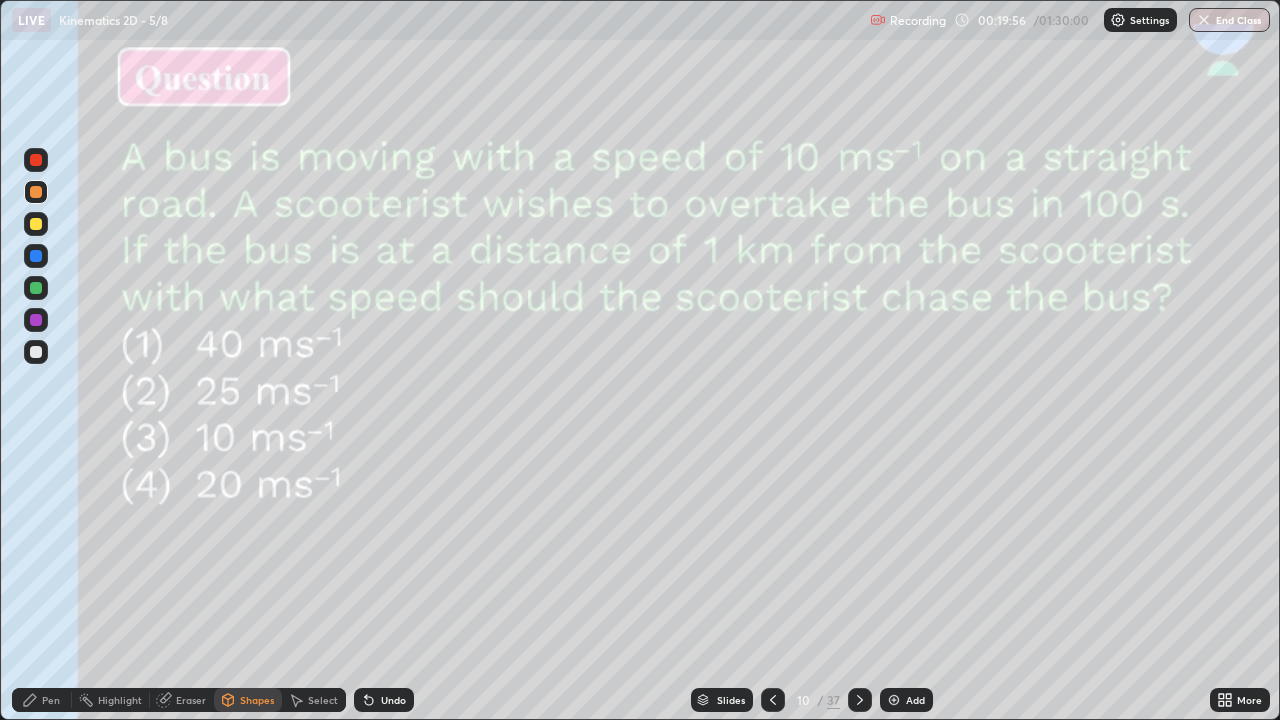click at bounding box center [36, 352] 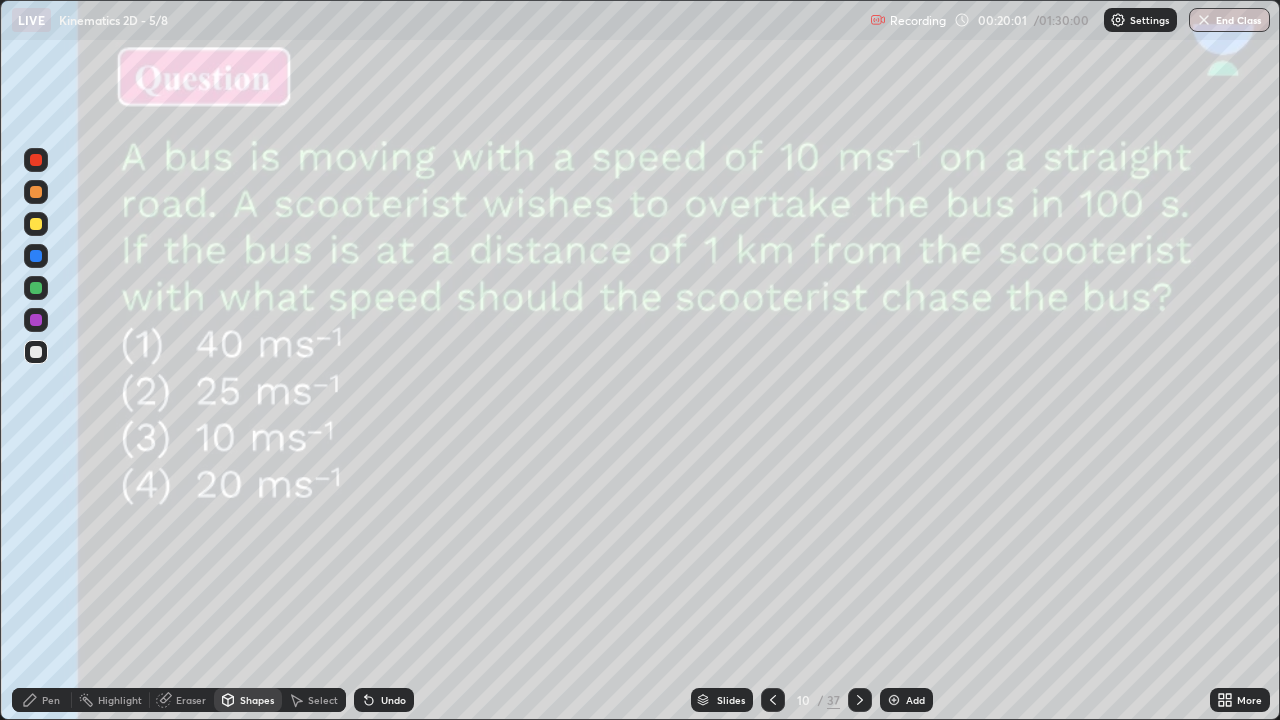 click on "Pen" at bounding box center [42, 700] 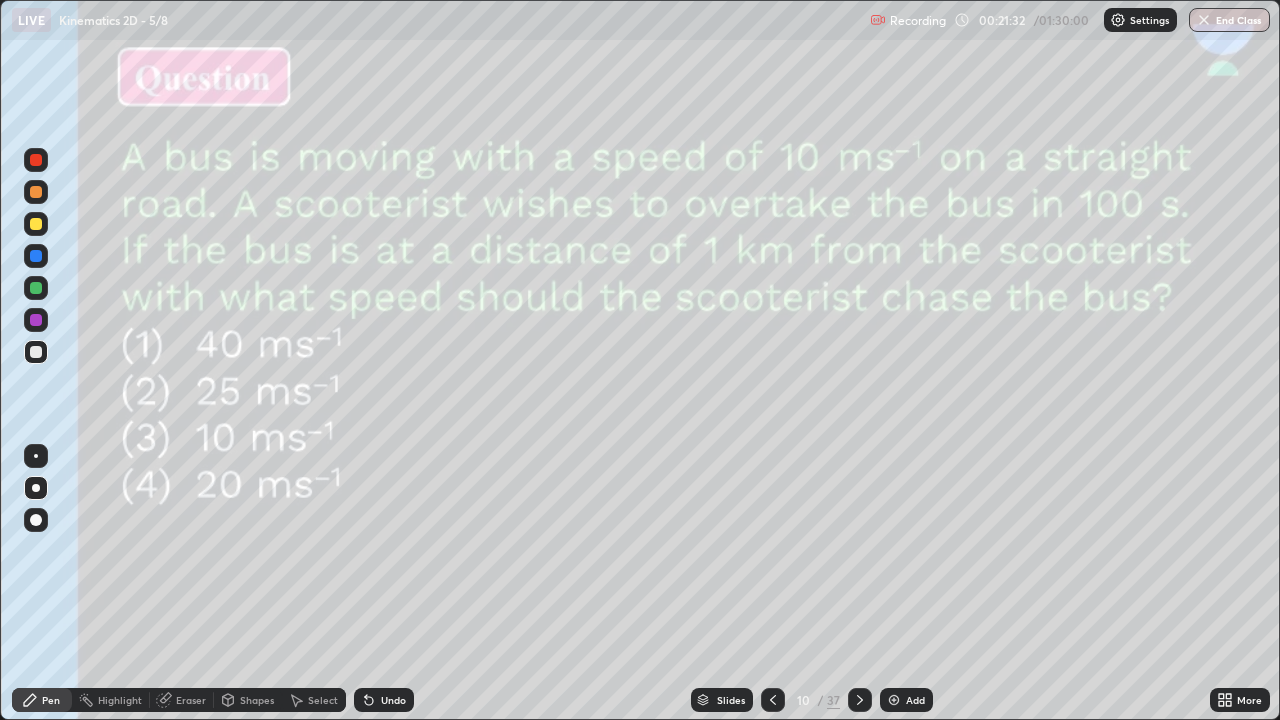 click 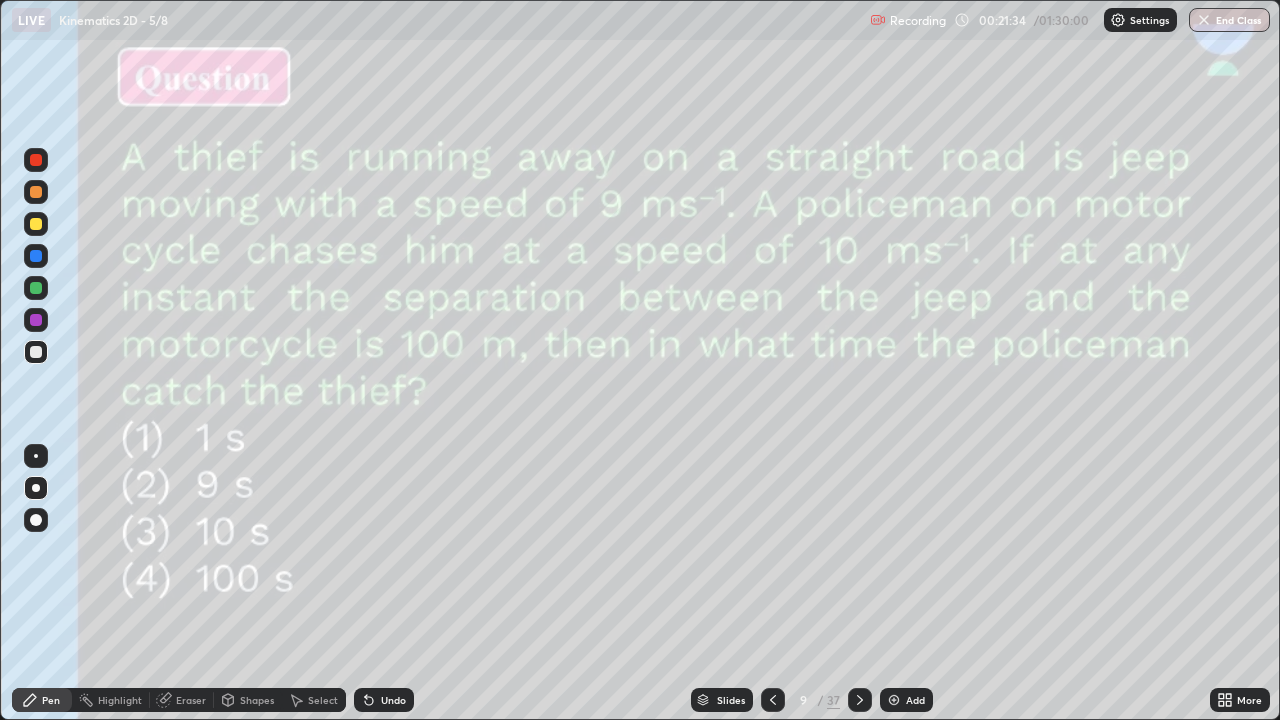 click 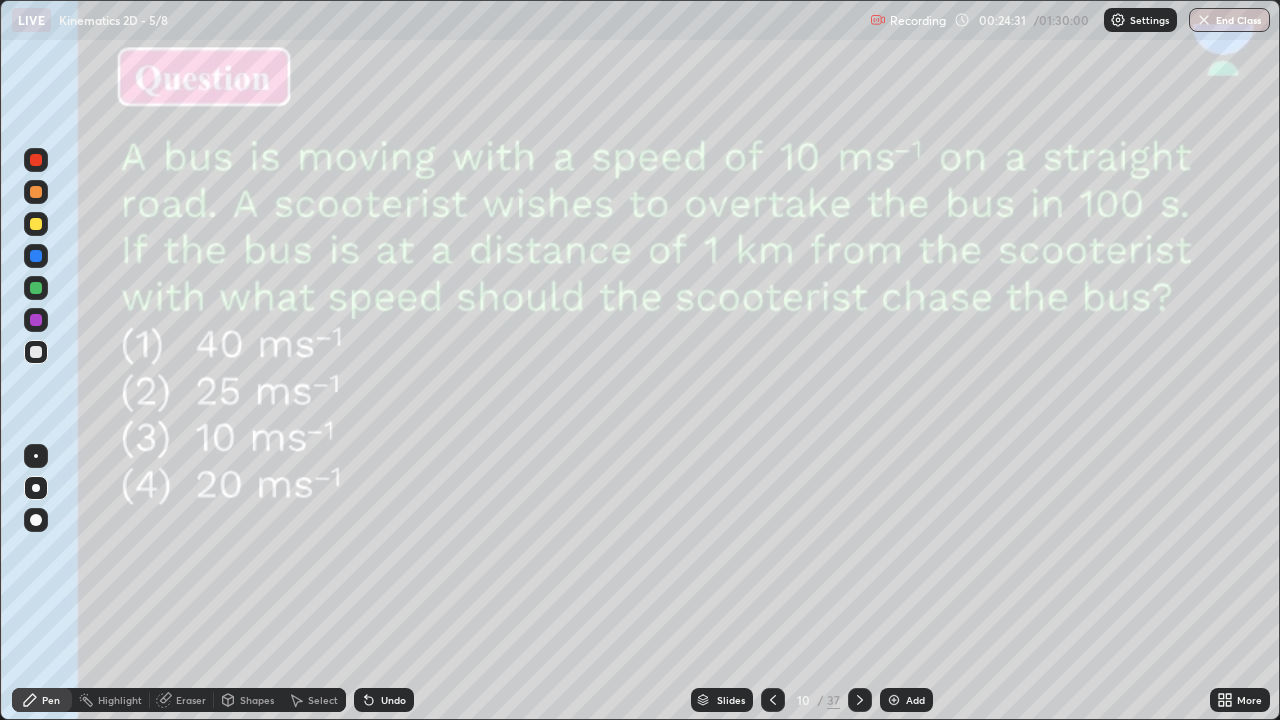 click 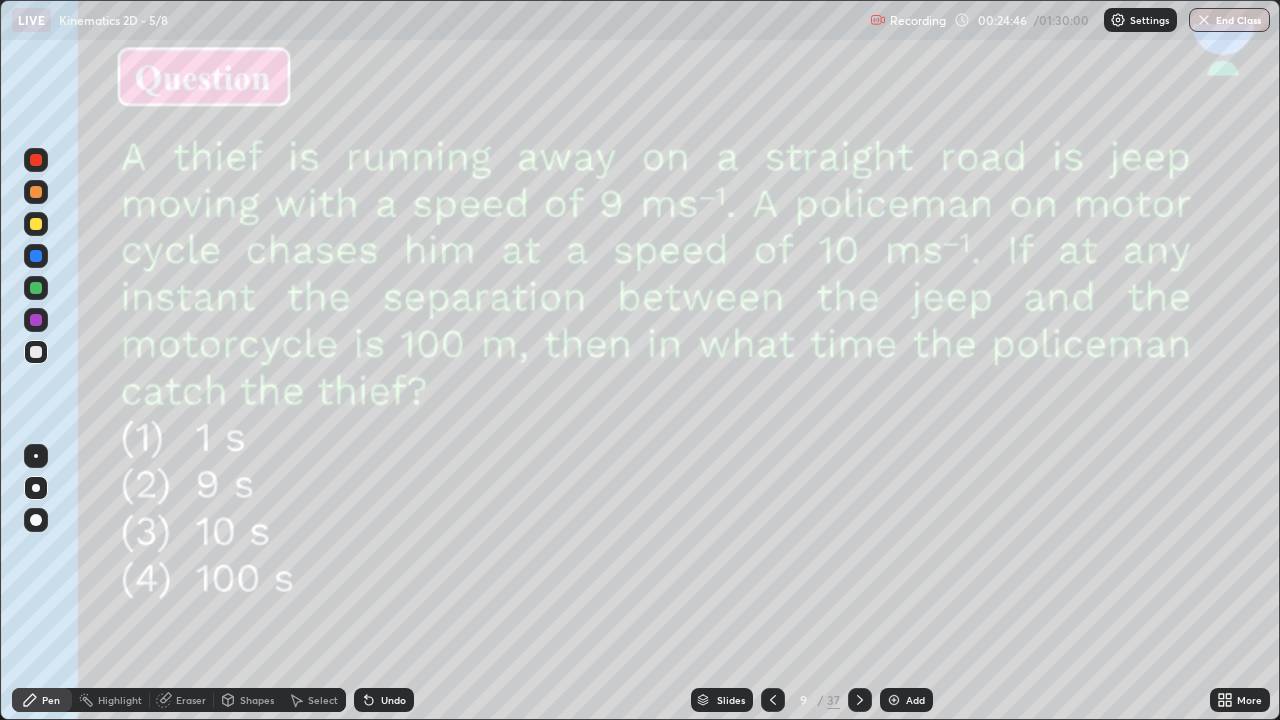 click on "Shapes" at bounding box center [257, 700] 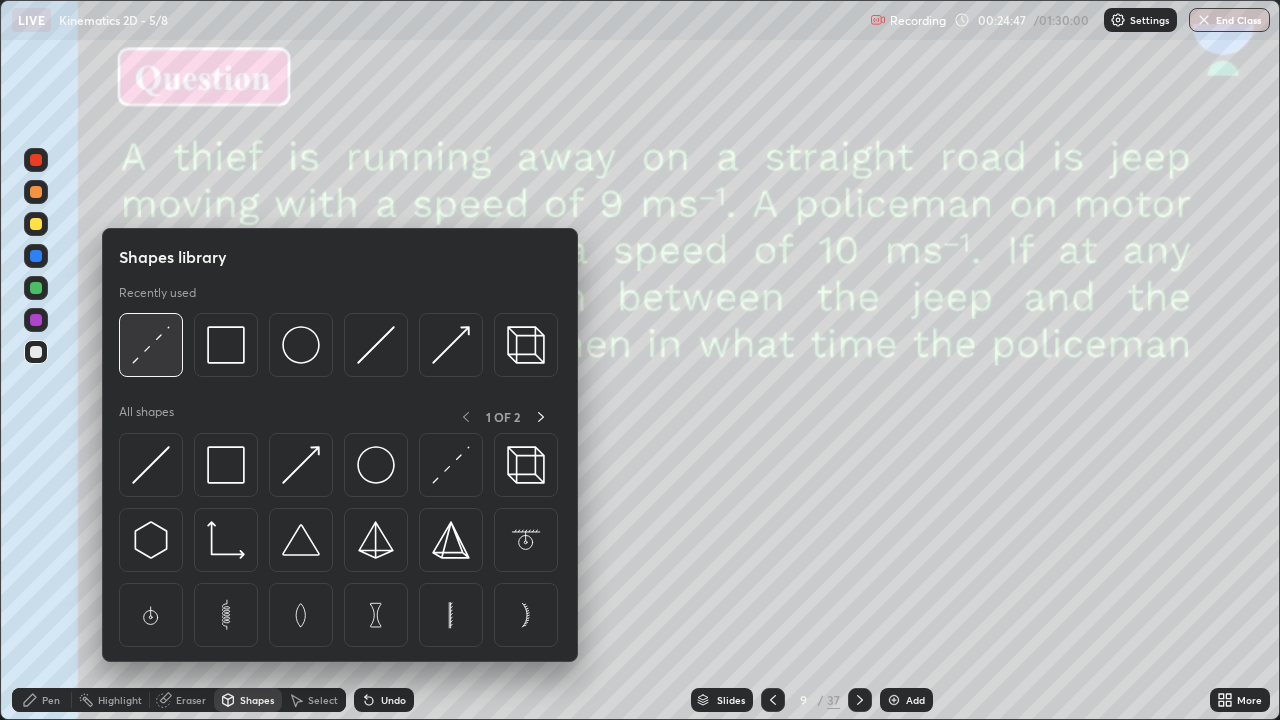 click at bounding box center [151, 345] 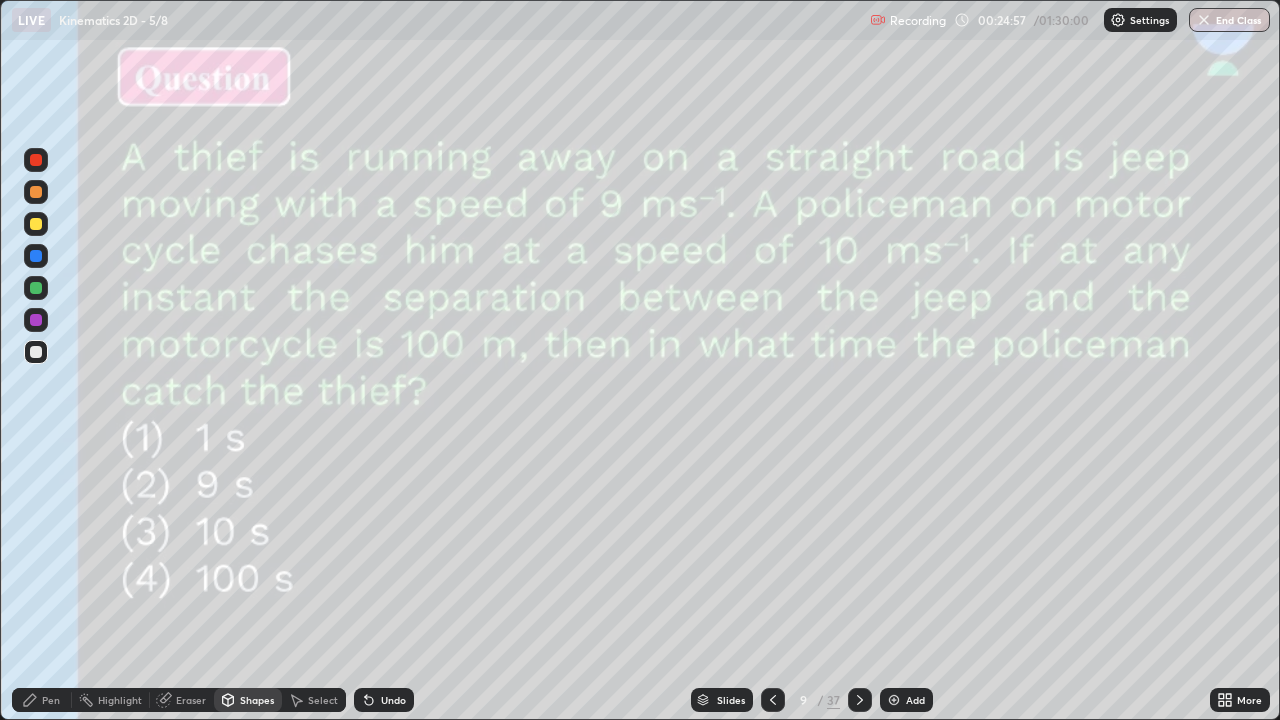 click on "Highlight" at bounding box center [120, 700] 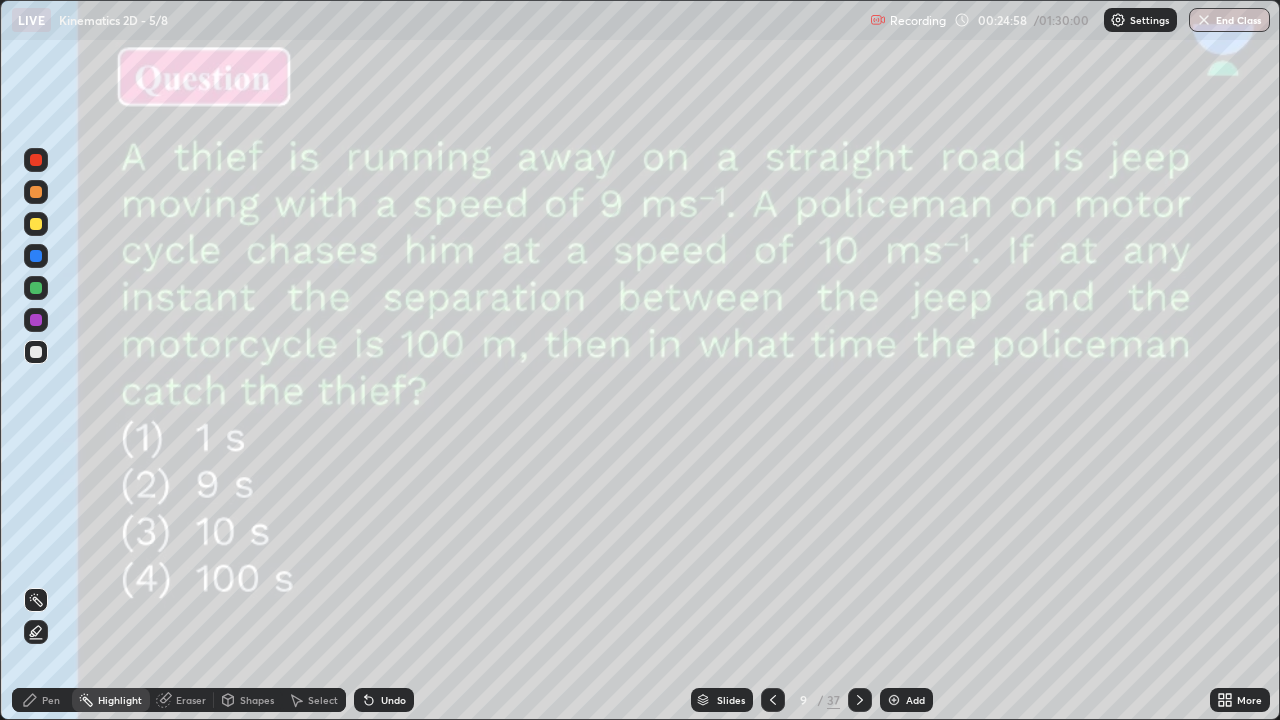 click on "Pen" at bounding box center [42, 700] 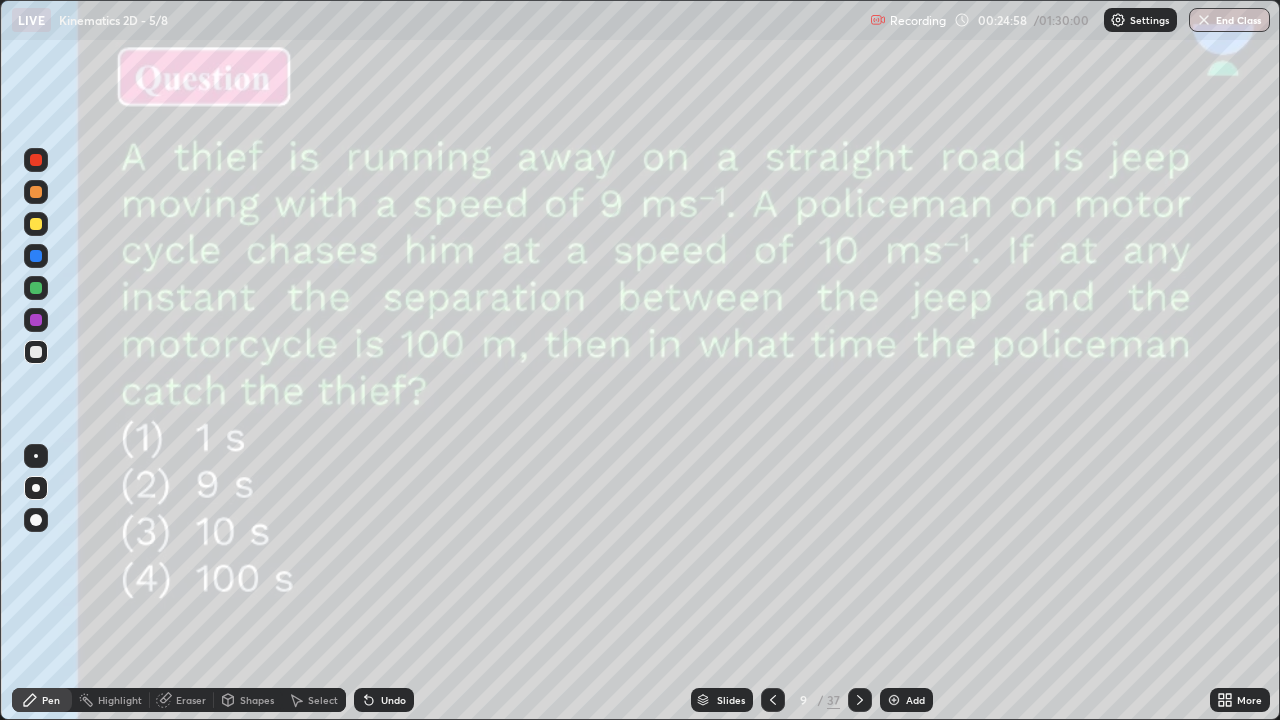click at bounding box center (36, 320) 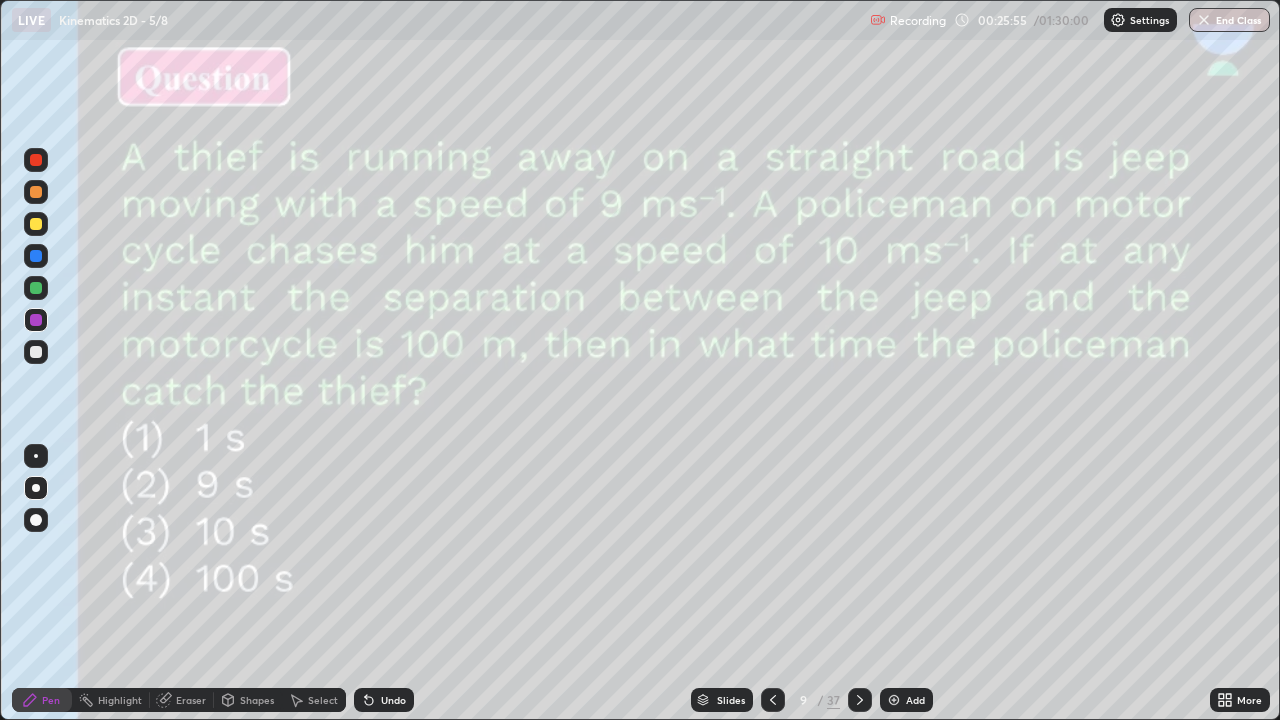 click 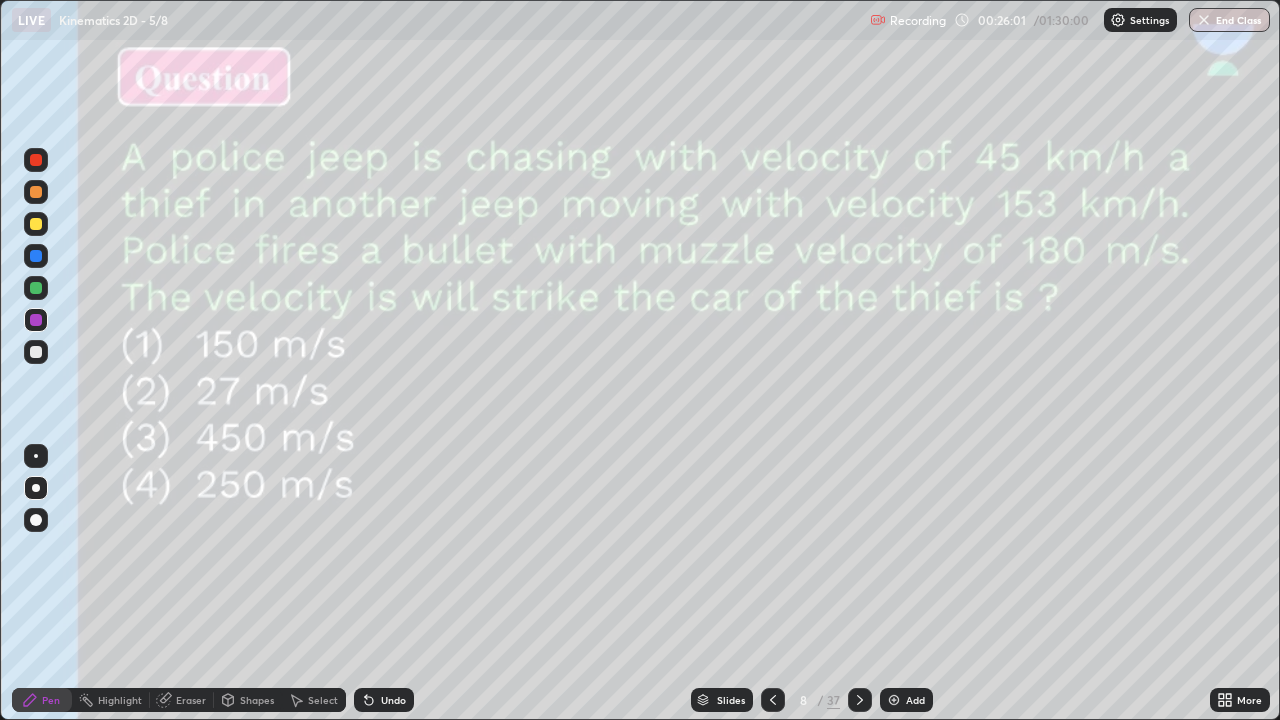 click 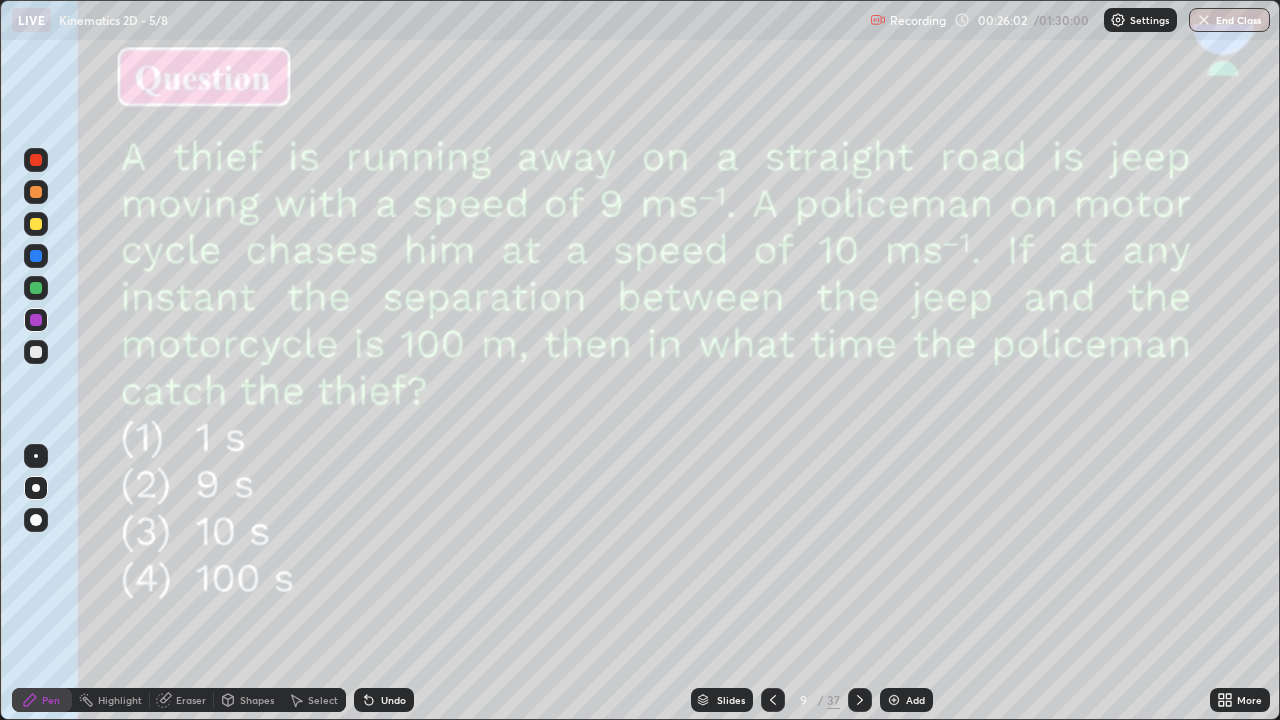 click 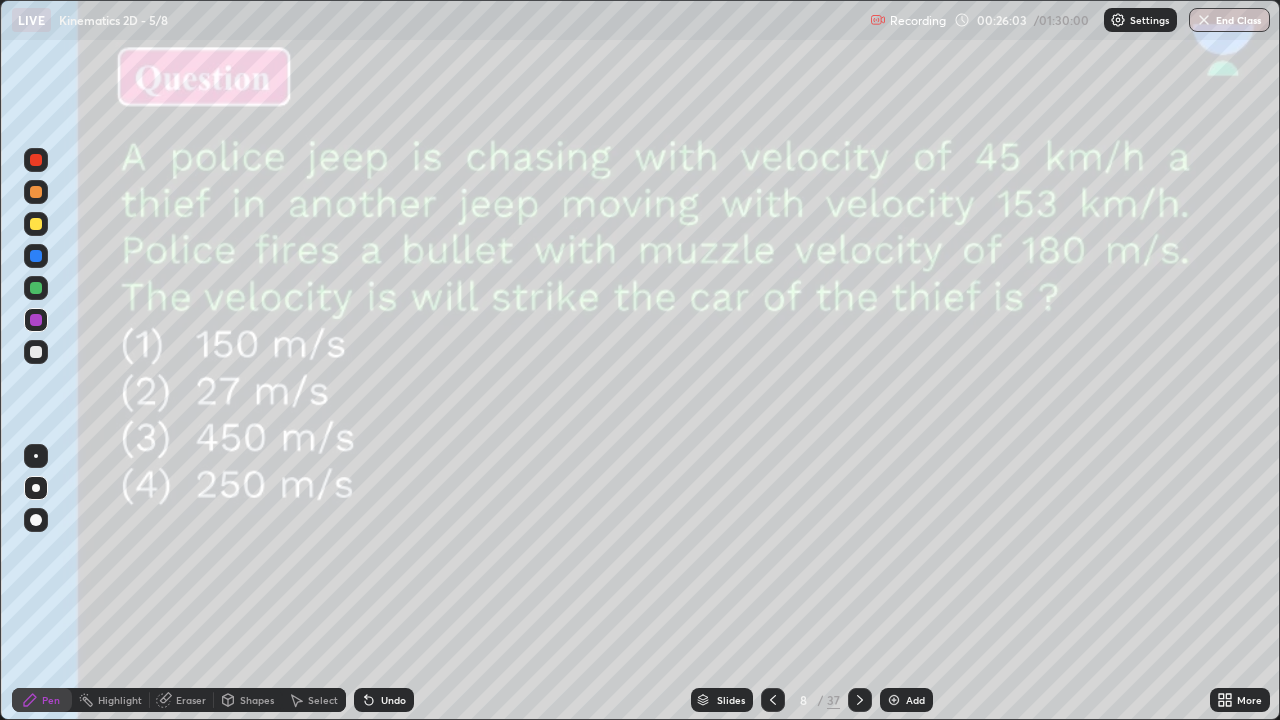 click 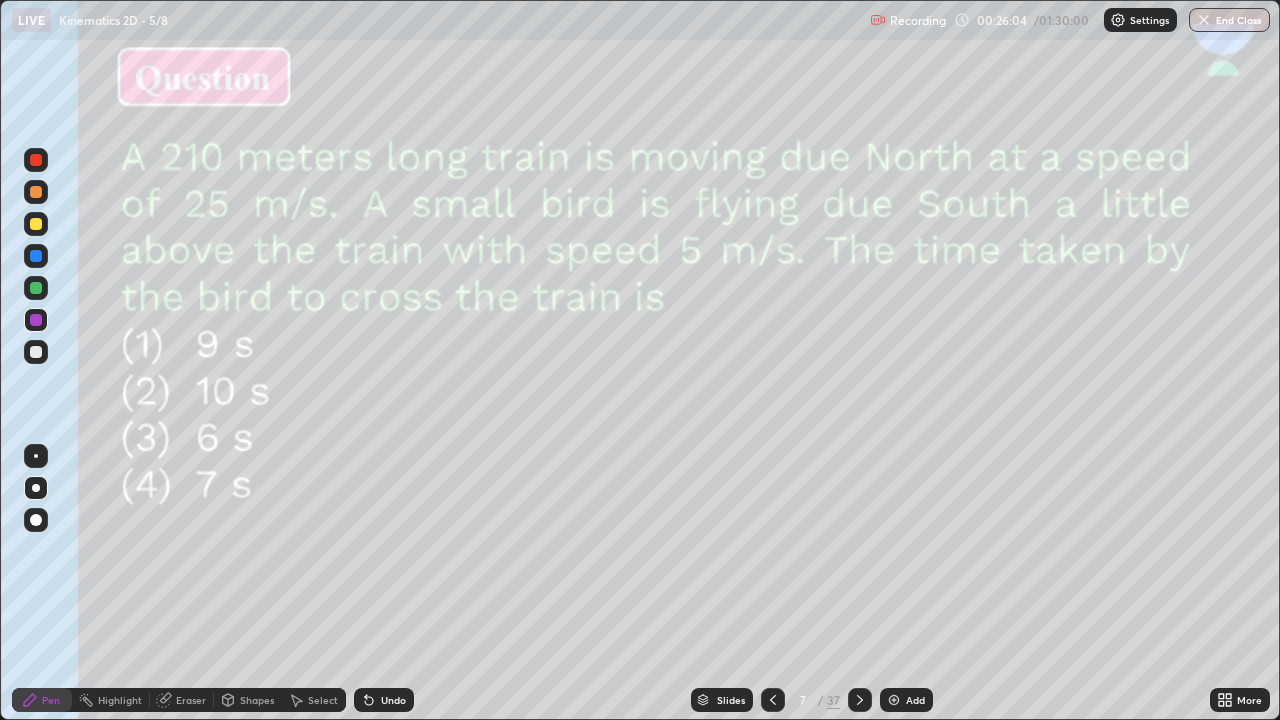 click 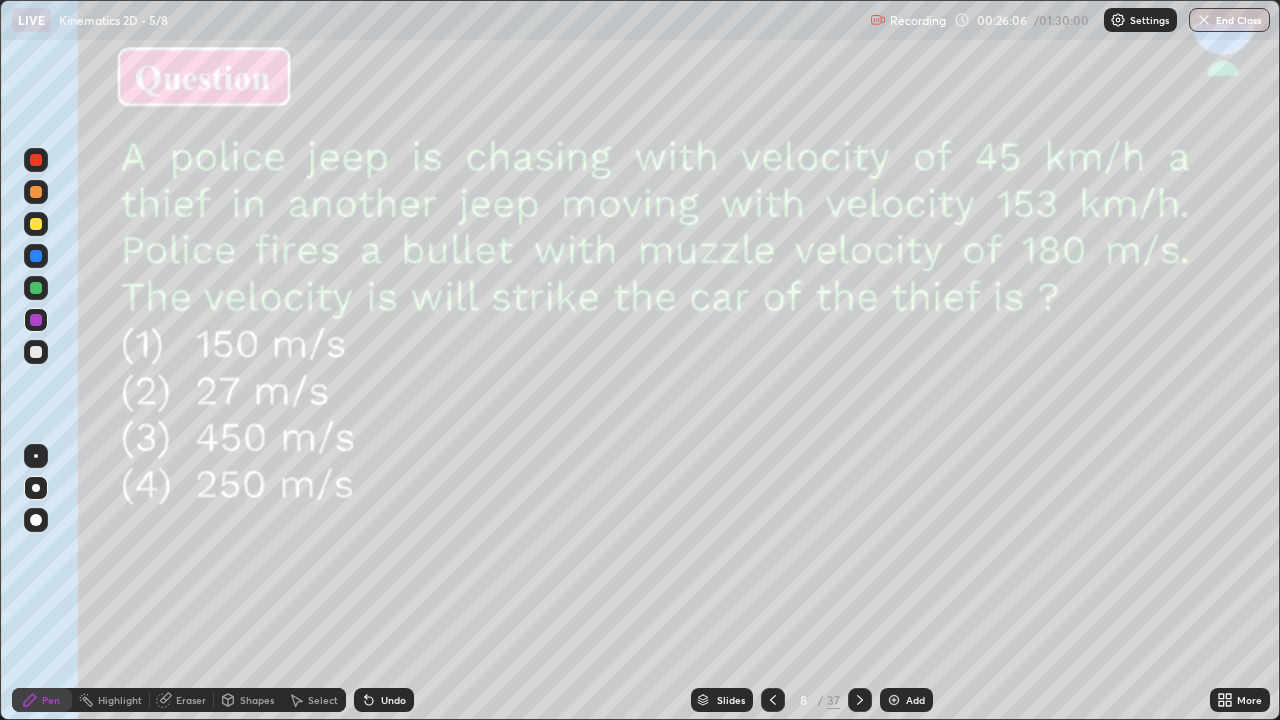 click at bounding box center [36, 192] 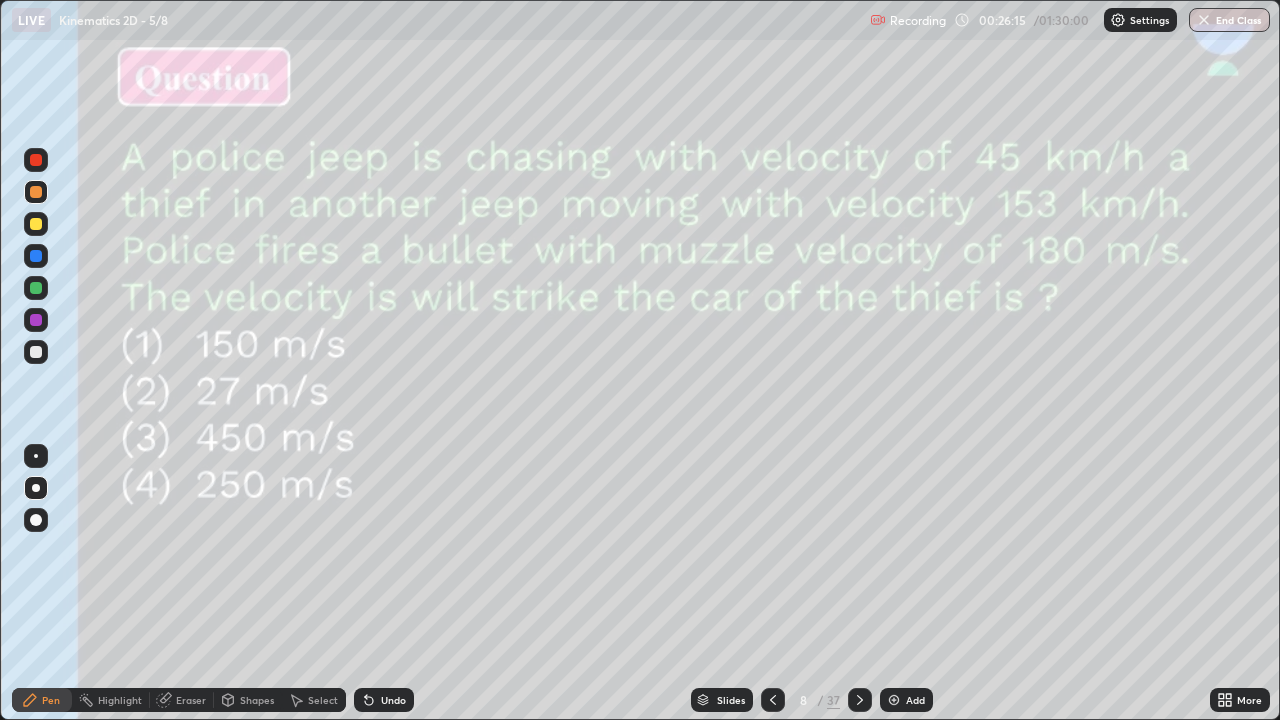 click on "Undo" at bounding box center [384, 700] 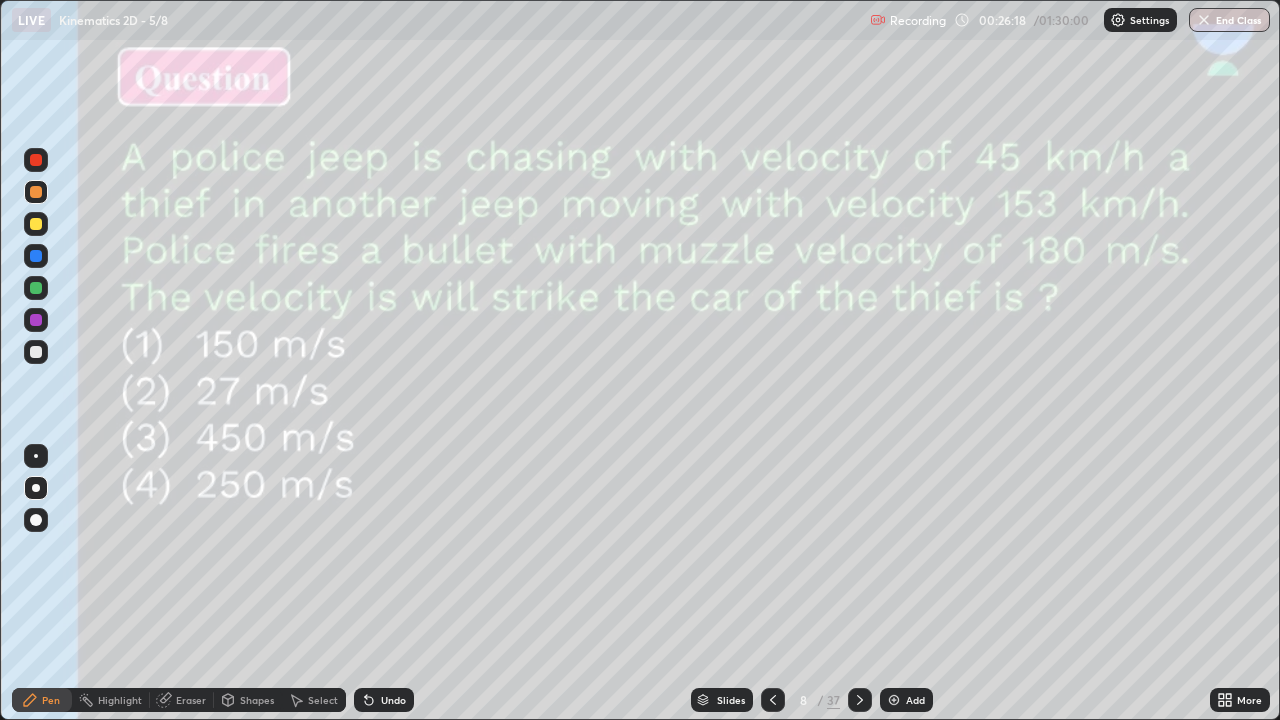 click on "Undo" at bounding box center (393, 700) 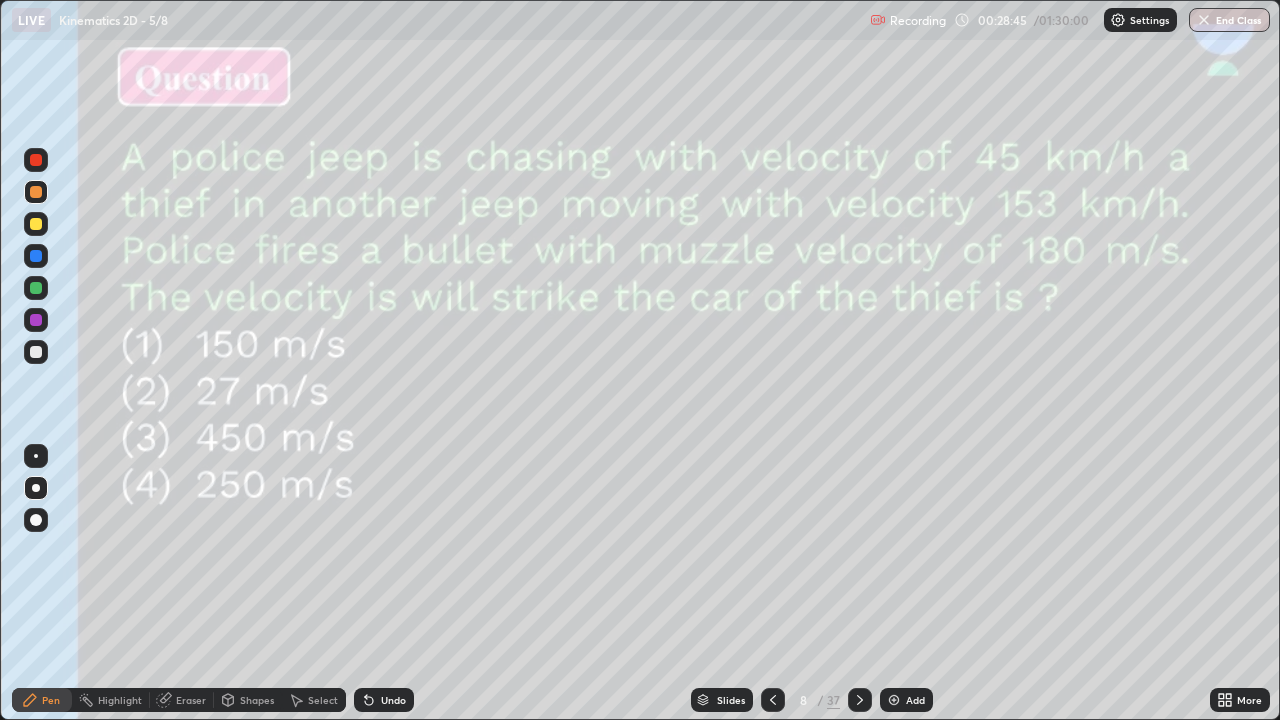 click at bounding box center (36, 352) 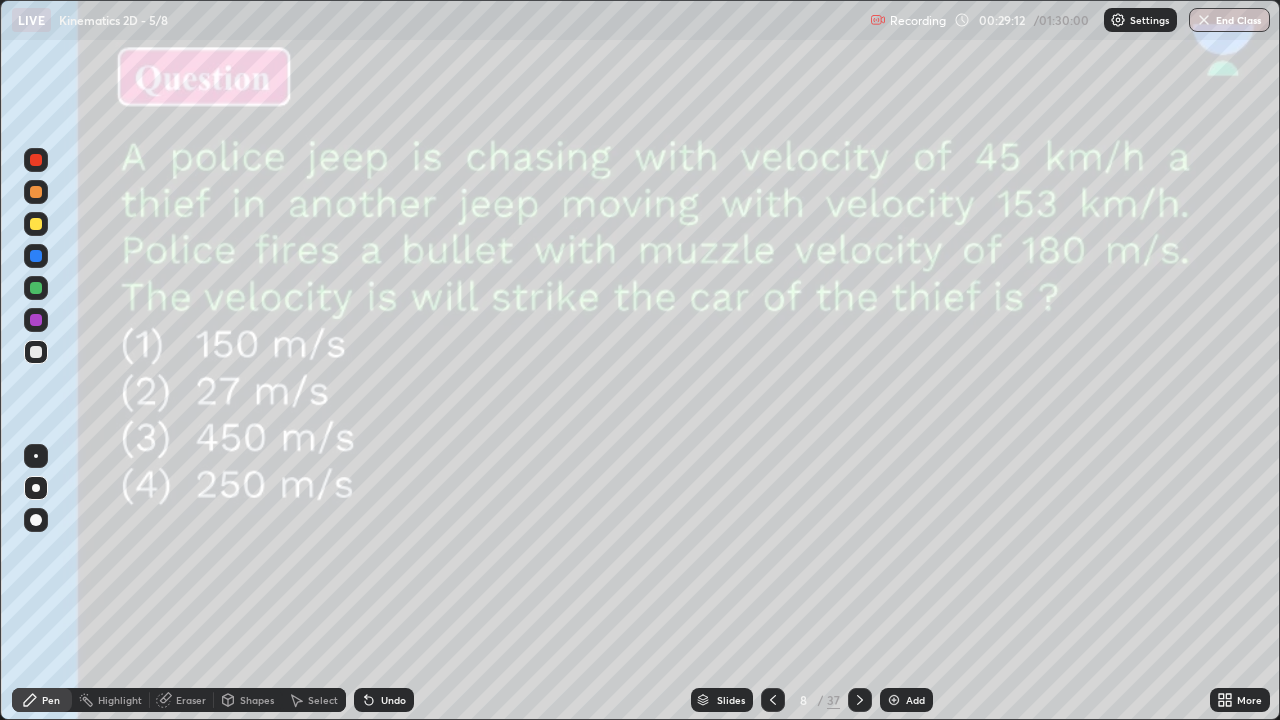 click on "Undo" at bounding box center (384, 700) 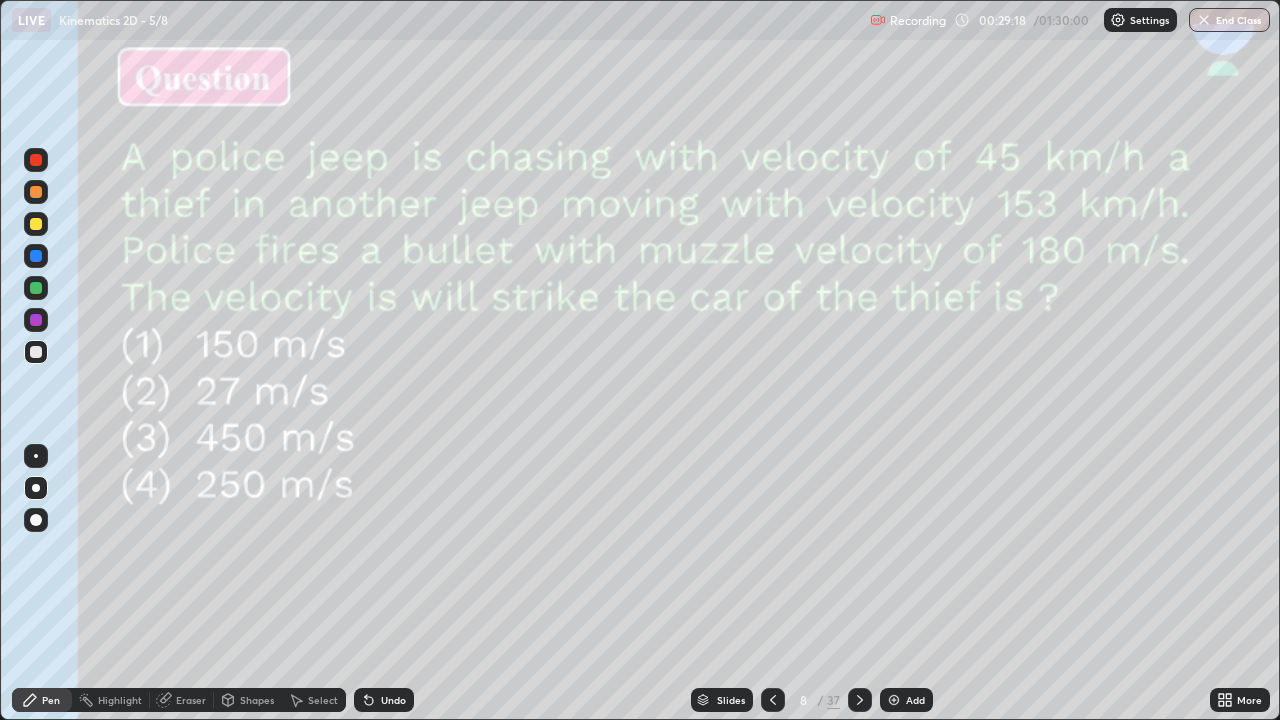 click at bounding box center [36, 288] 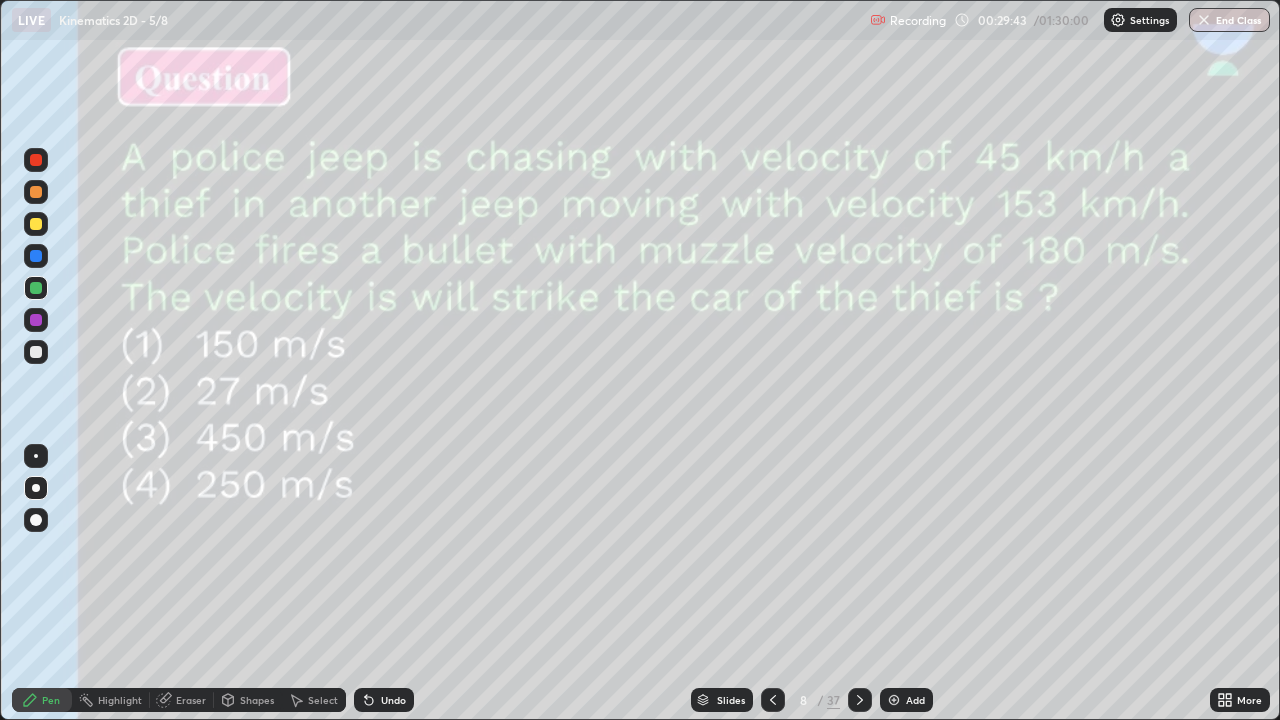 click at bounding box center (36, 352) 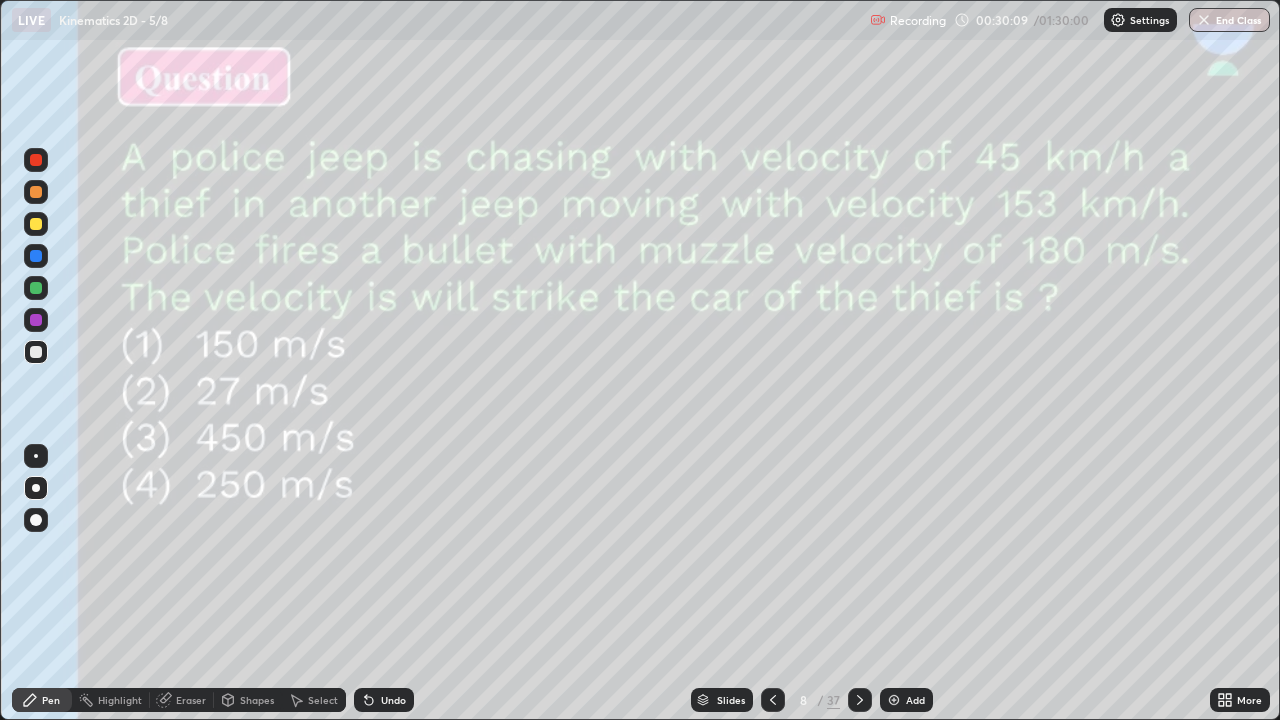 click at bounding box center (36, 192) 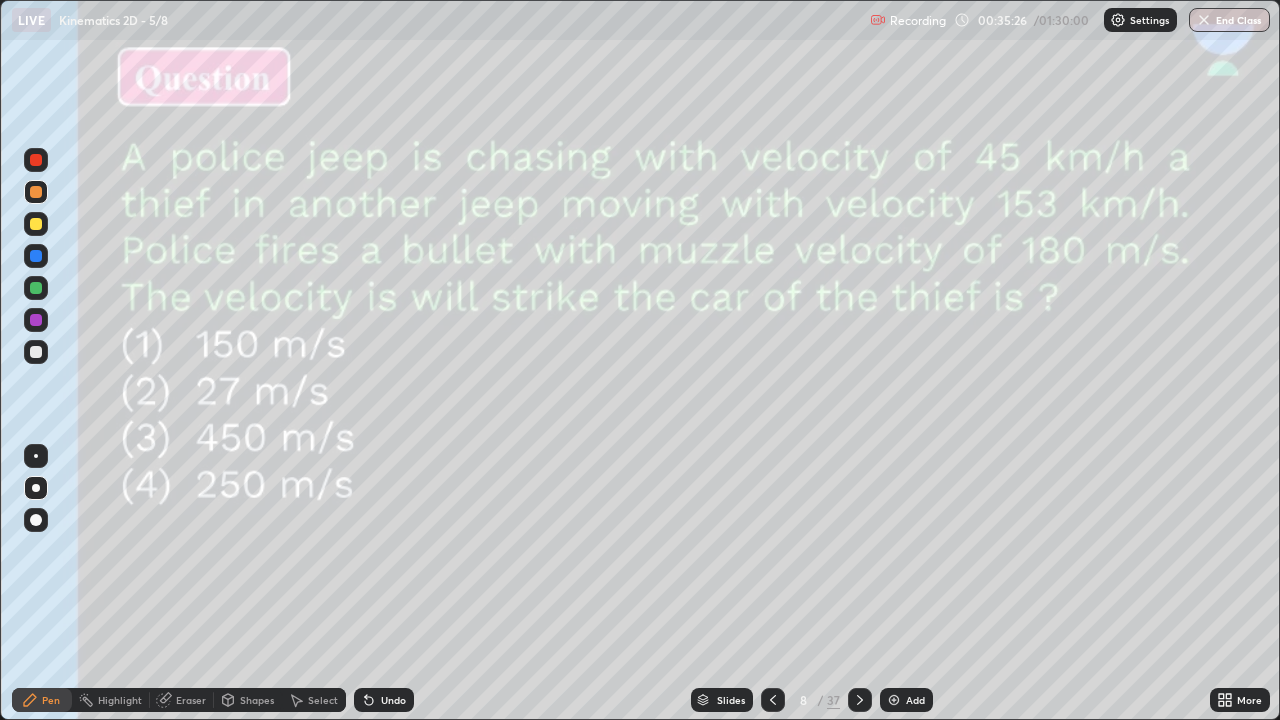 click 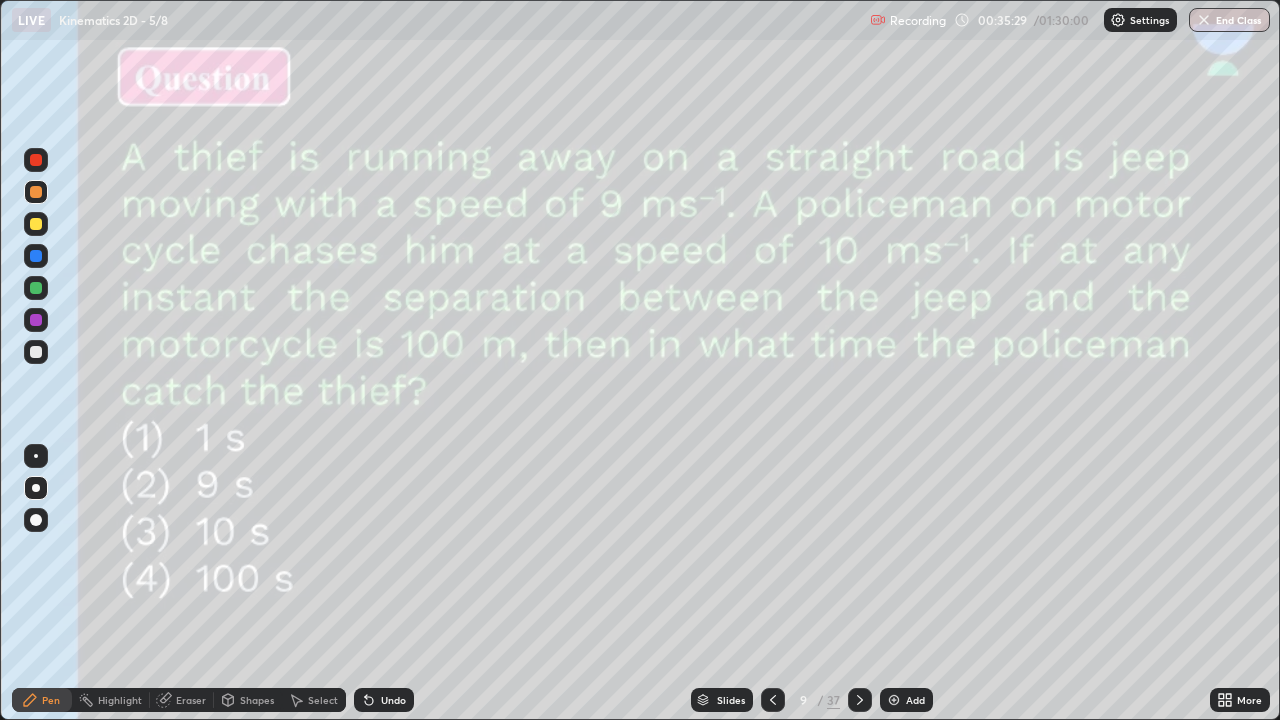 click 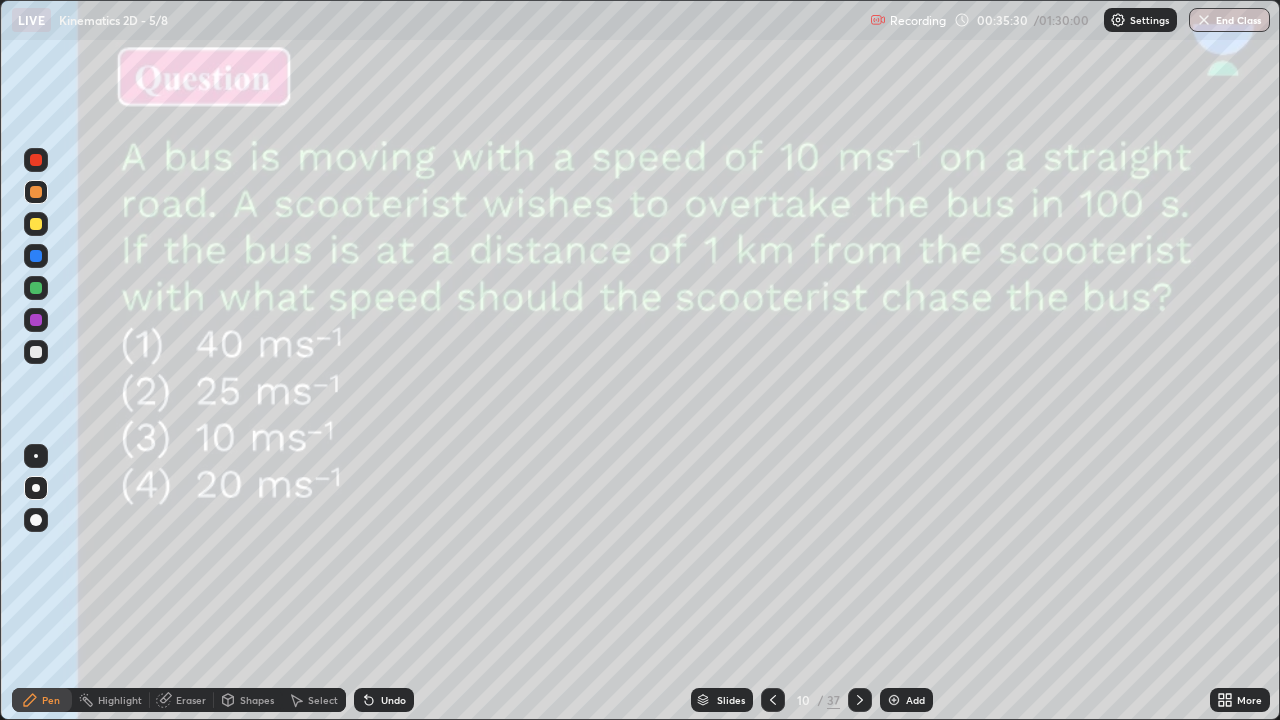click 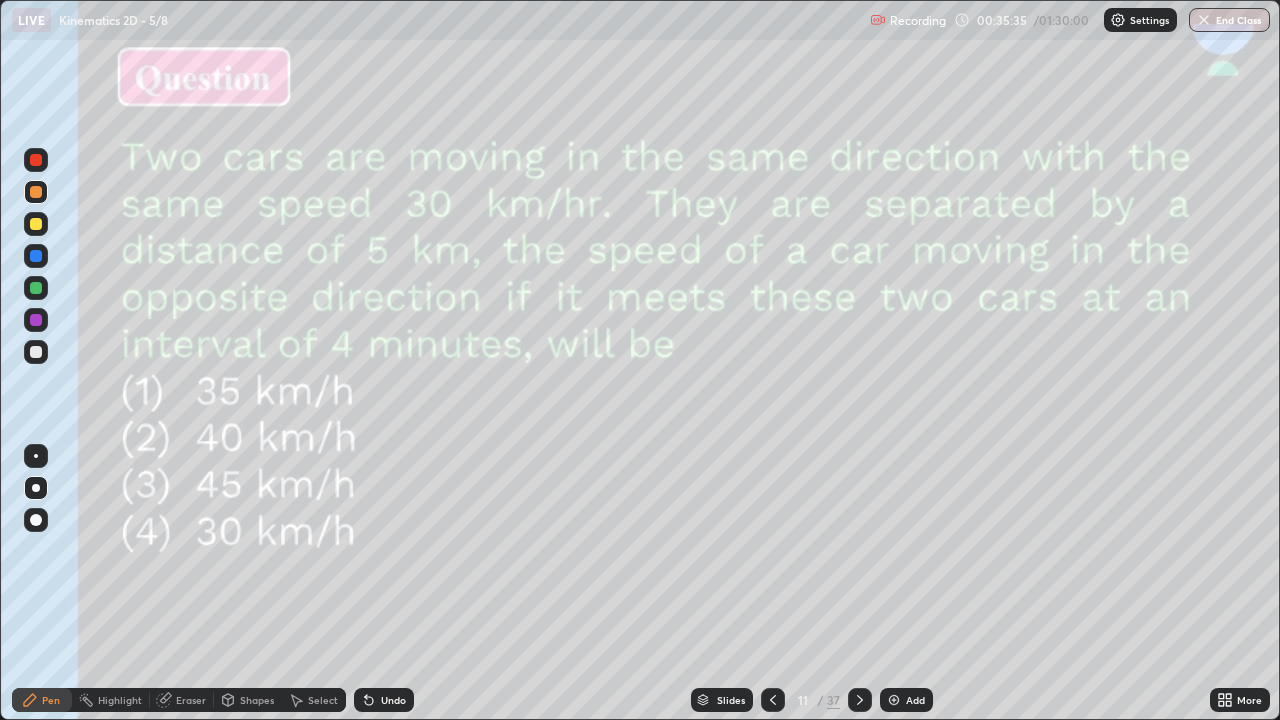 click at bounding box center (36, 256) 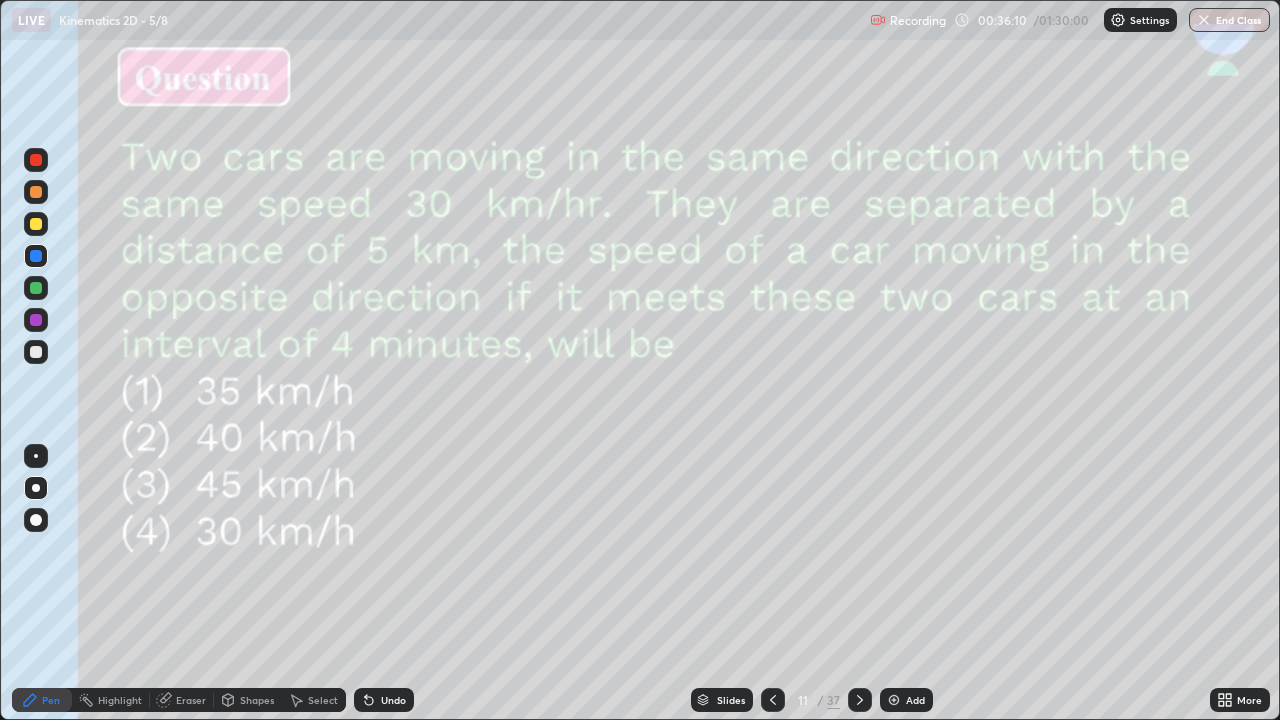 click 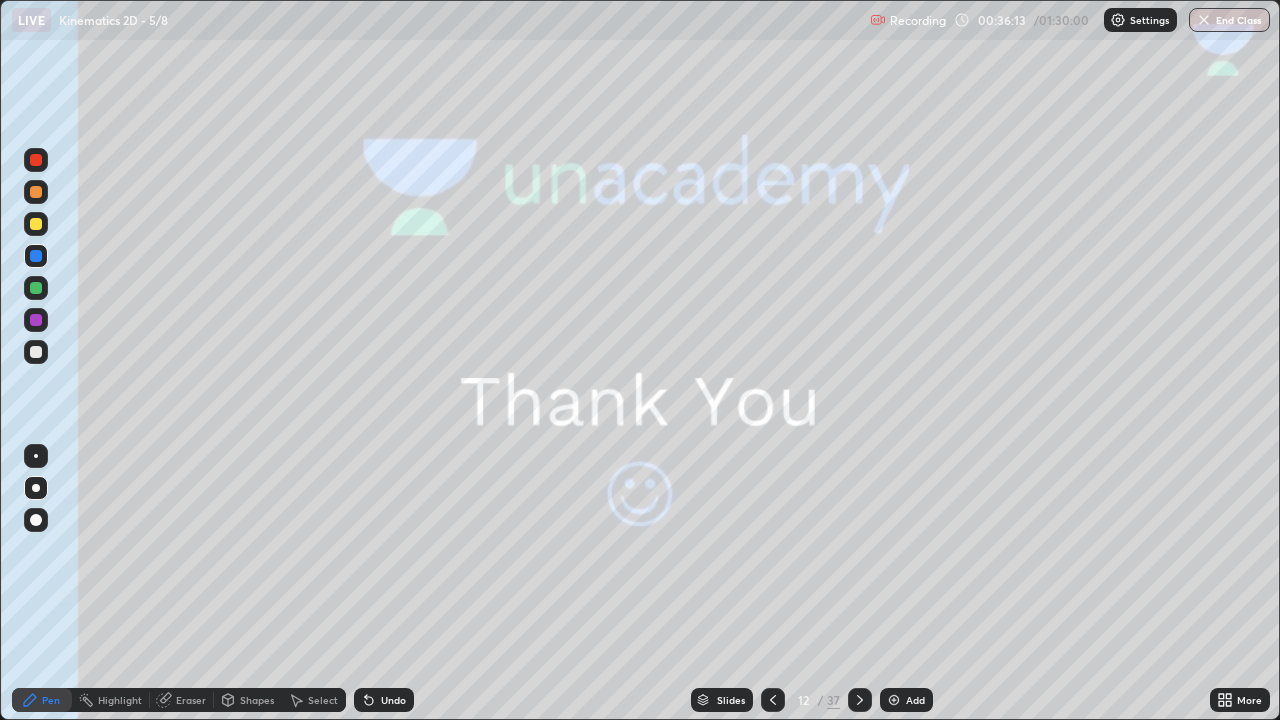 click 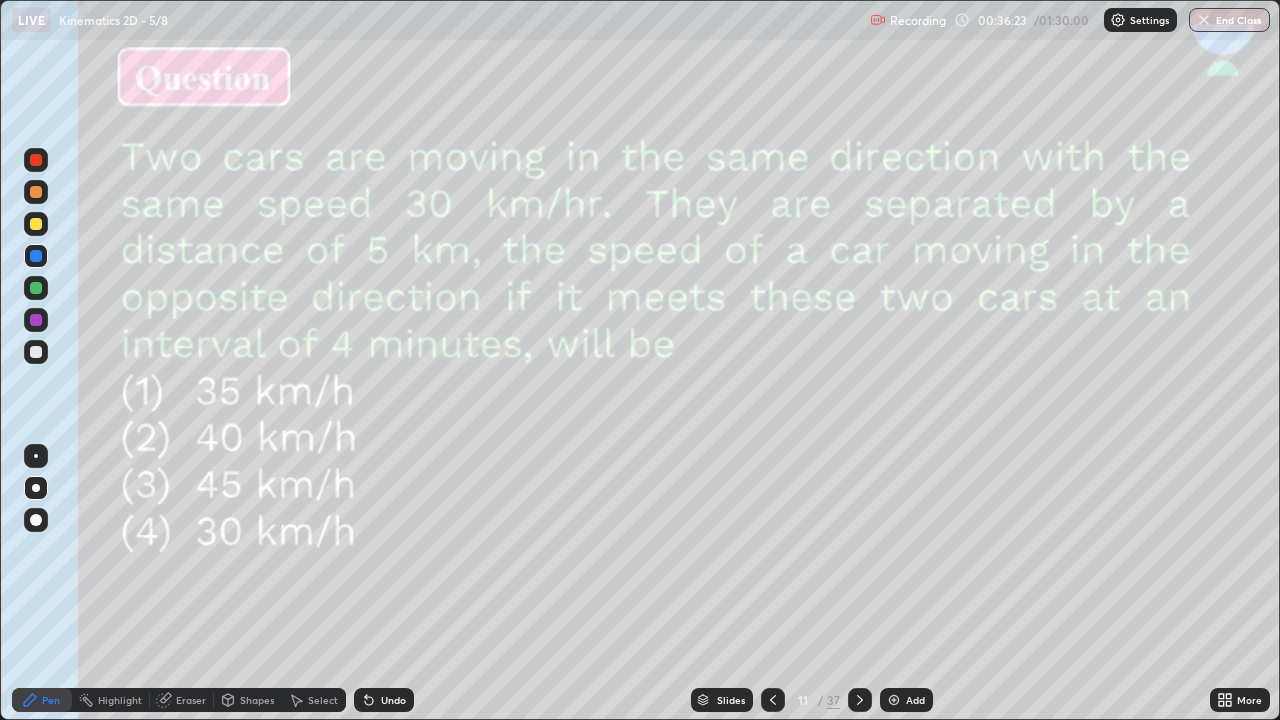 click 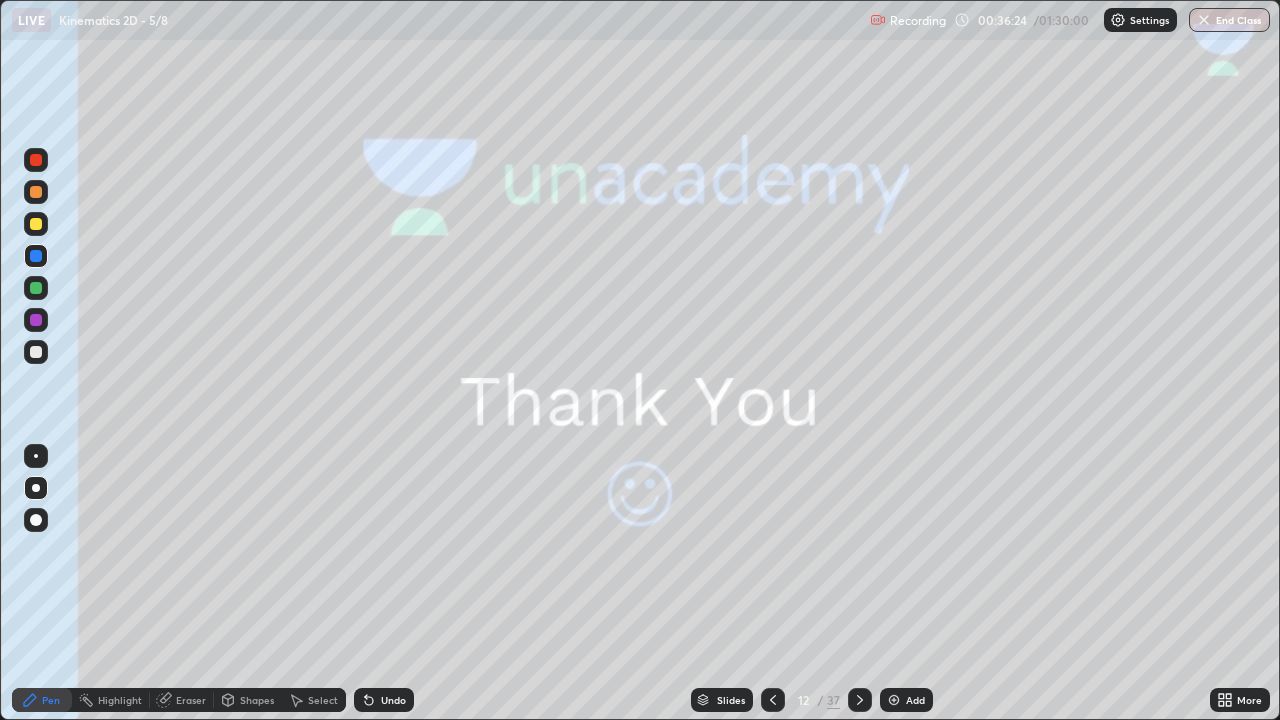 click 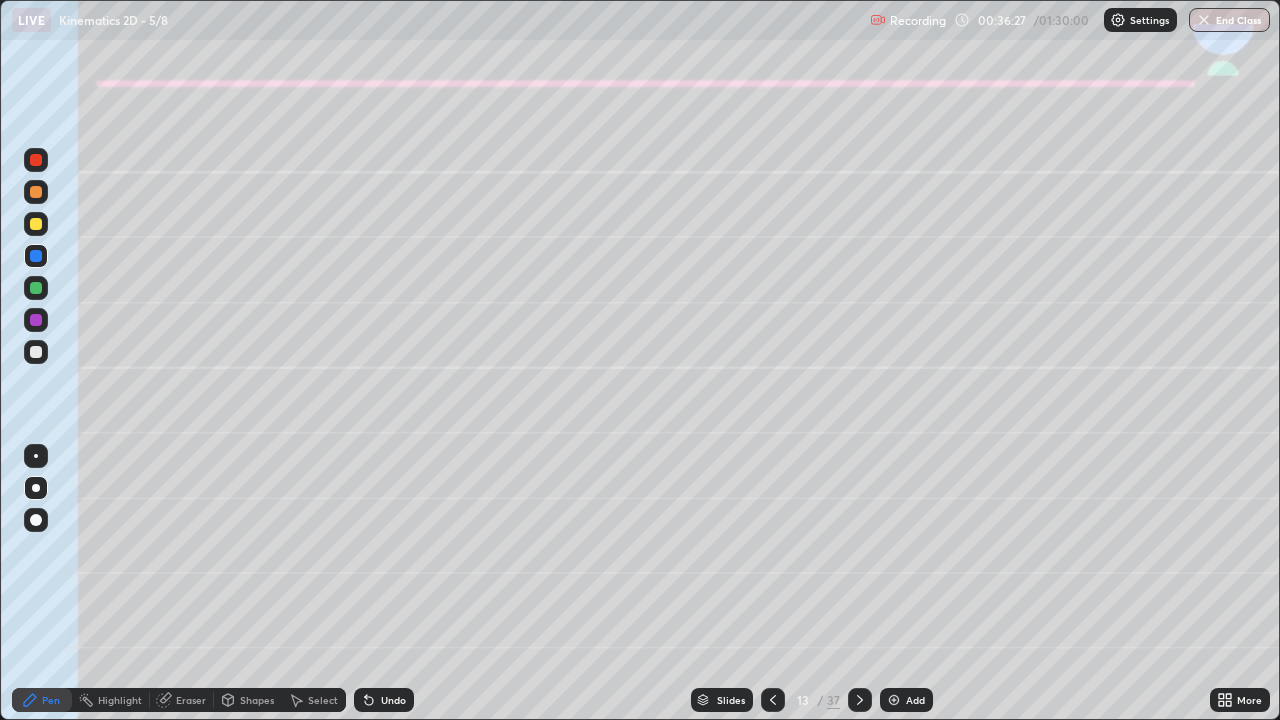 click at bounding box center [36, 192] 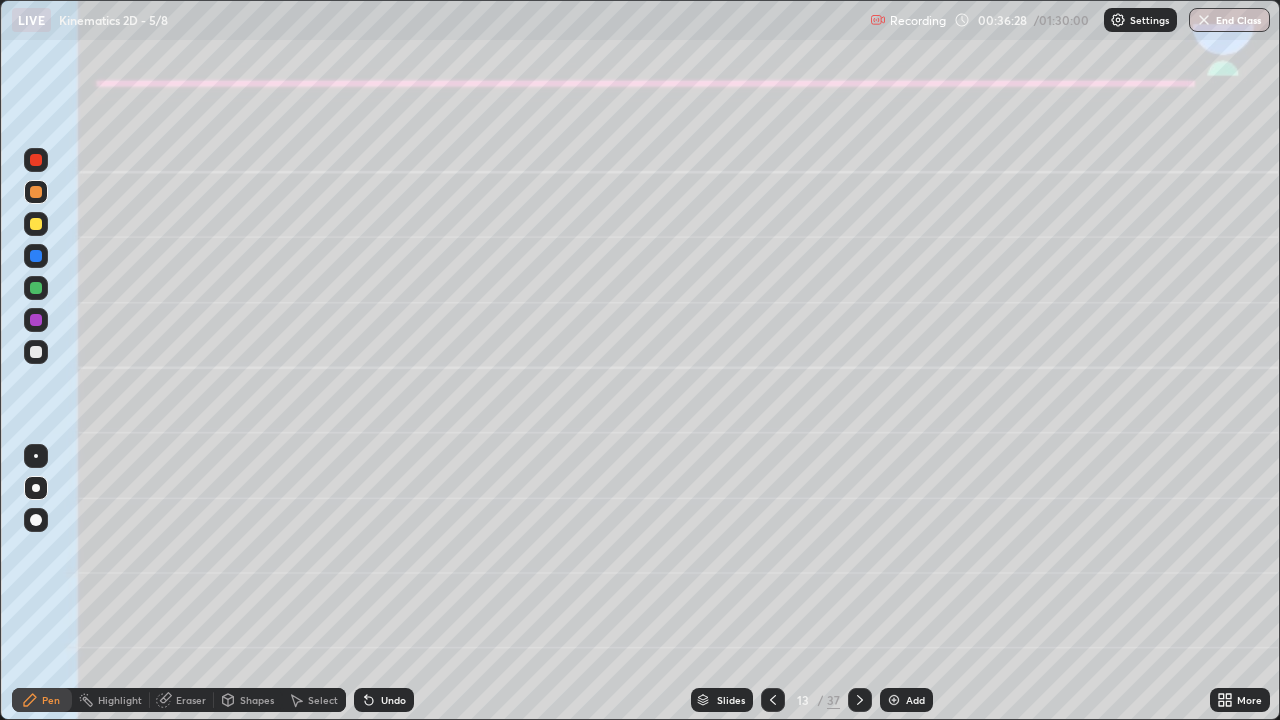 click at bounding box center (36, 224) 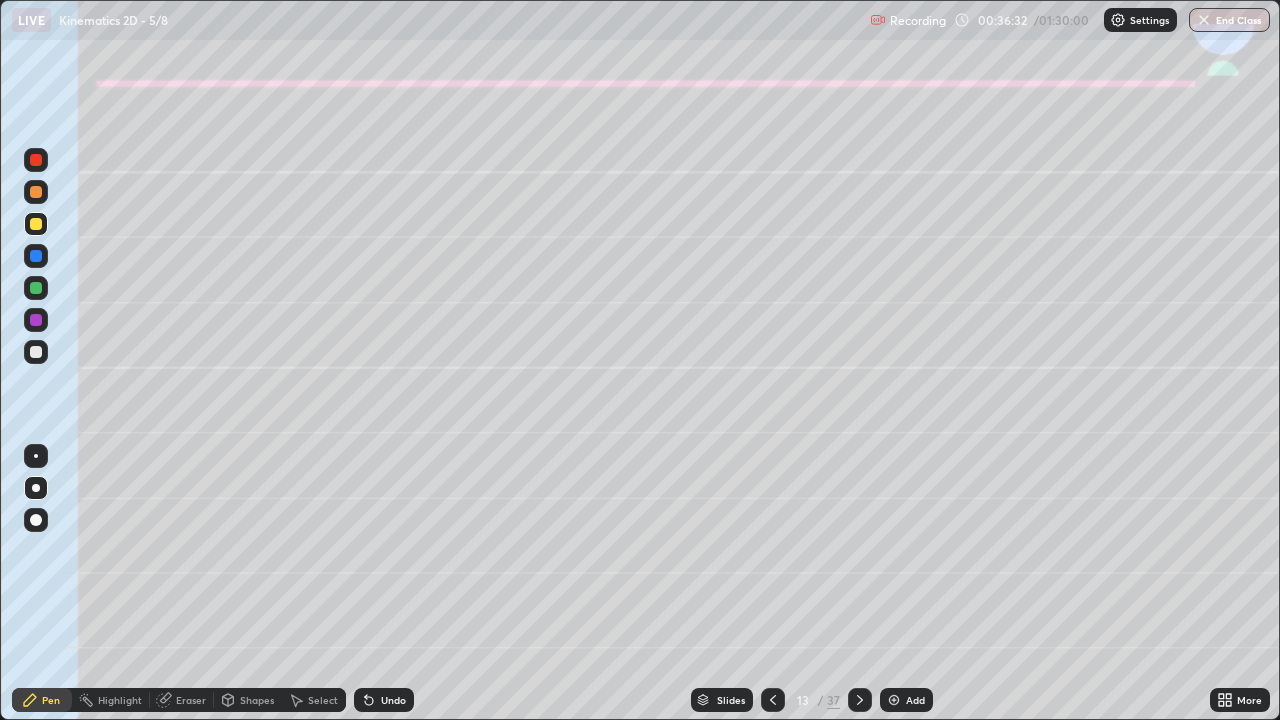 click 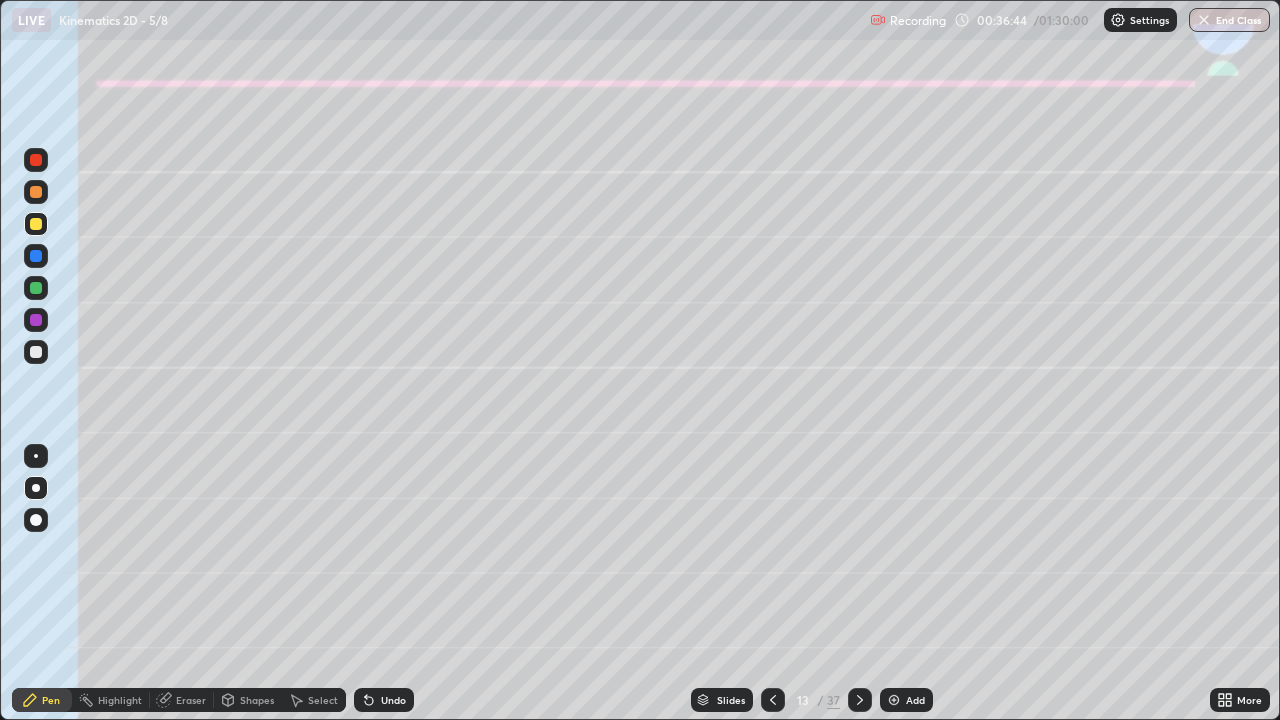 click at bounding box center (36, 288) 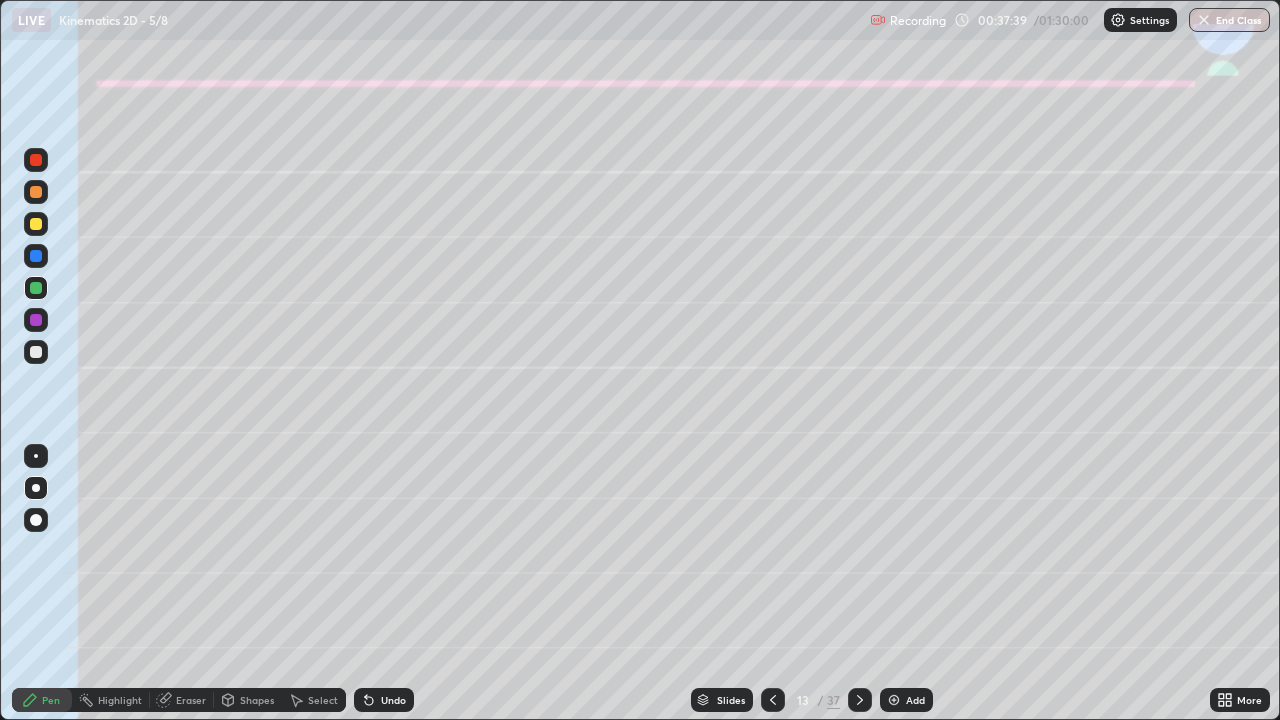 click on "Undo" at bounding box center (384, 700) 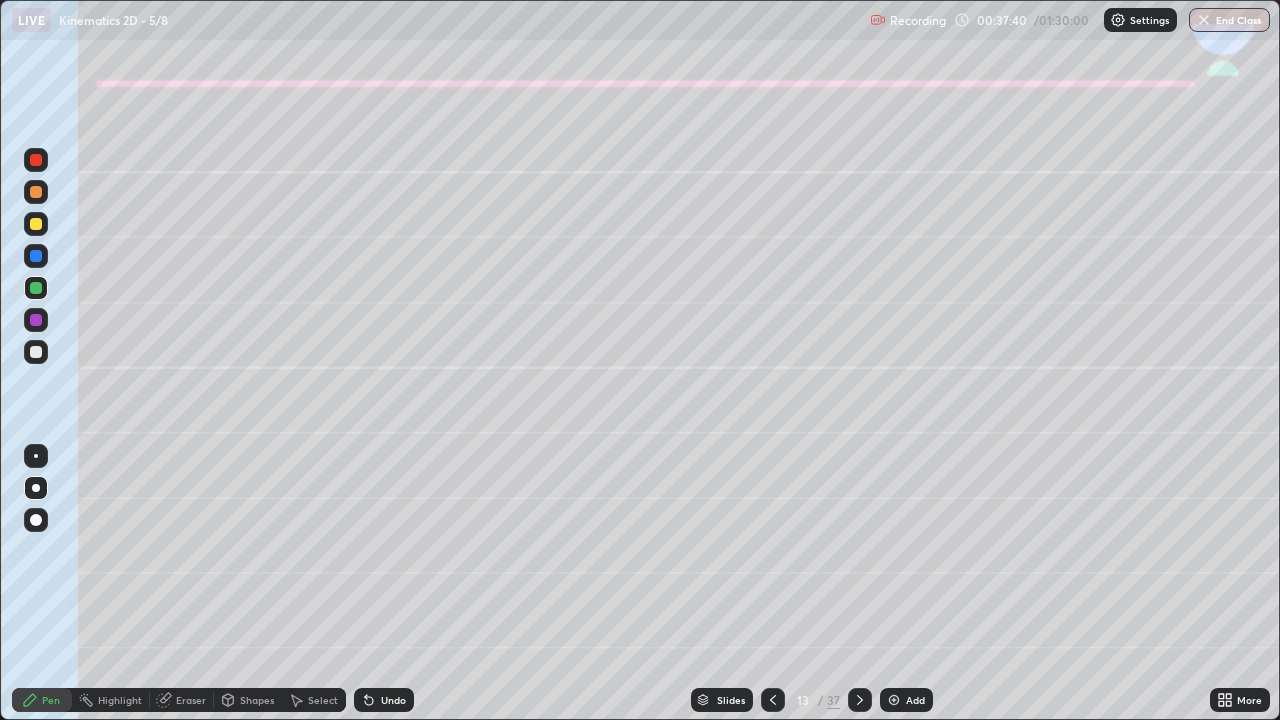 click on "Undo" at bounding box center [384, 700] 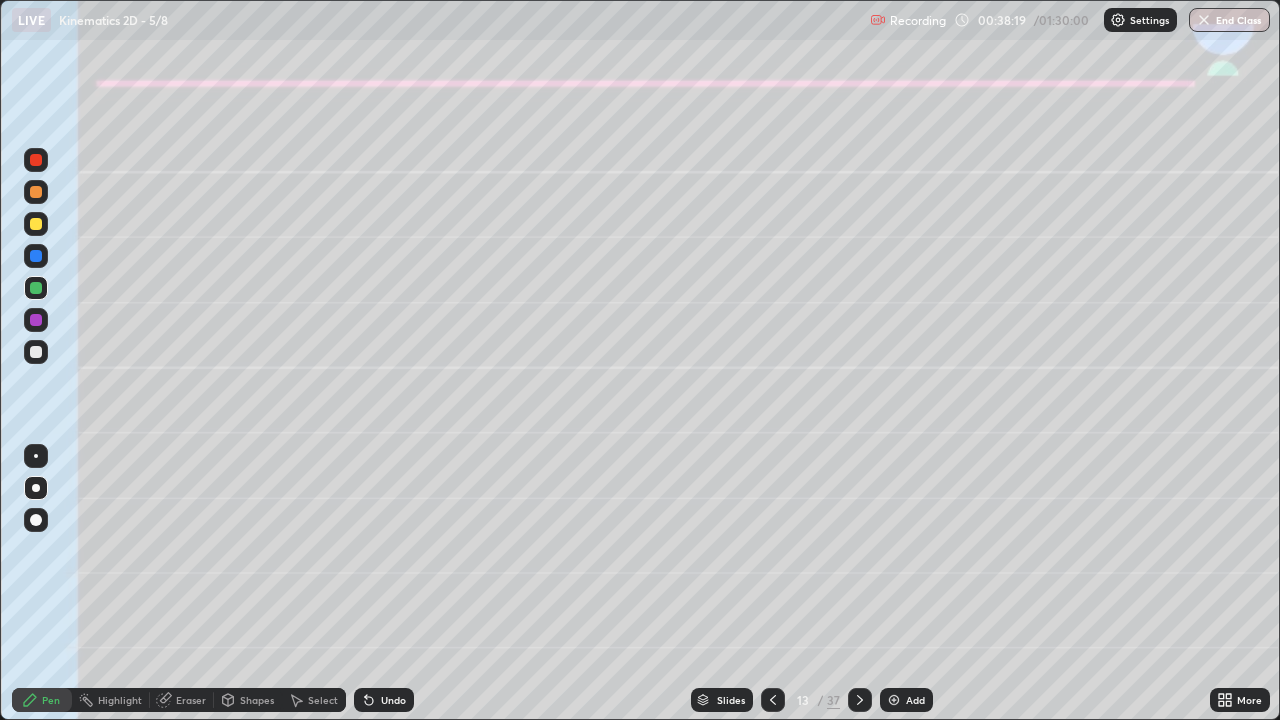 click at bounding box center [36, 192] 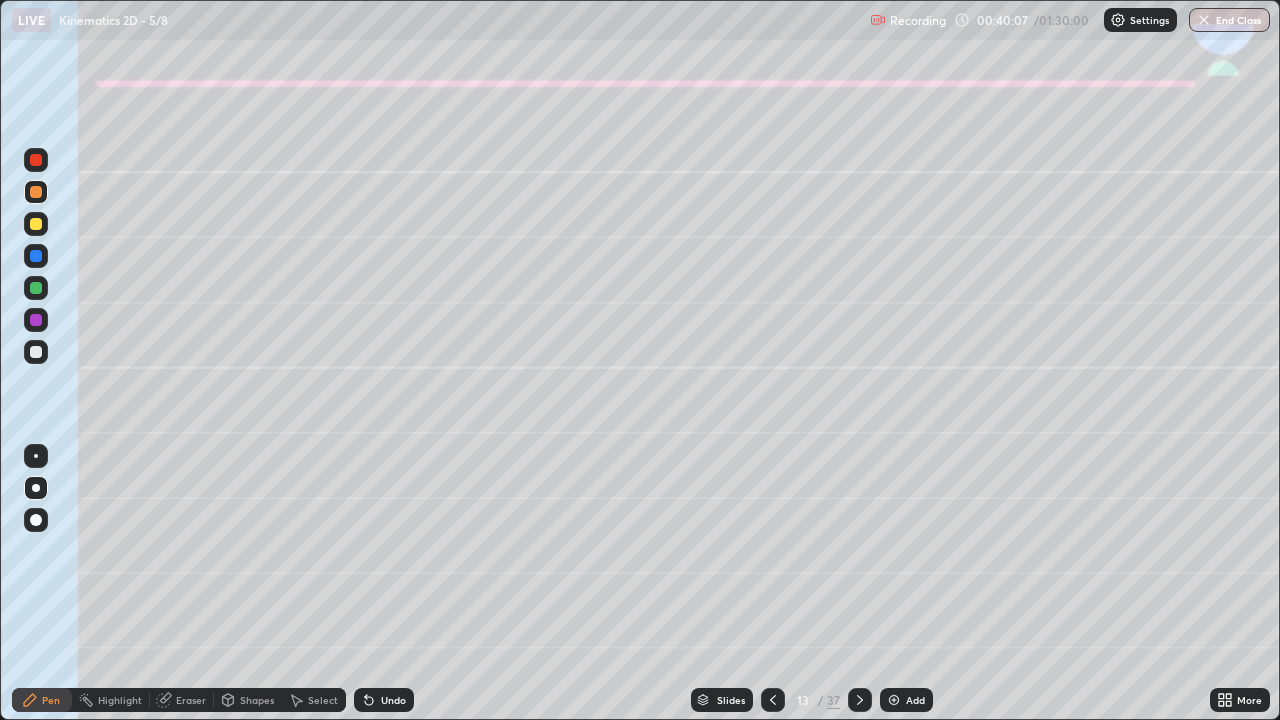 click at bounding box center [36, 160] 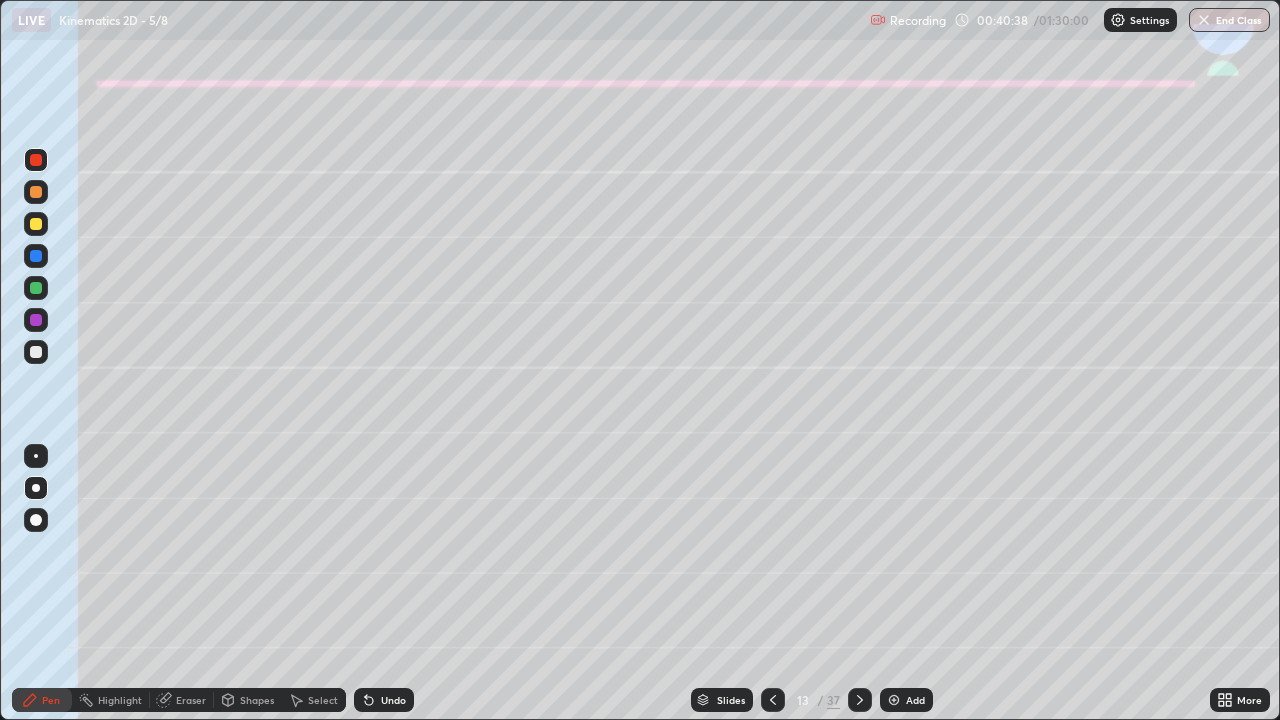 click at bounding box center (36, 192) 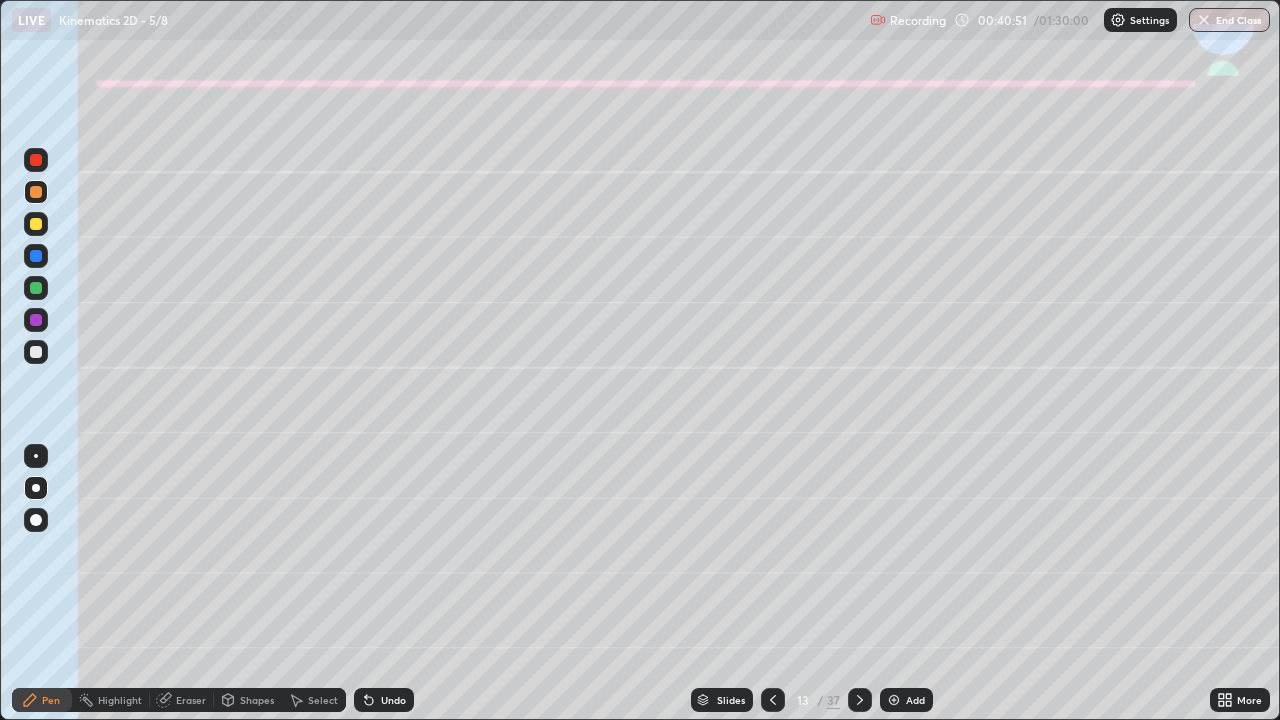 click on "Eraser" at bounding box center (191, 700) 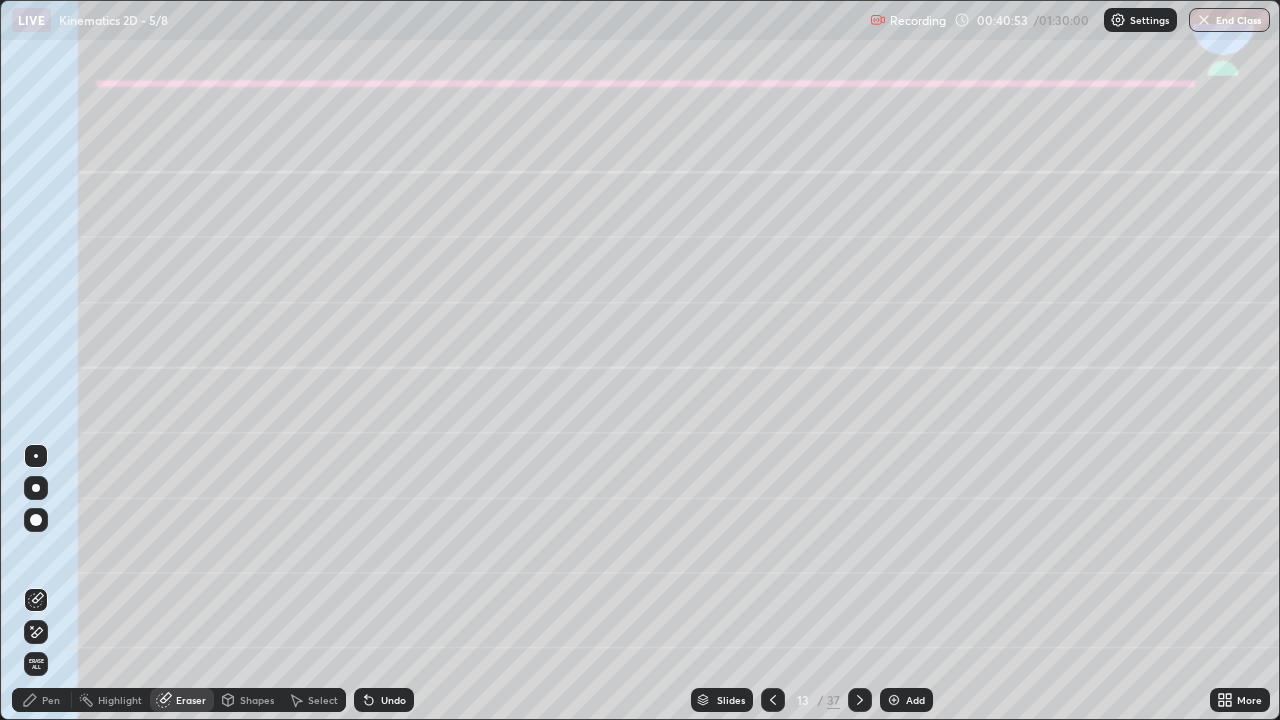 click on "Pen" at bounding box center [42, 700] 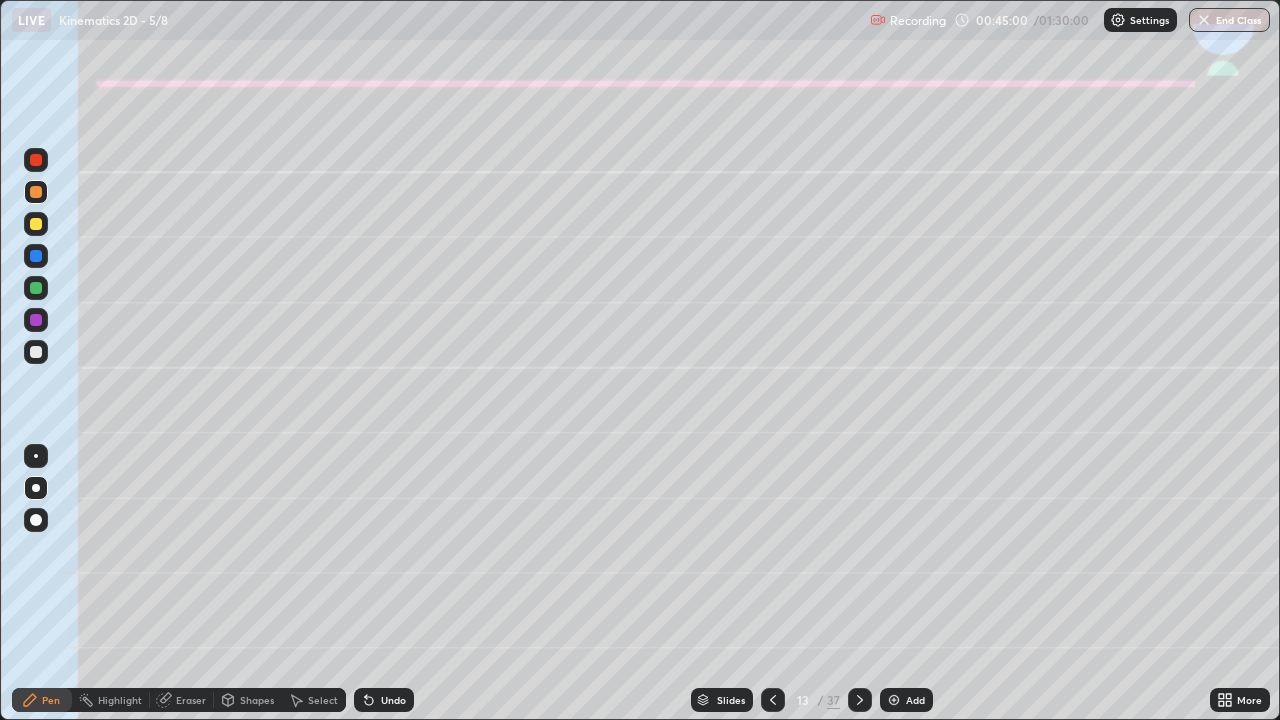 click 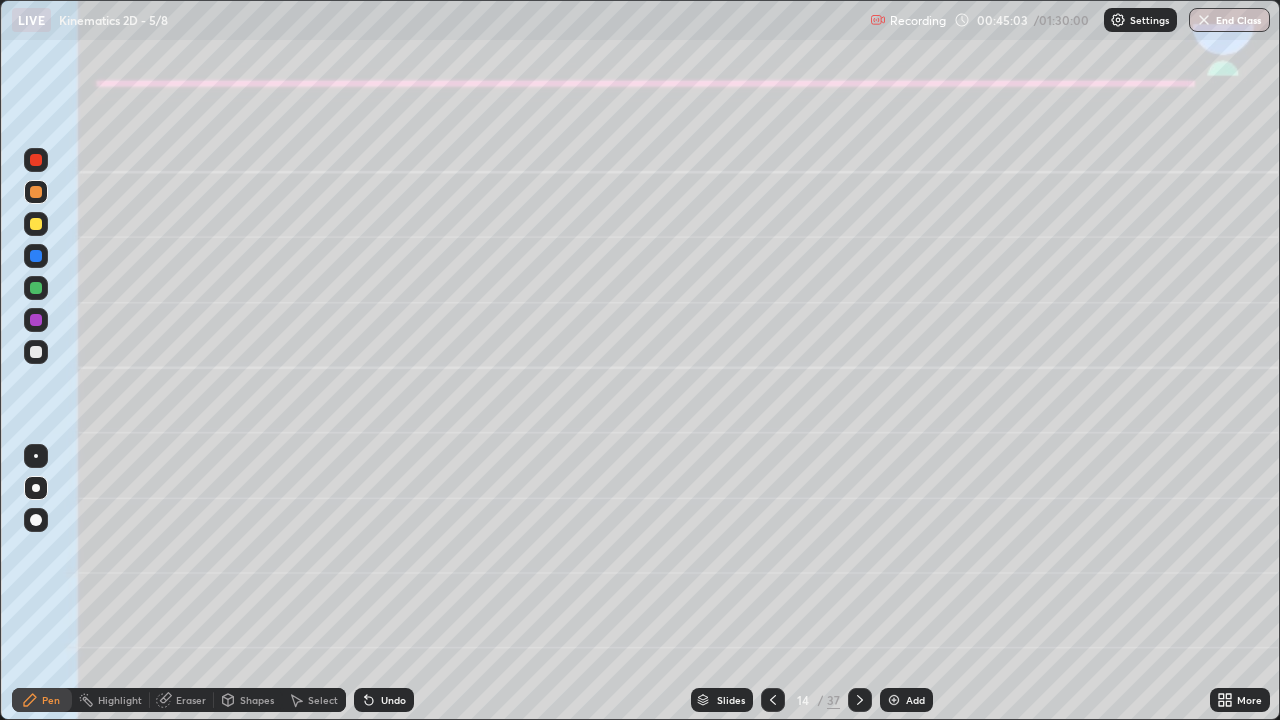 click at bounding box center [36, 224] 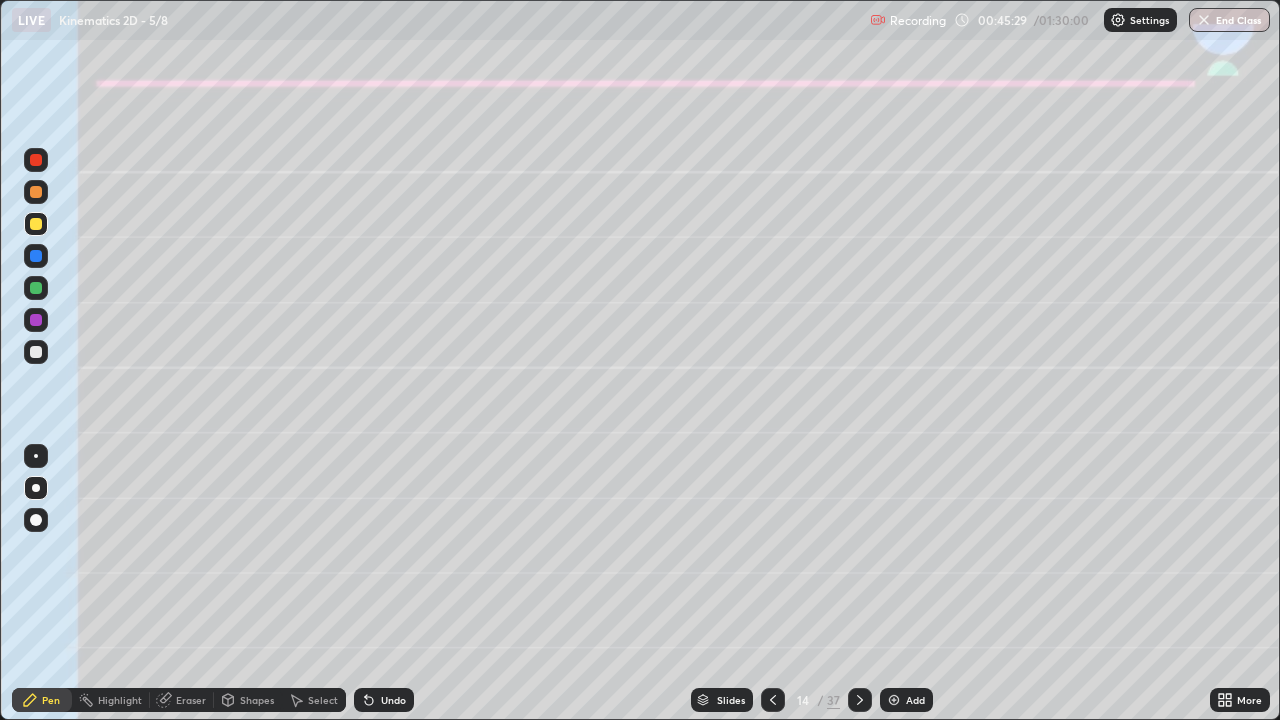 click at bounding box center [36, 288] 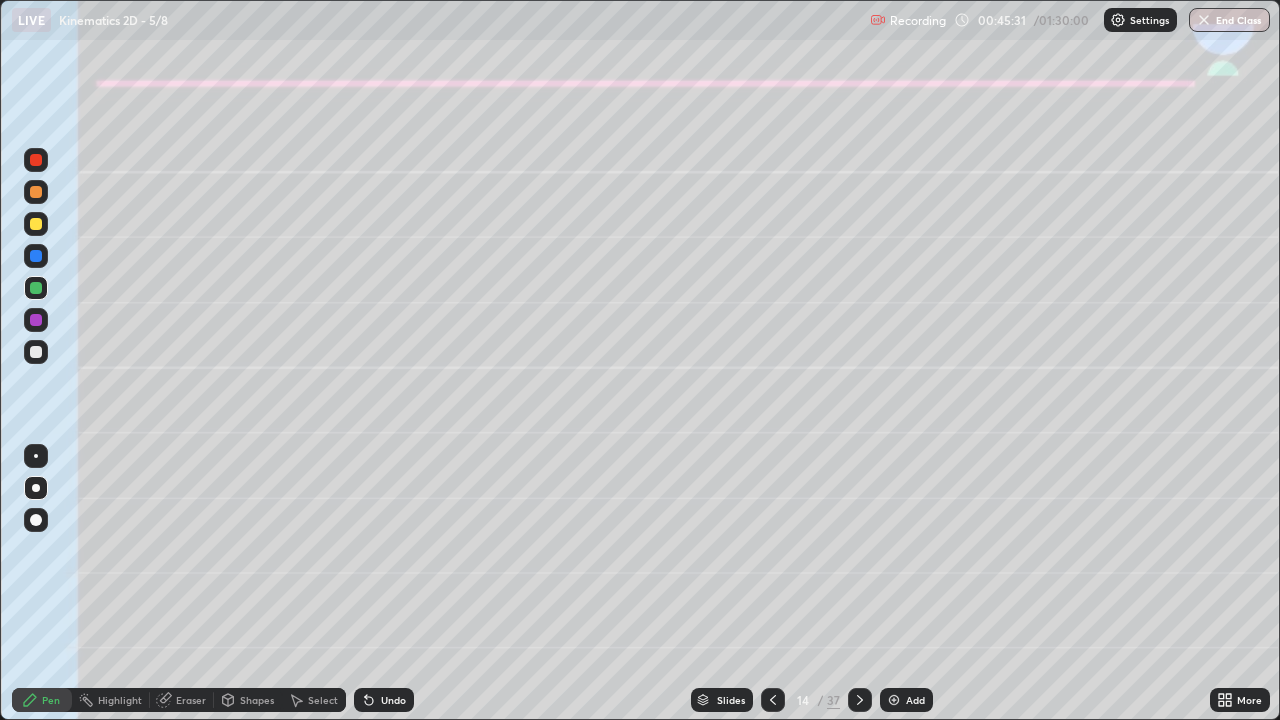 click on "Shapes" at bounding box center [257, 700] 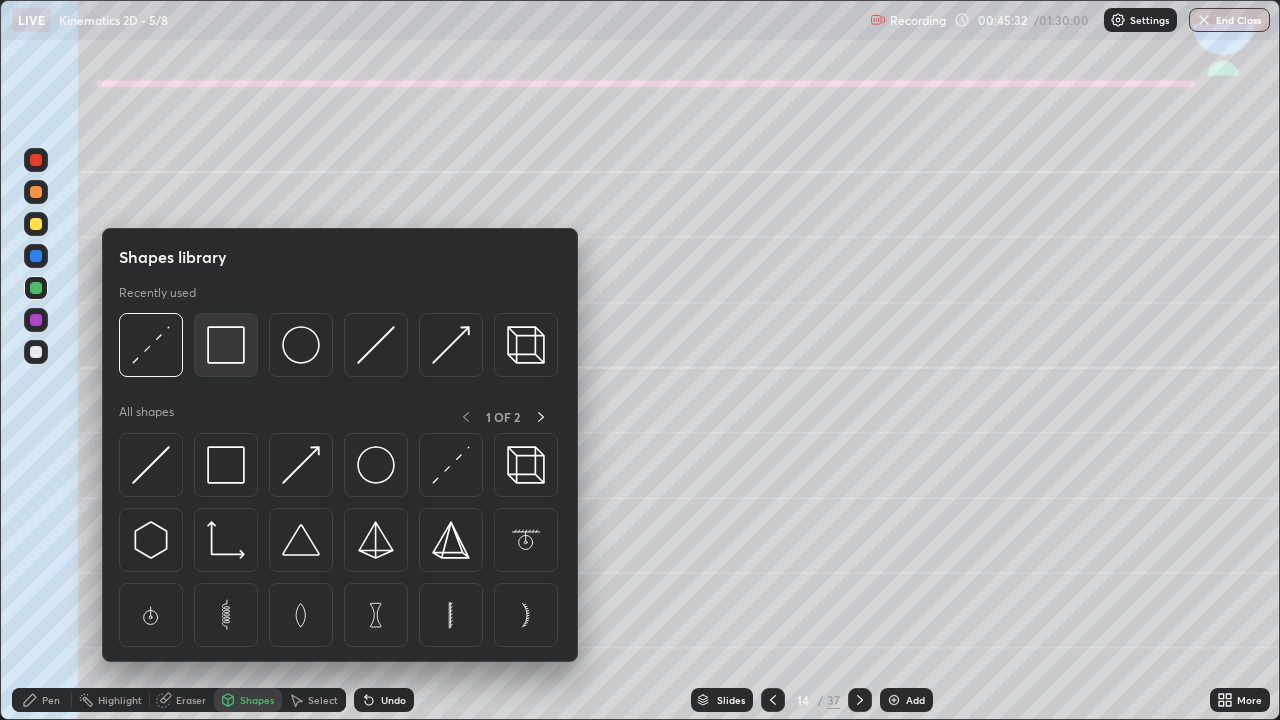 click at bounding box center (226, 345) 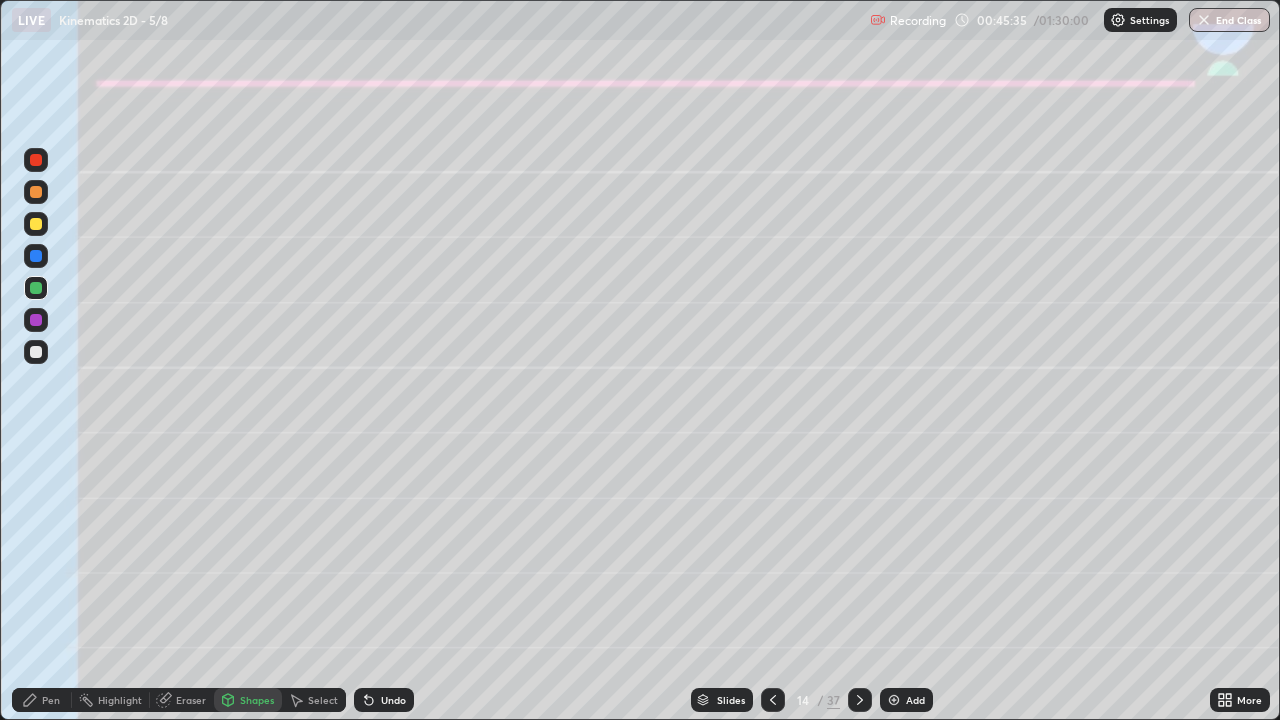 click on "Pen" at bounding box center [42, 700] 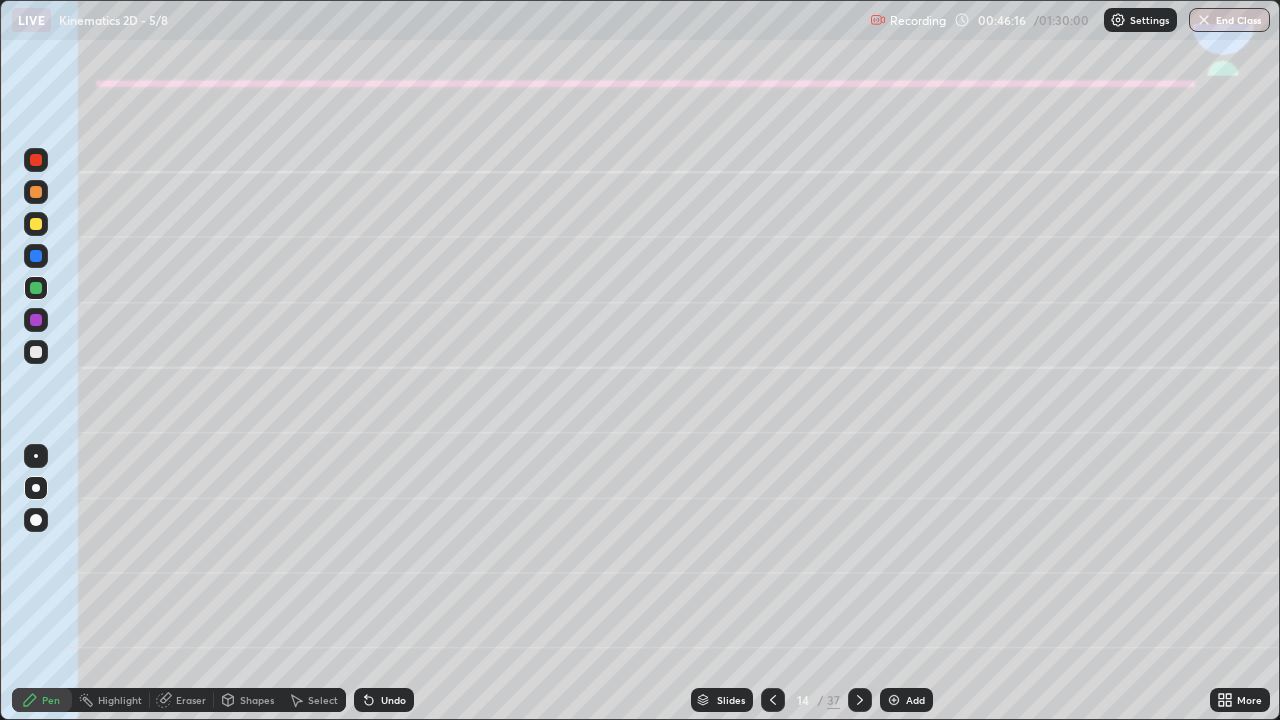 click on "Undo" at bounding box center (384, 700) 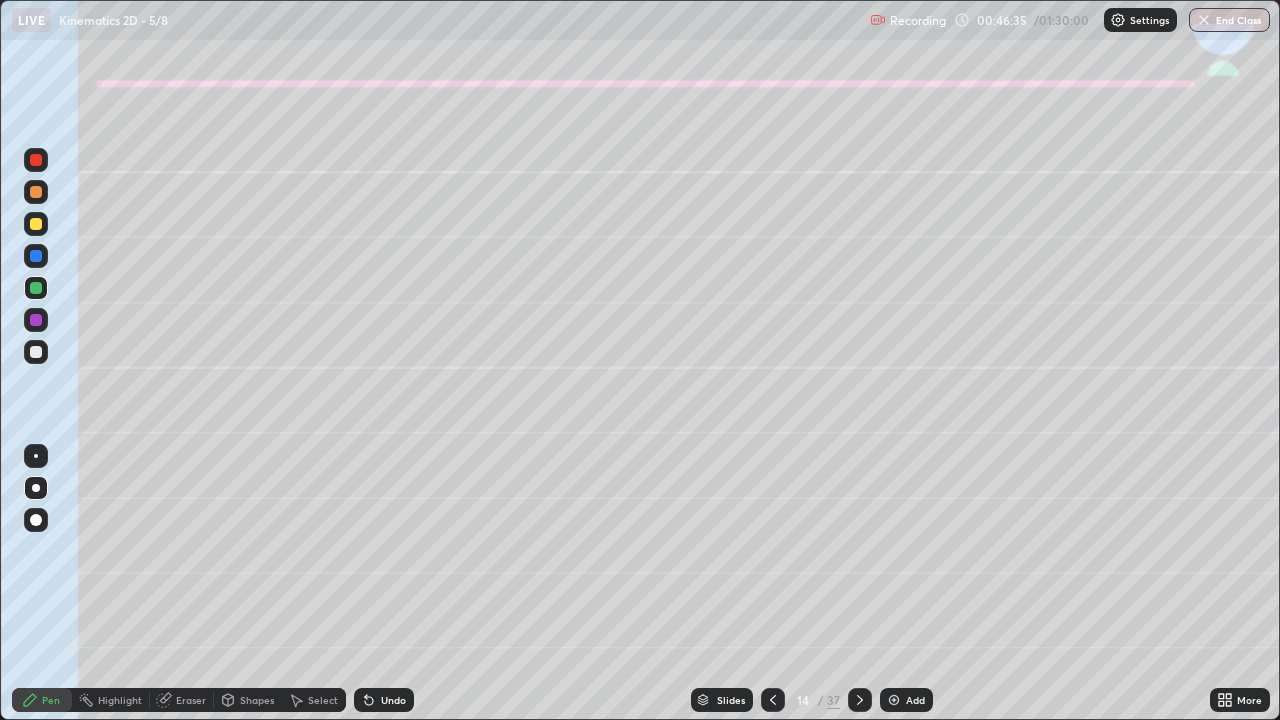 click on "Shapes" at bounding box center (248, 700) 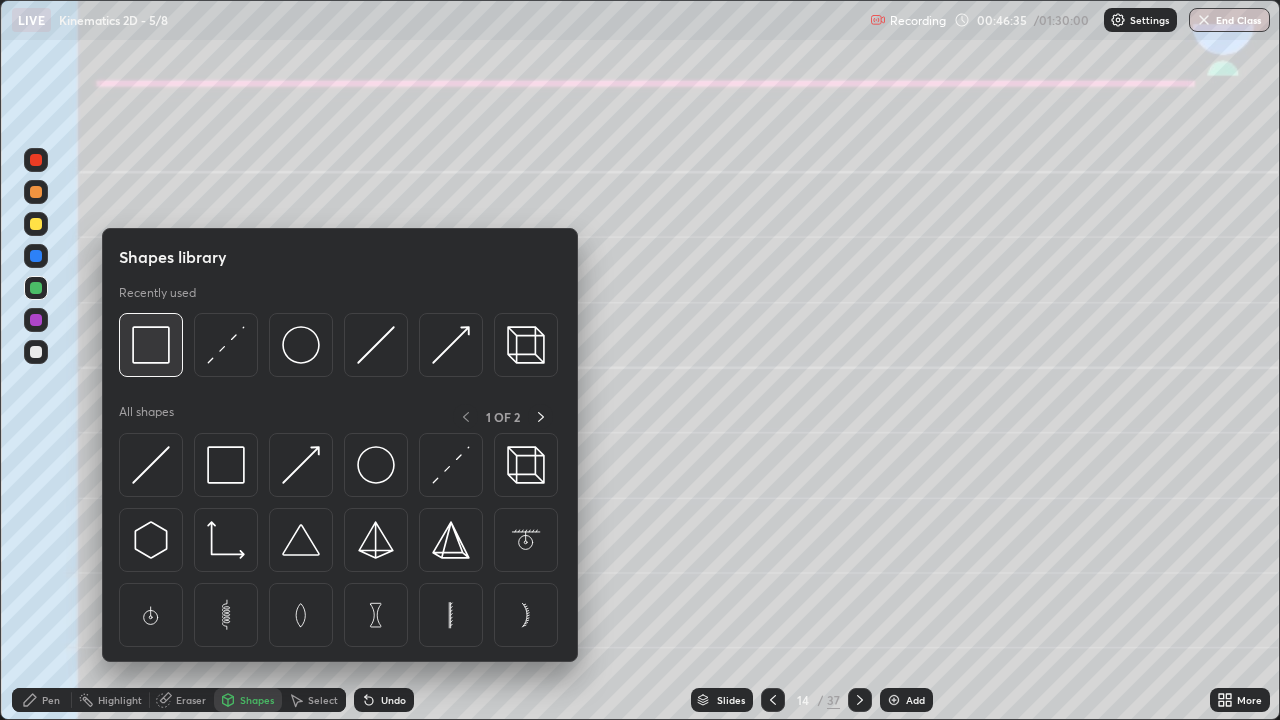 click at bounding box center (151, 345) 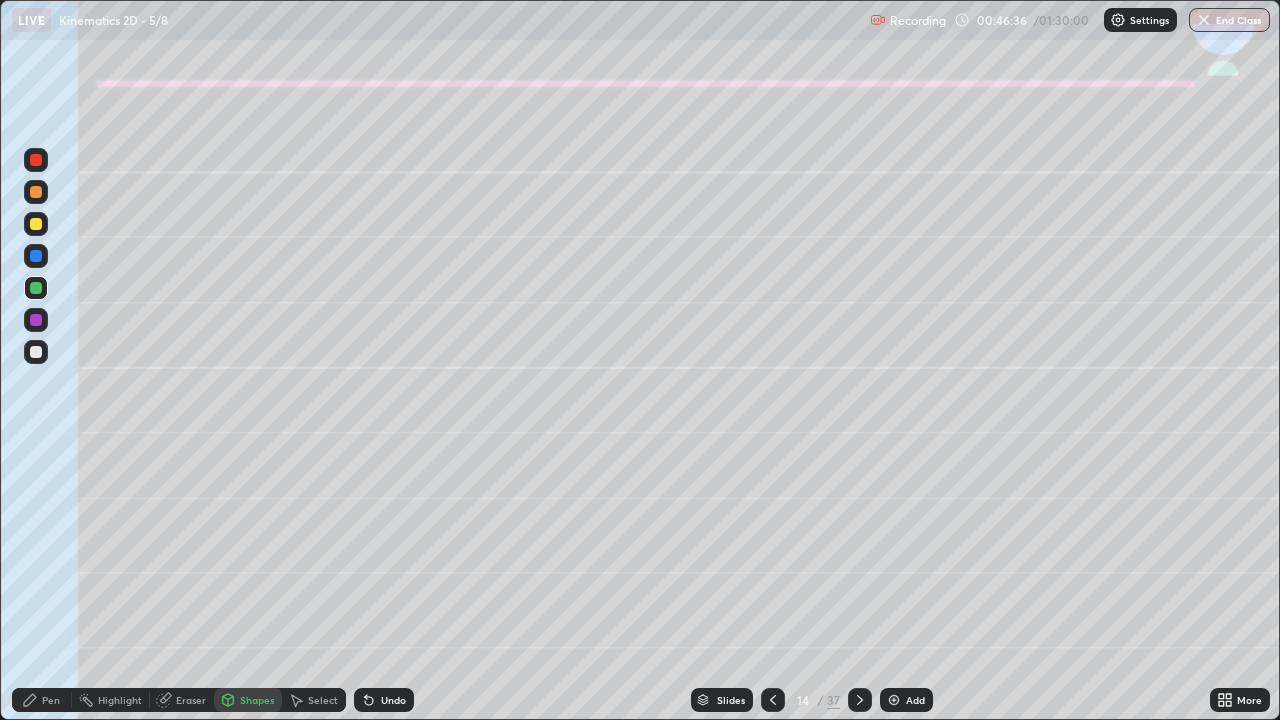 click at bounding box center [36, 320] 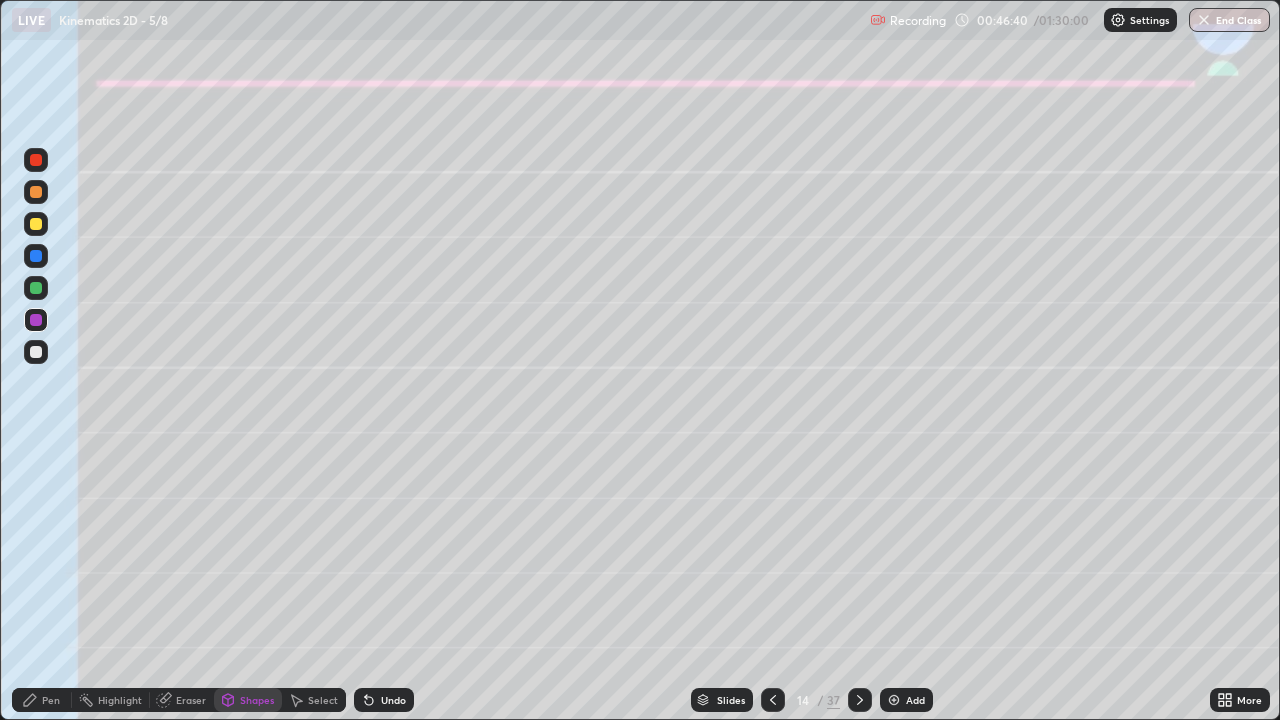 click on "Pen" at bounding box center (51, 700) 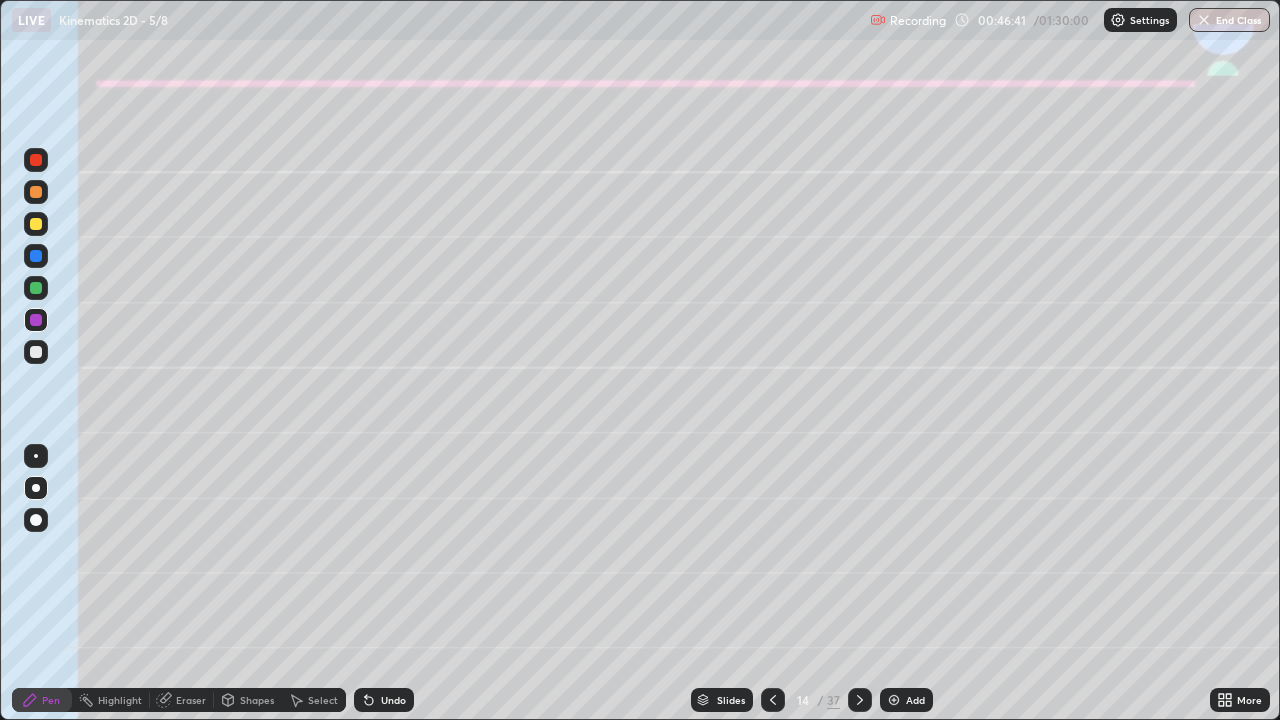 click at bounding box center [36, 352] 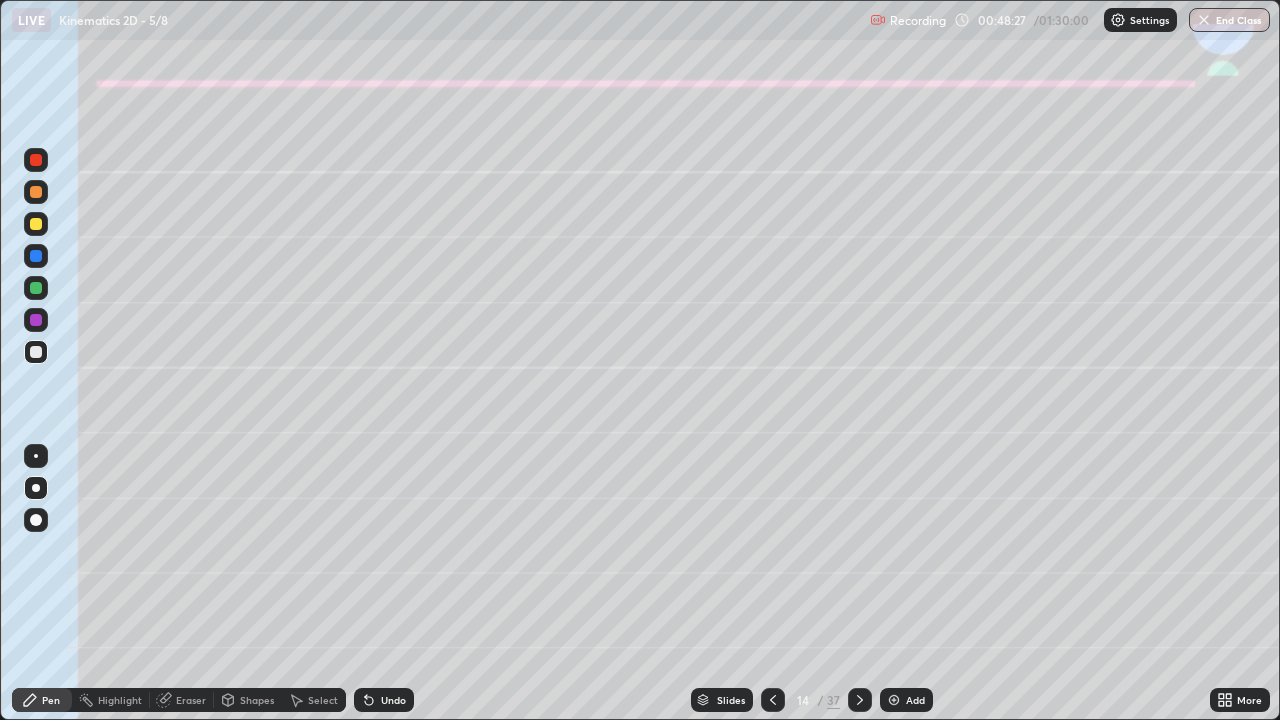 click 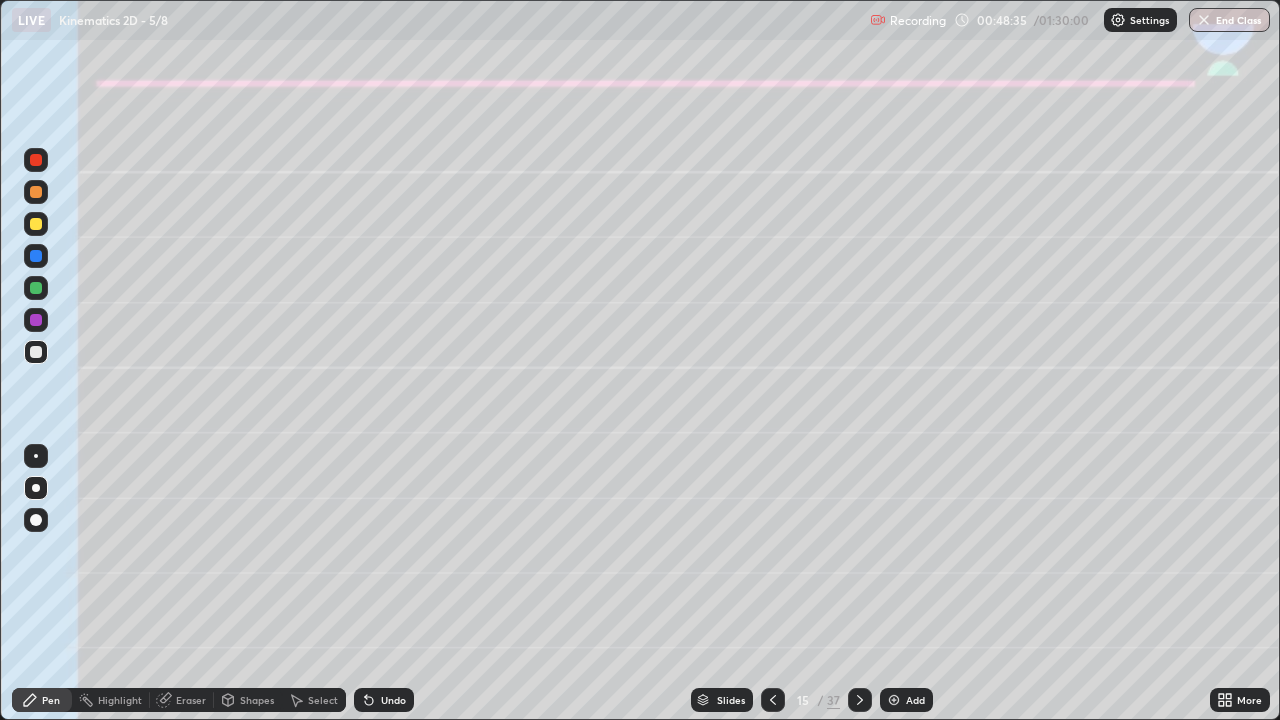 click 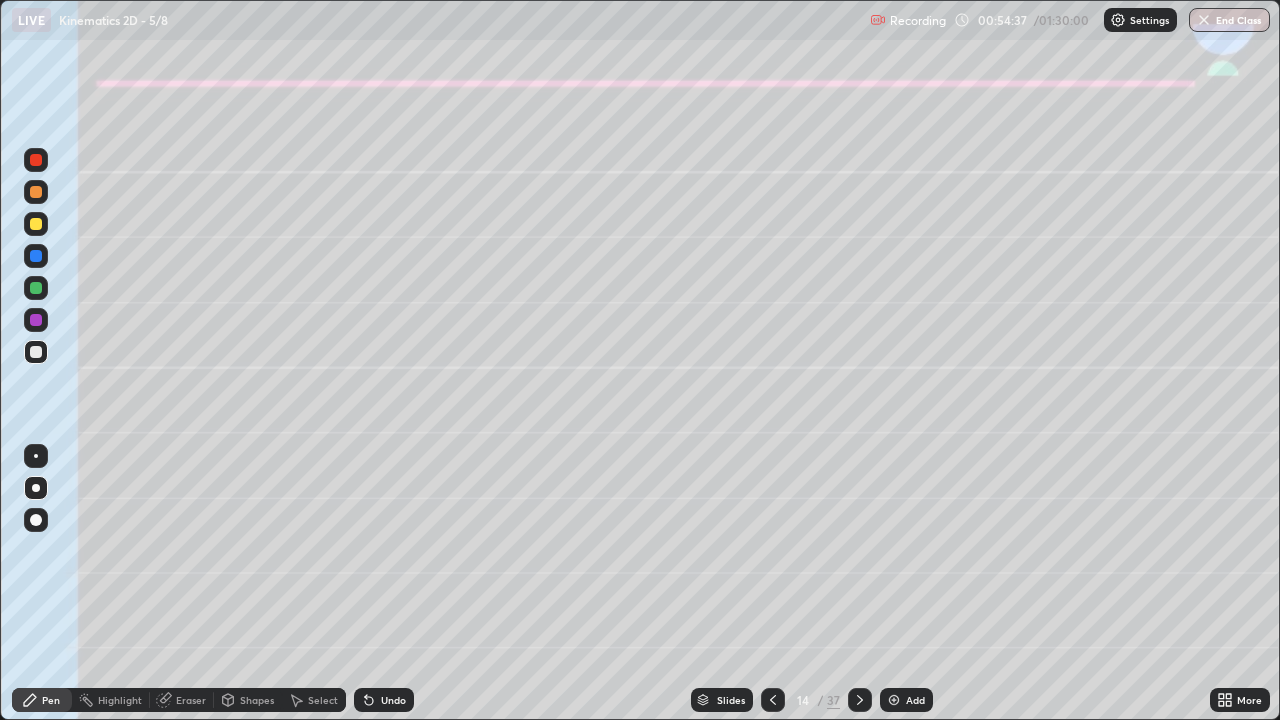 click 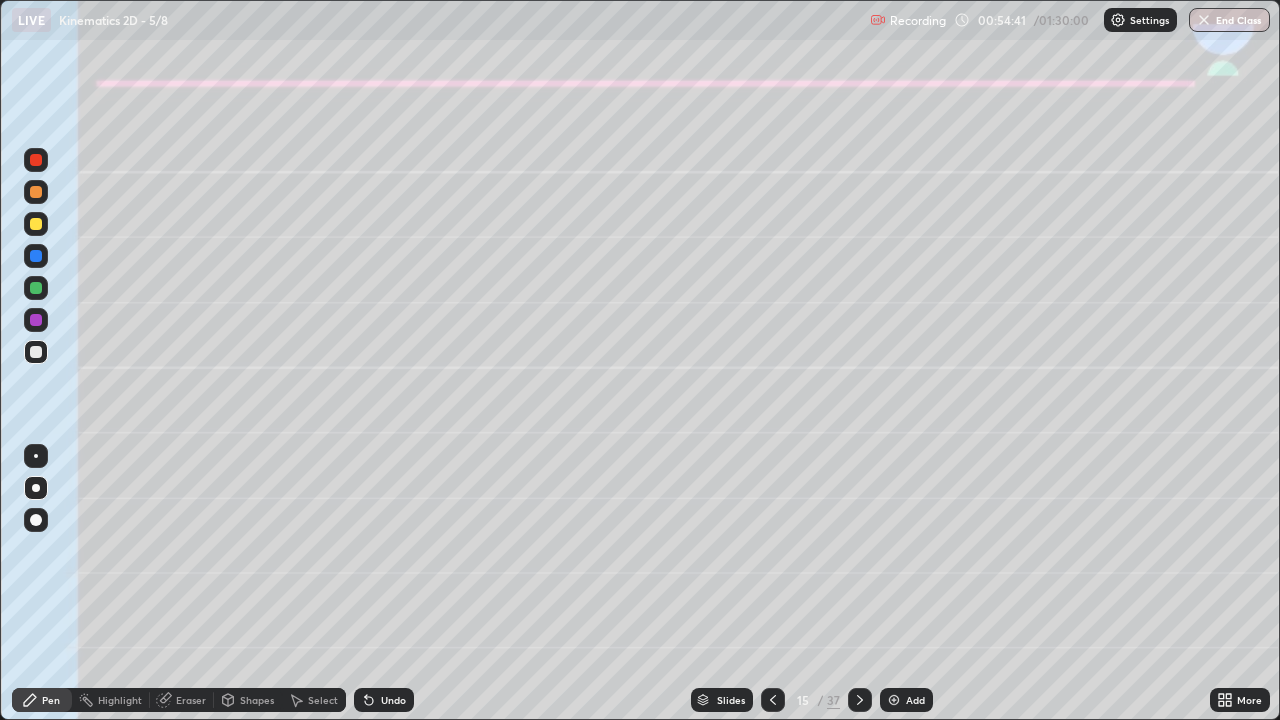 click at bounding box center [36, 224] 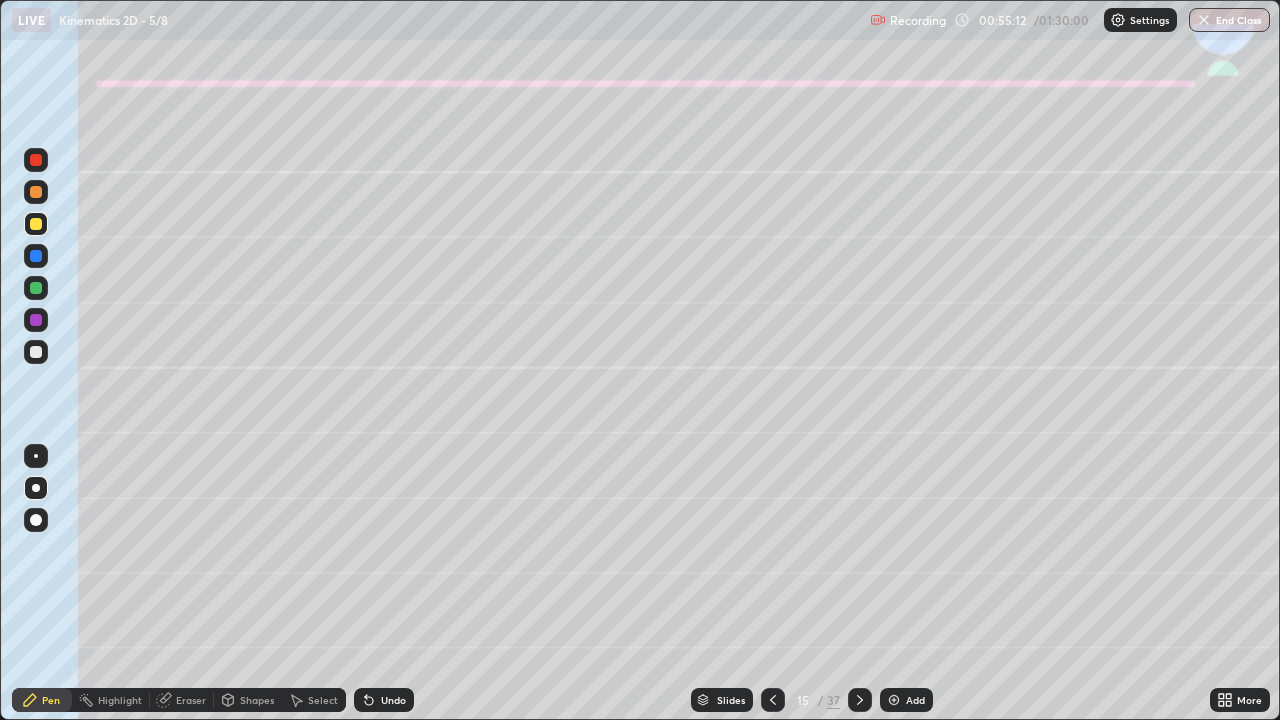click on "Shapes" at bounding box center [248, 700] 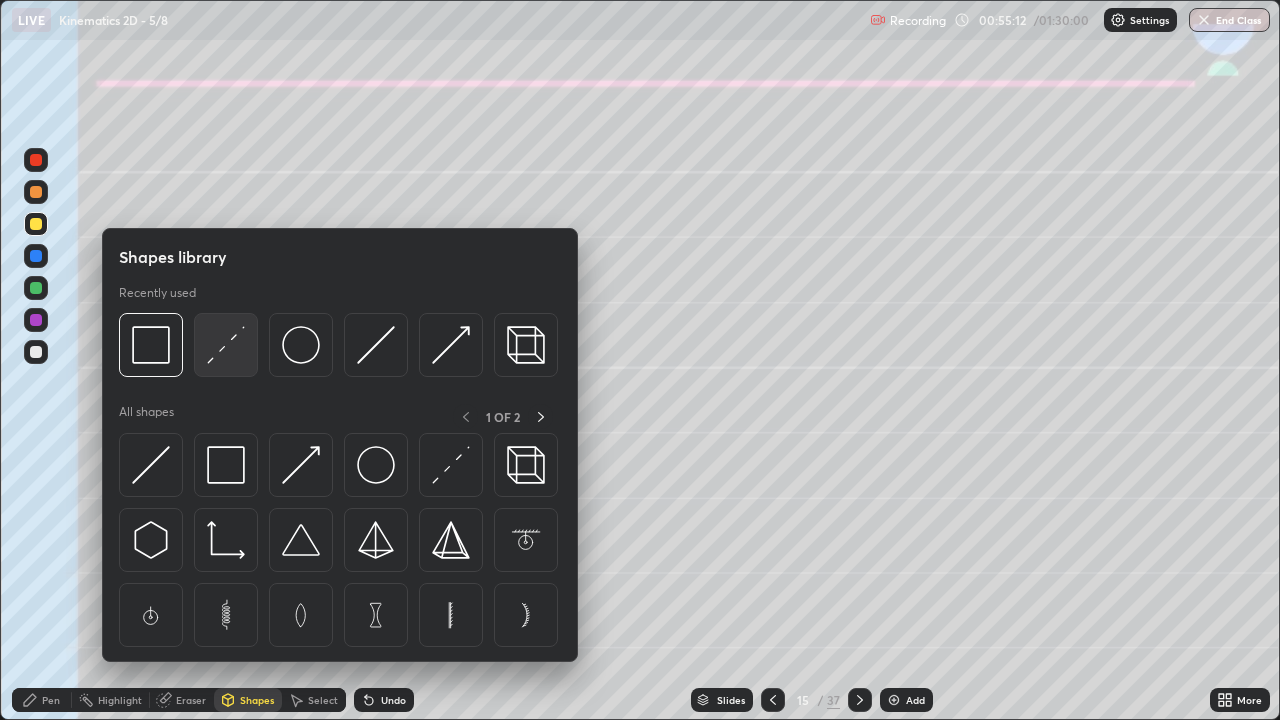 click at bounding box center [226, 345] 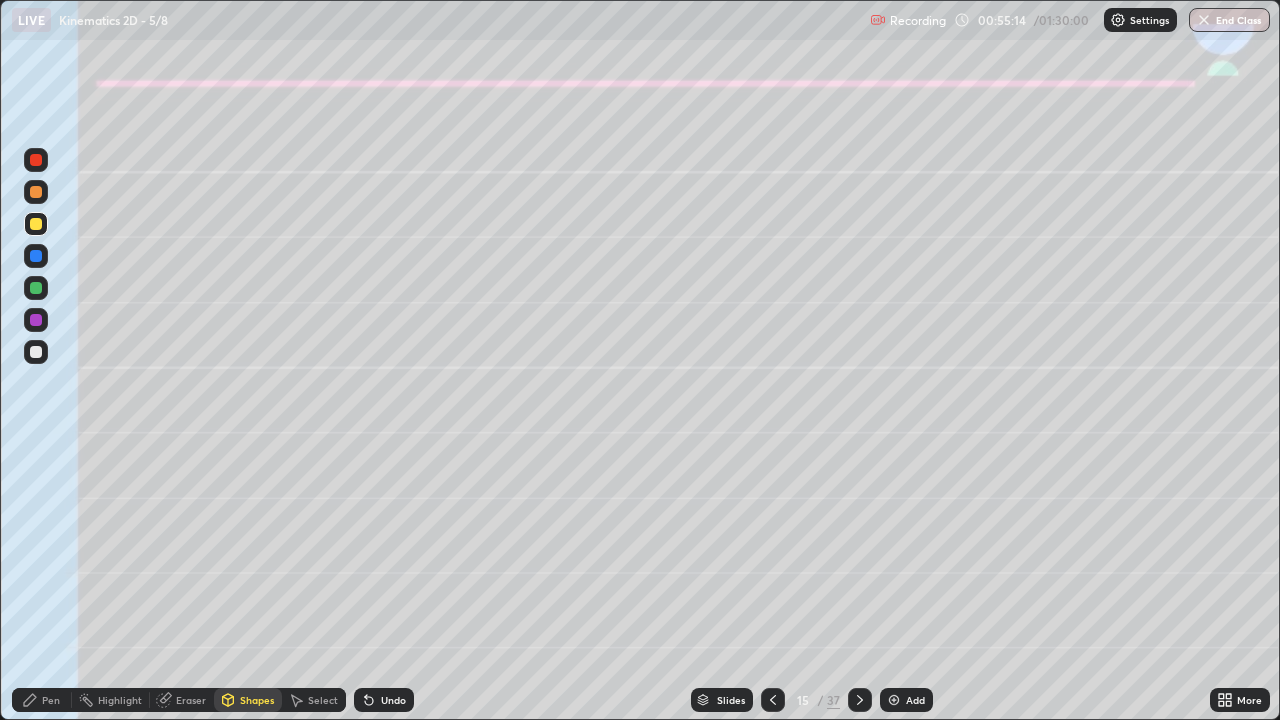 click on "Pen" at bounding box center [42, 700] 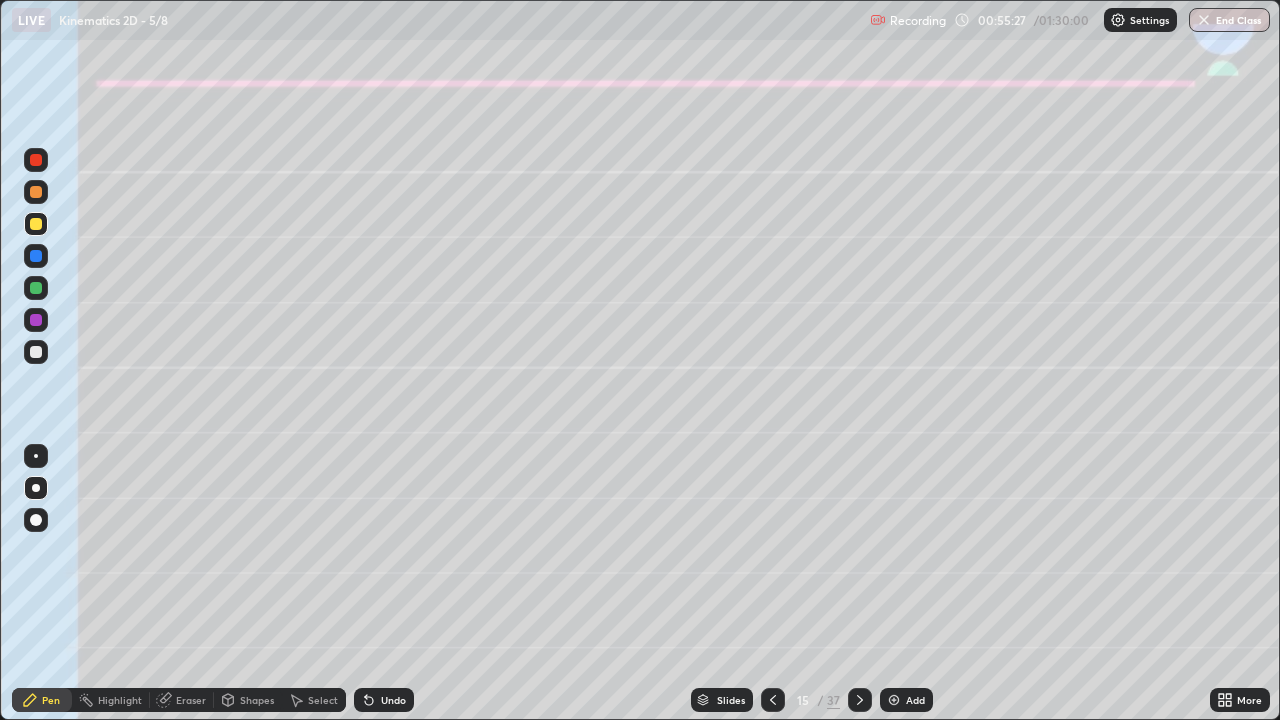 click on "Undo" at bounding box center [393, 700] 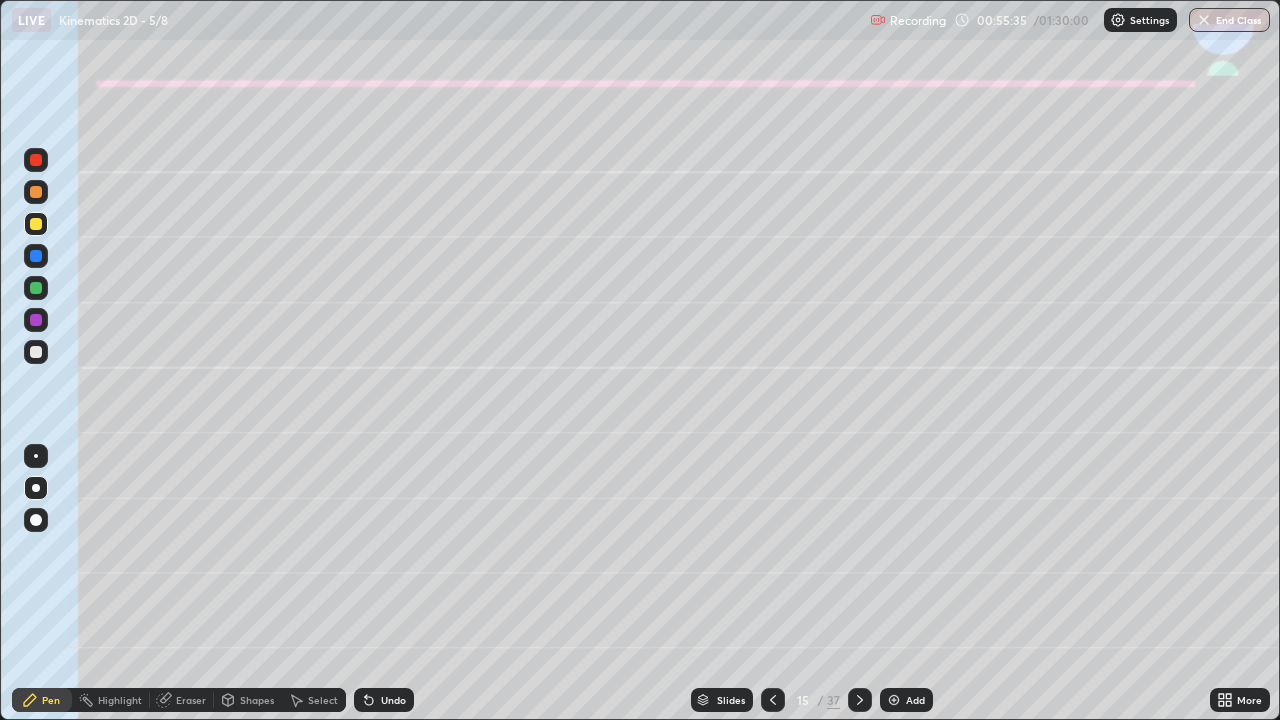 click on "Undo" at bounding box center (384, 700) 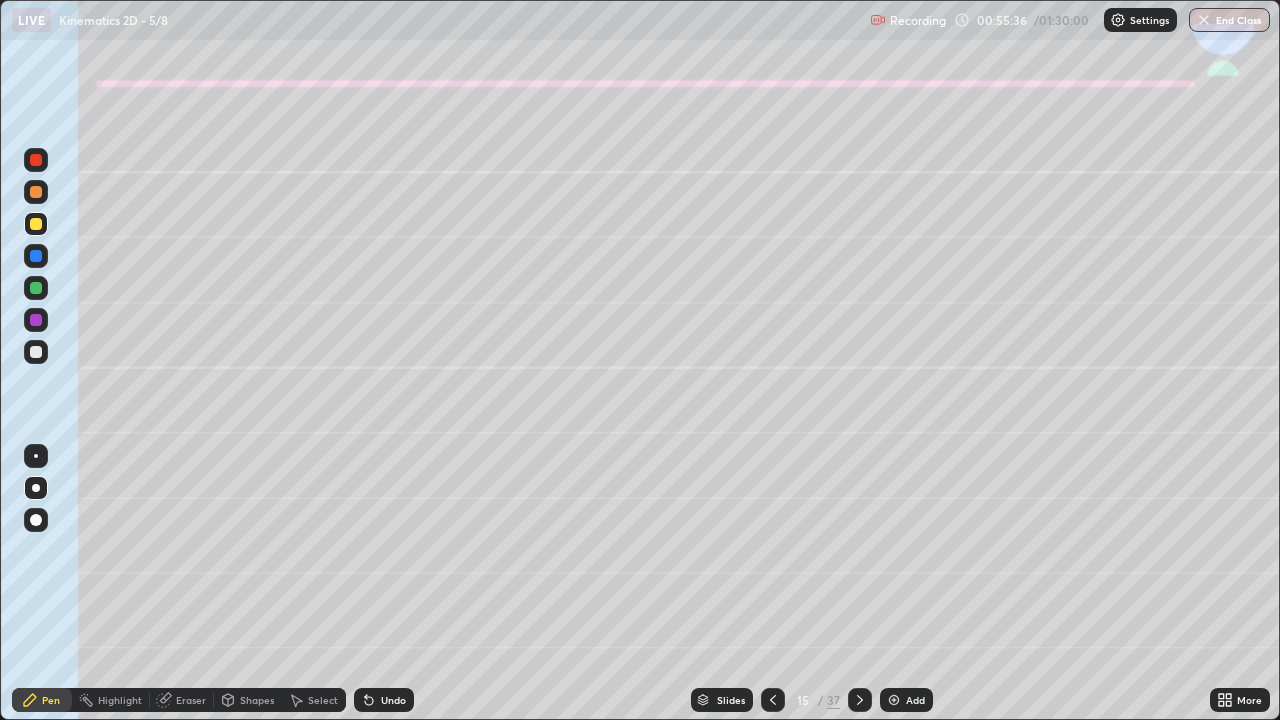 click on "Undo" at bounding box center [393, 700] 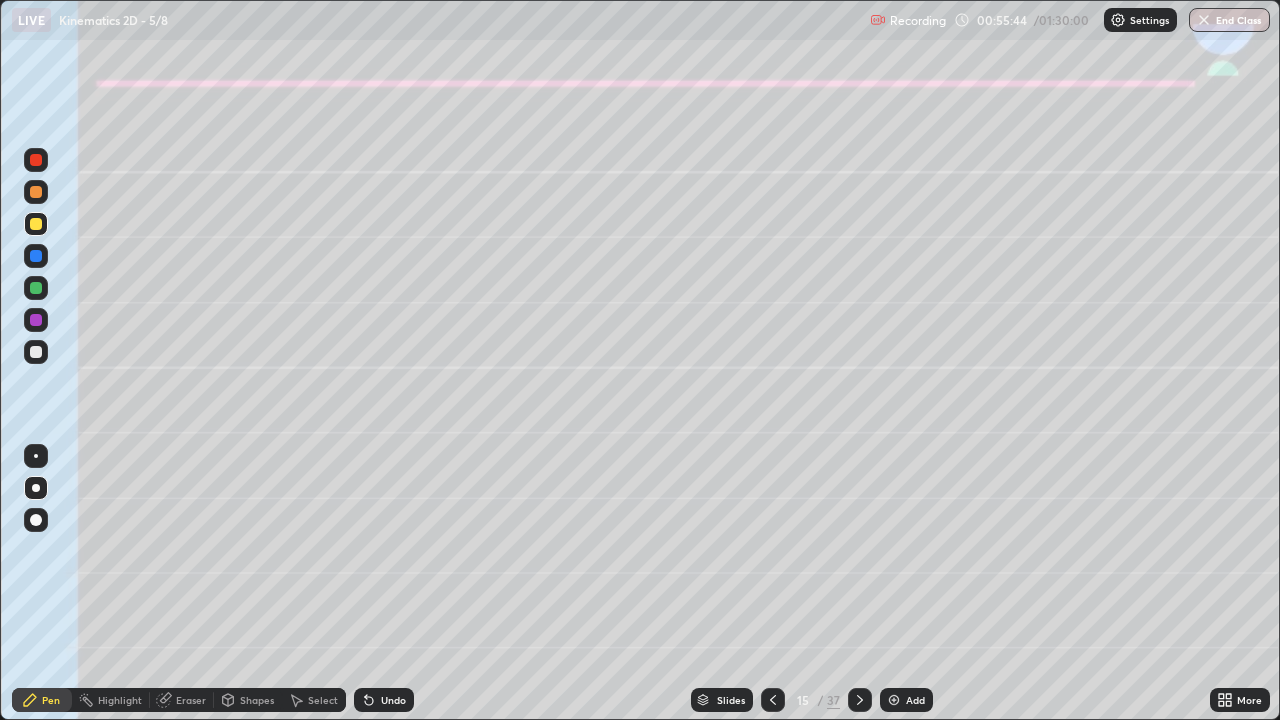click 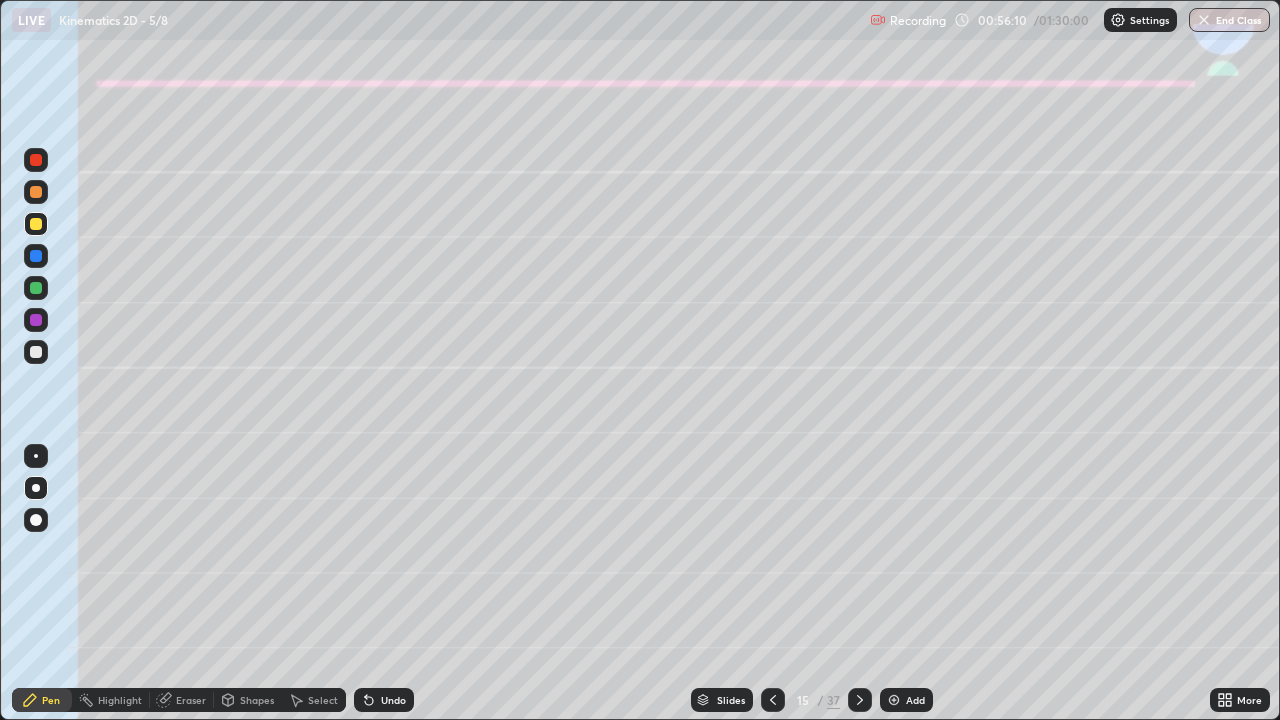 click at bounding box center [36, 352] 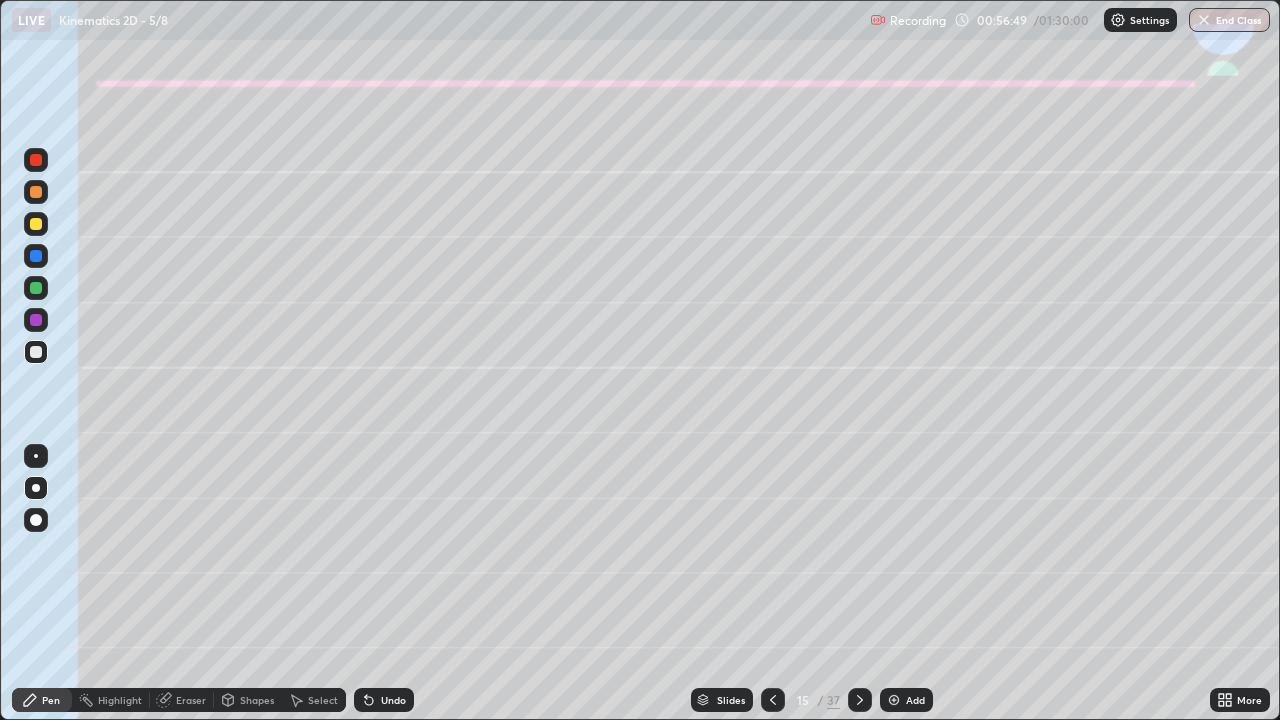 click on "Eraser" at bounding box center (191, 700) 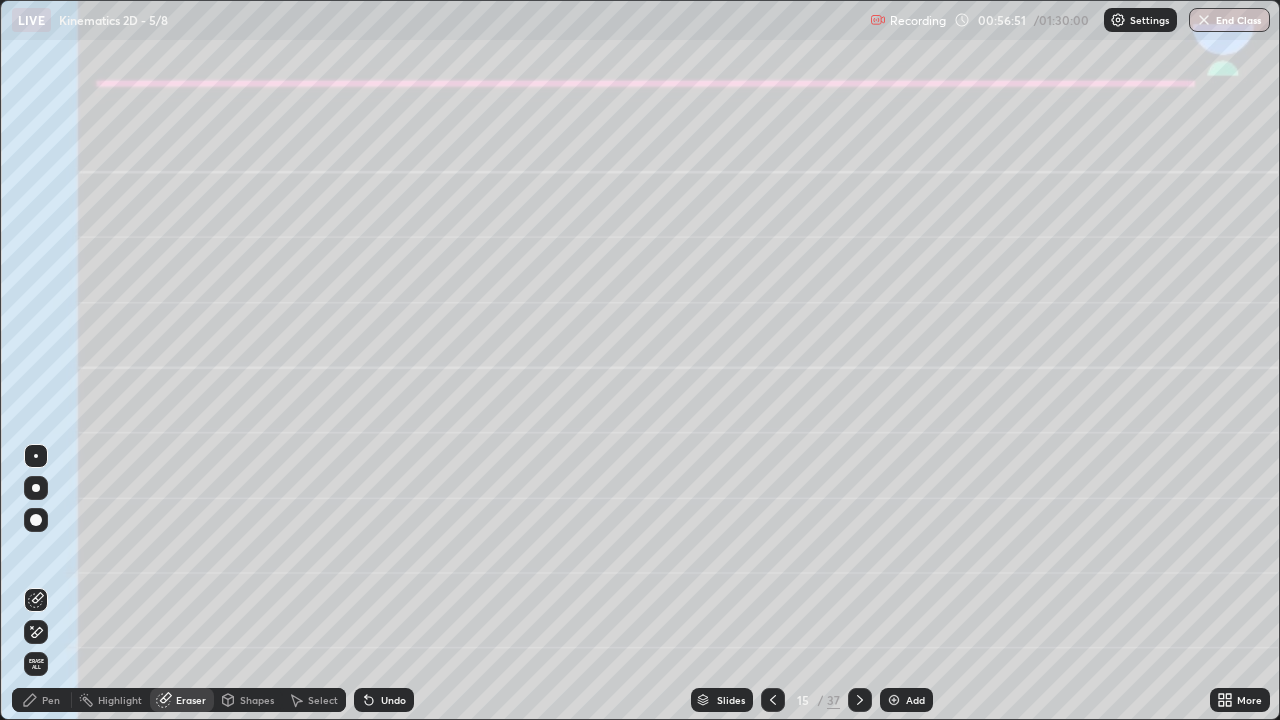 click on "Pen" at bounding box center [42, 700] 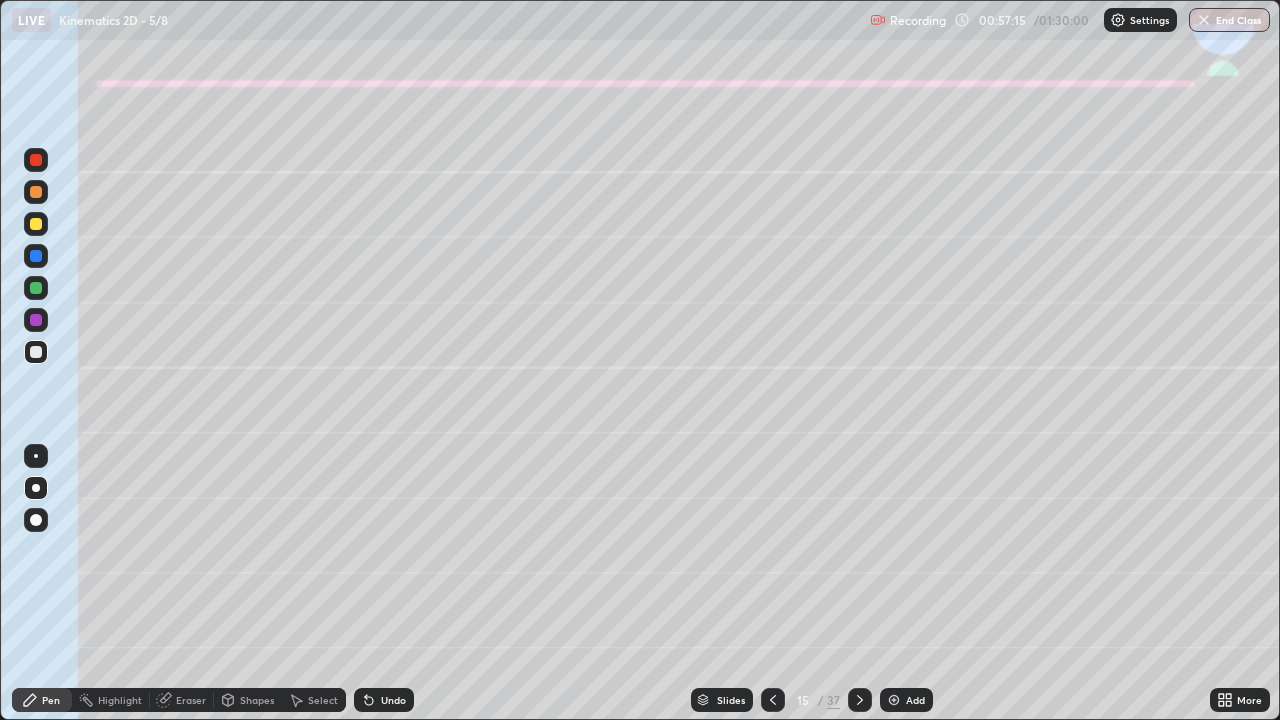 click on "Undo" at bounding box center [393, 700] 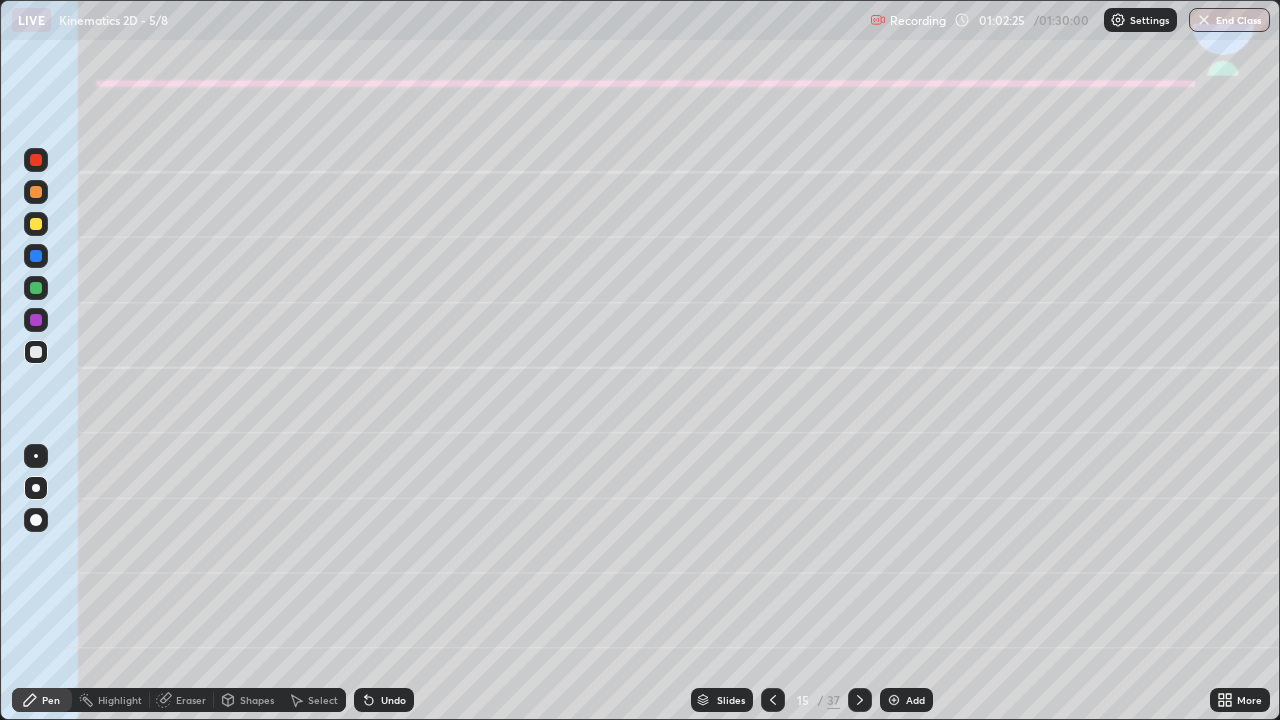 click at bounding box center [860, 700] 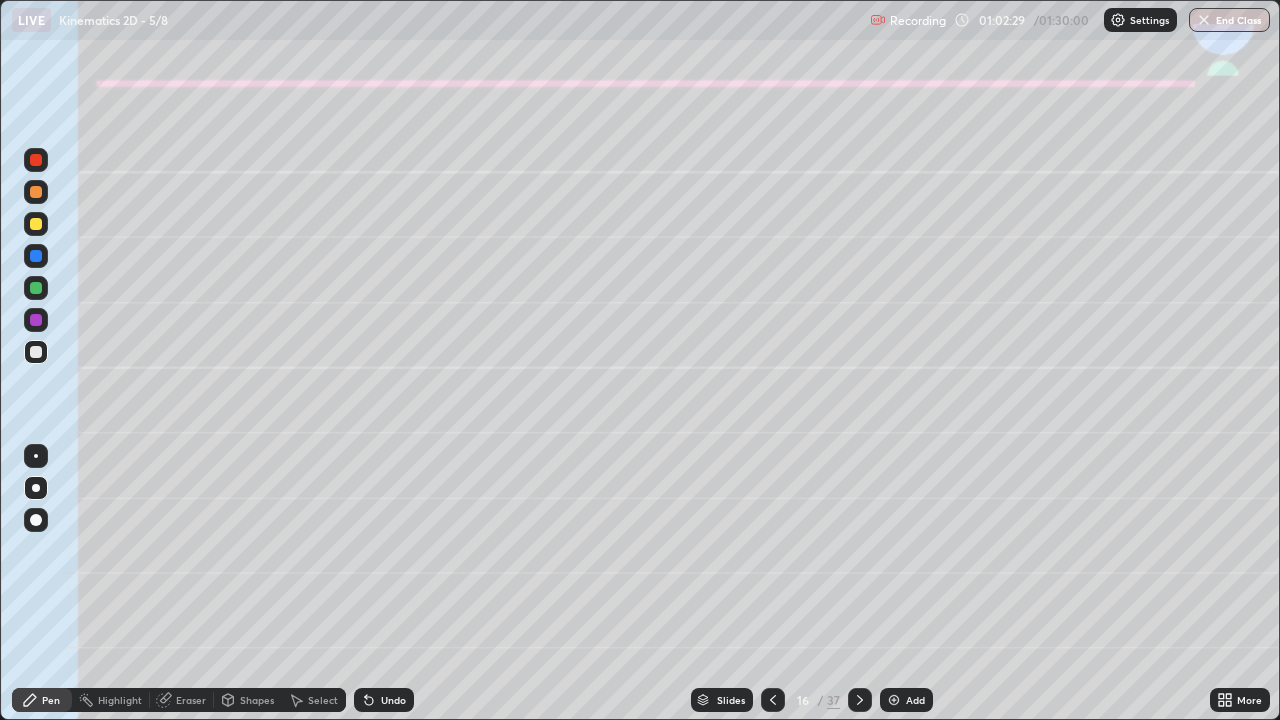click at bounding box center (36, 288) 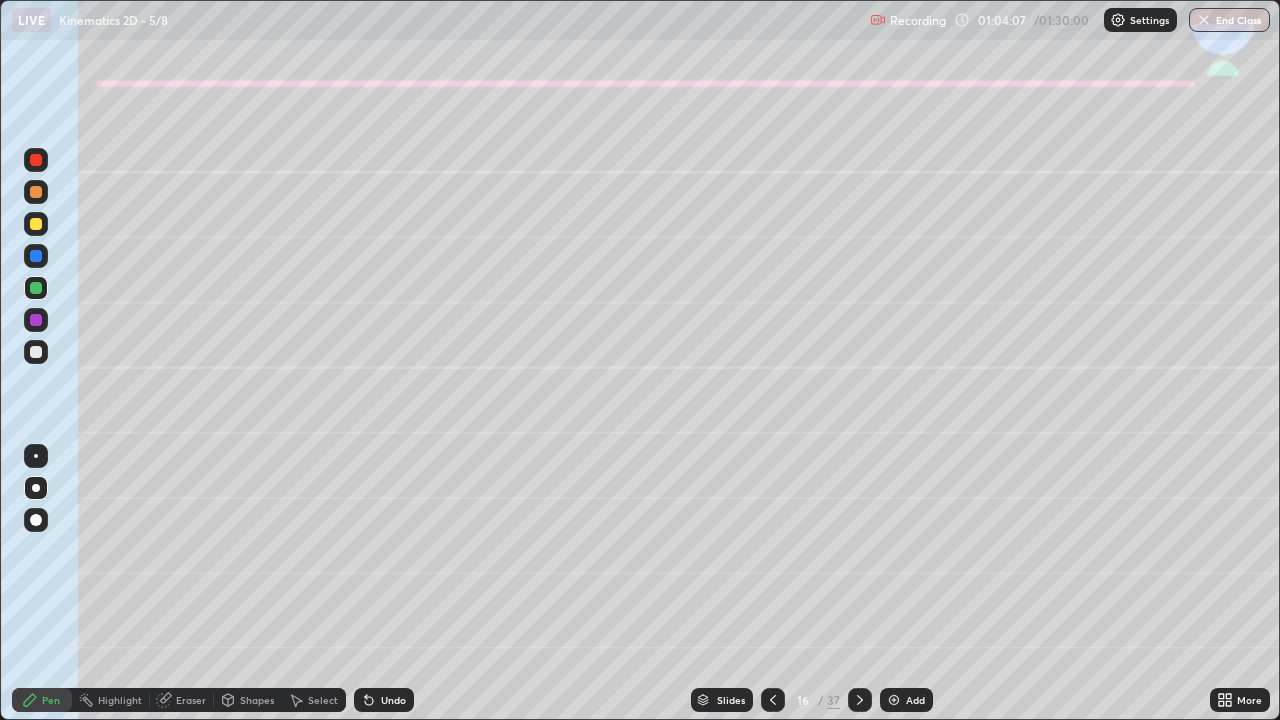 click on "End Class" at bounding box center (1229, 20) 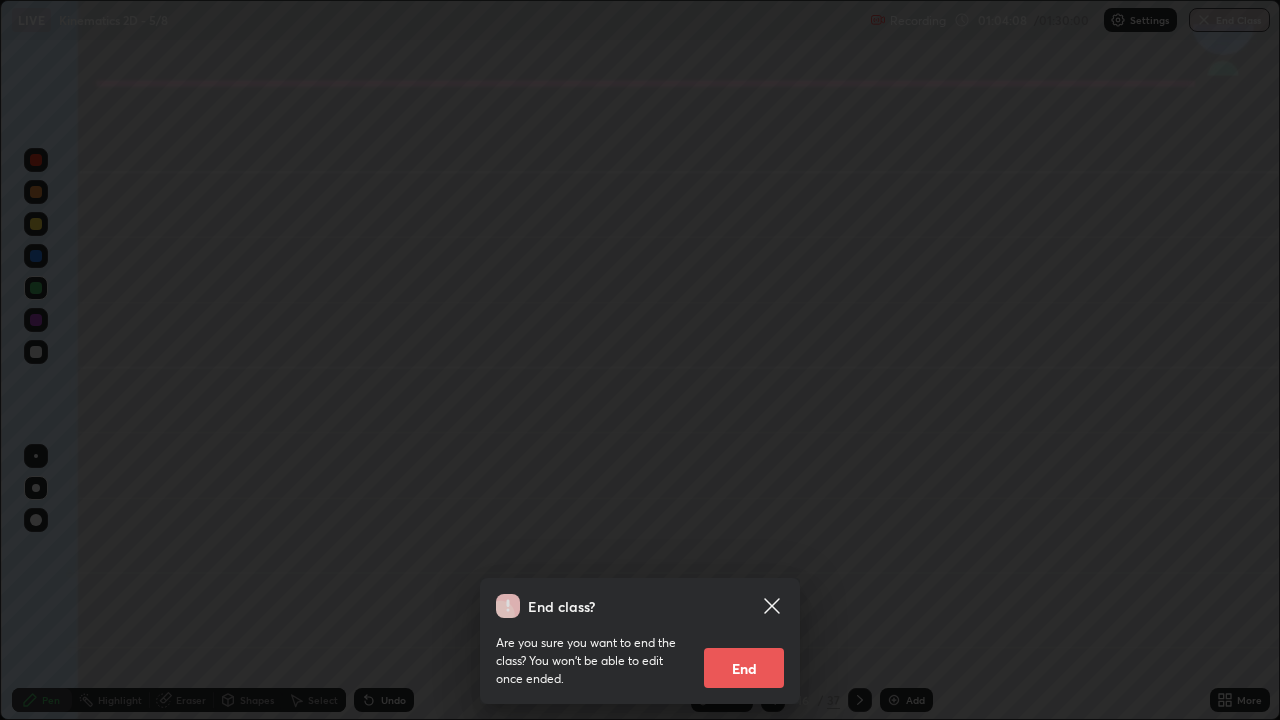 click on "End" at bounding box center (744, 668) 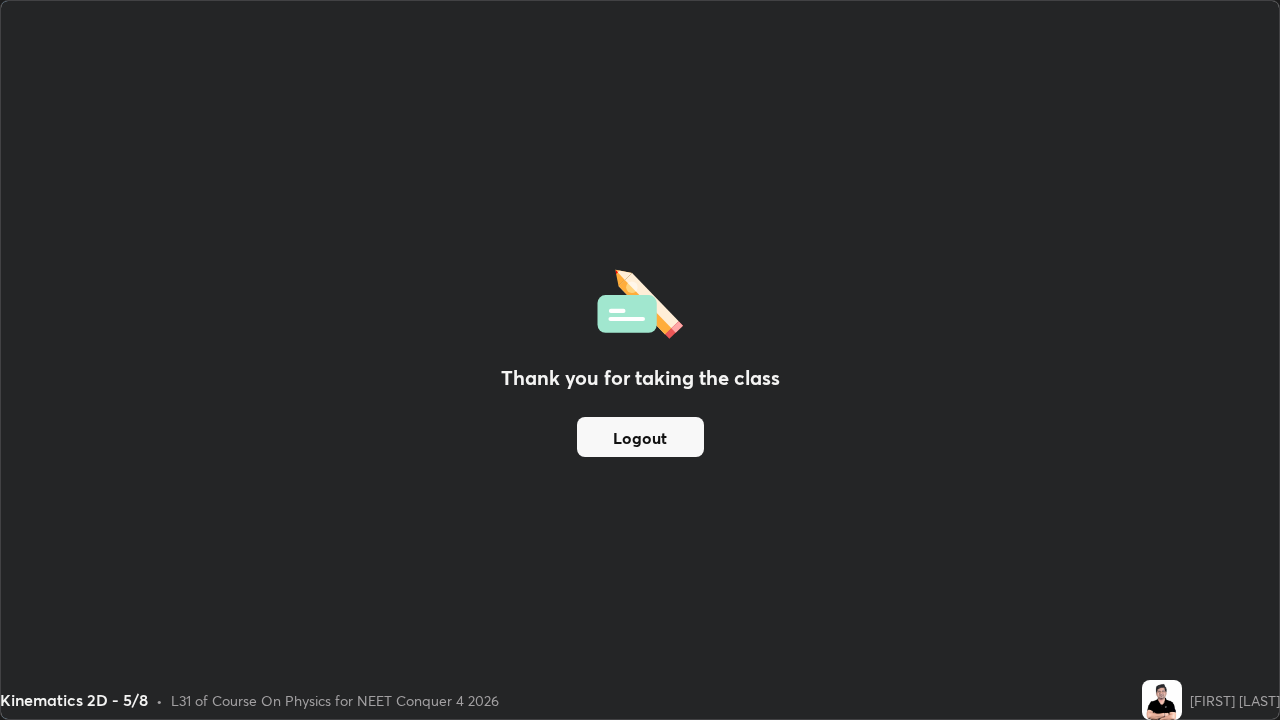 click on "Logout" at bounding box center [640, 437] 